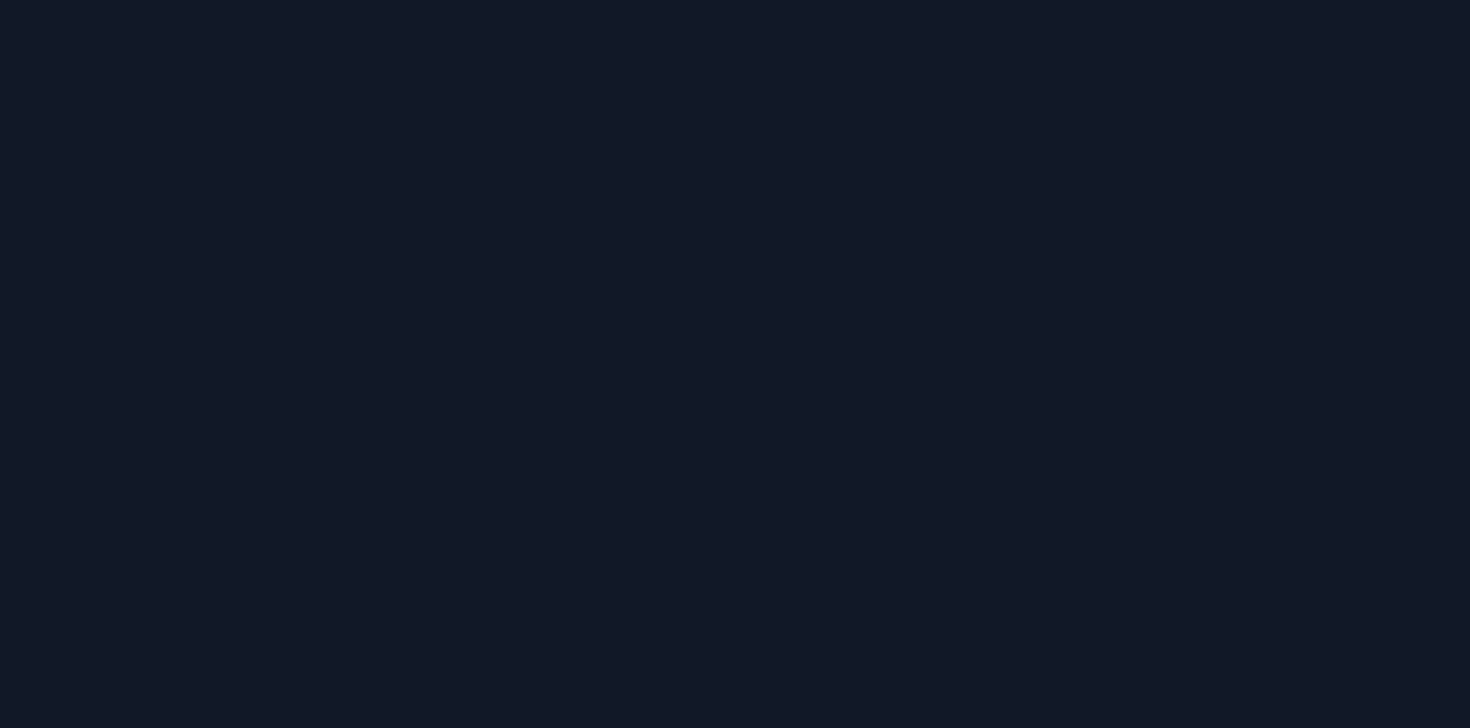 scroll, scrollTop: 0, scrollLeft: 0, axis: both 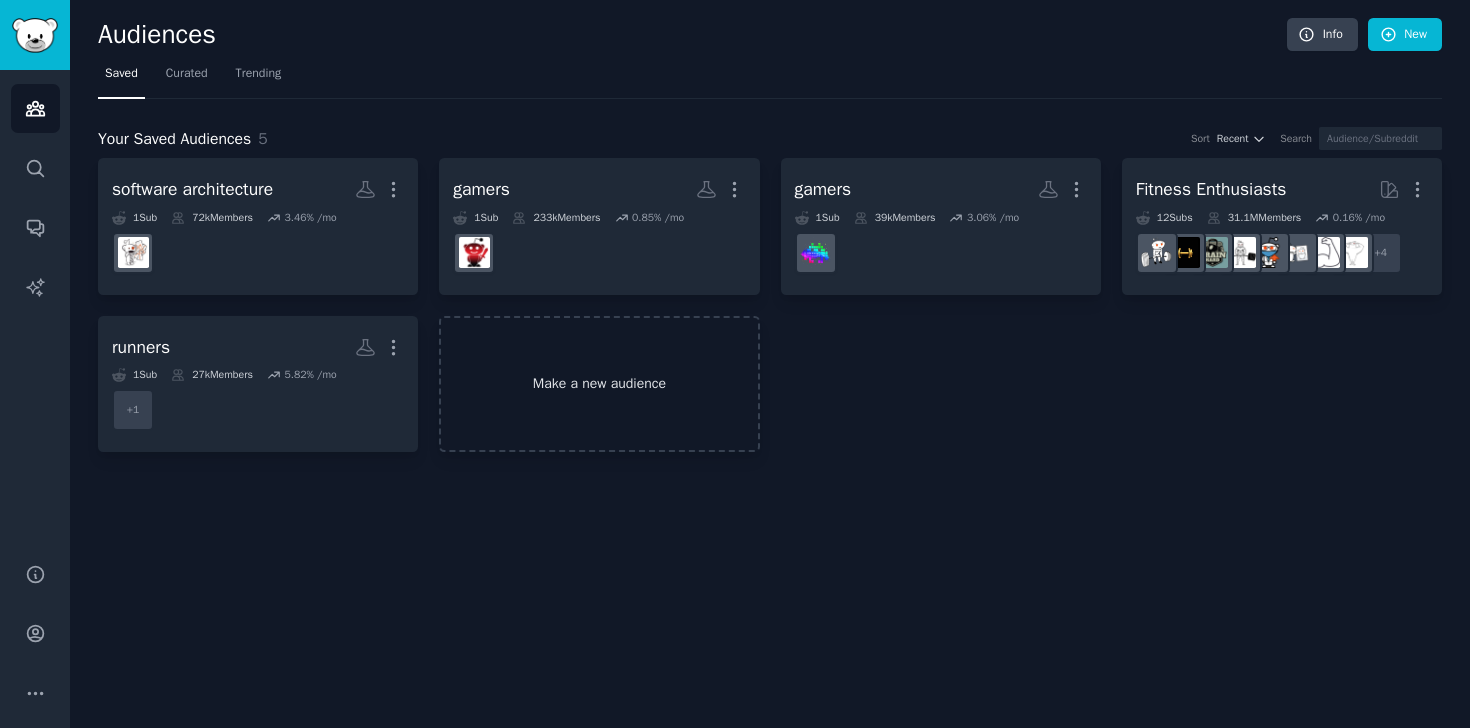 click on "Make a new audience" at bounding box center (599, 384) 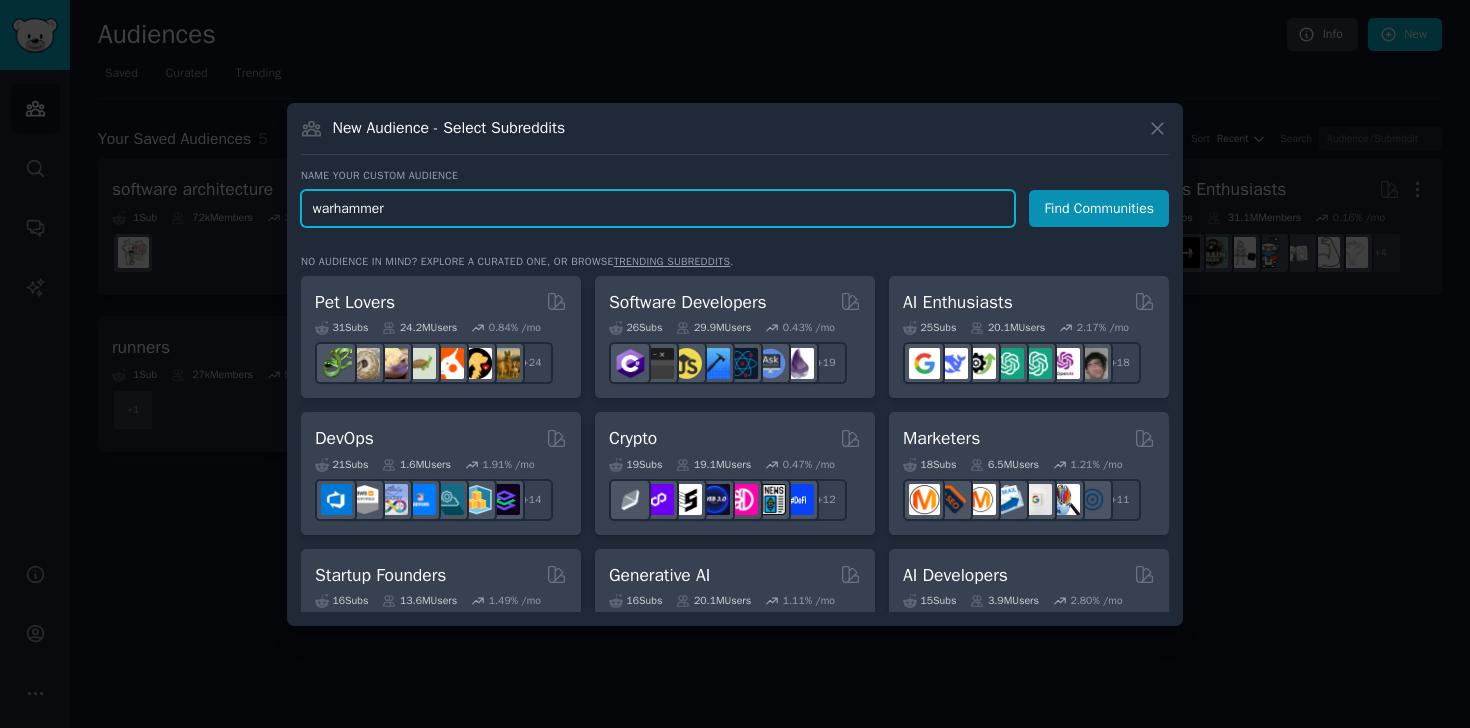 drag, startPoint x: 399, startPoint y: 209, endPoint x: 274, endPoint y: 200, distance: 125.32358 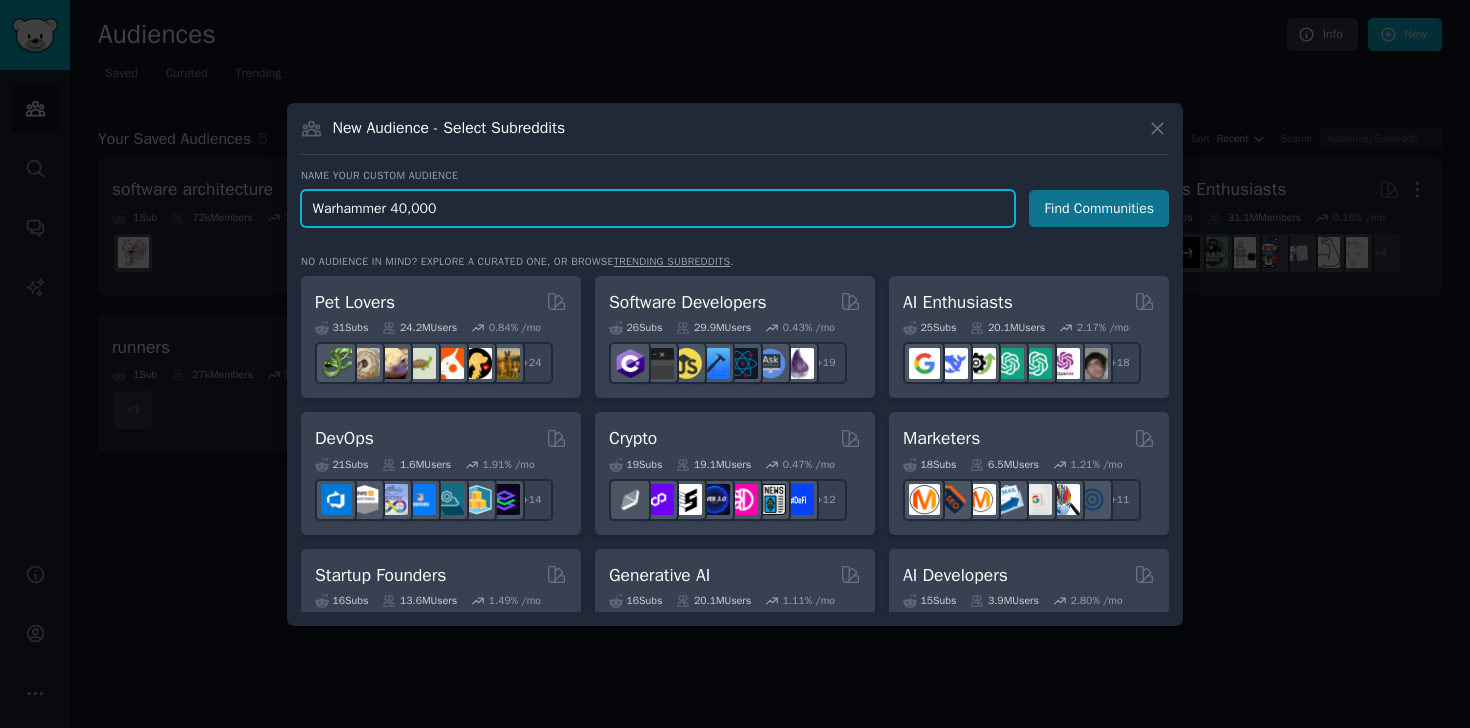 type on "Warhammer 40,000" 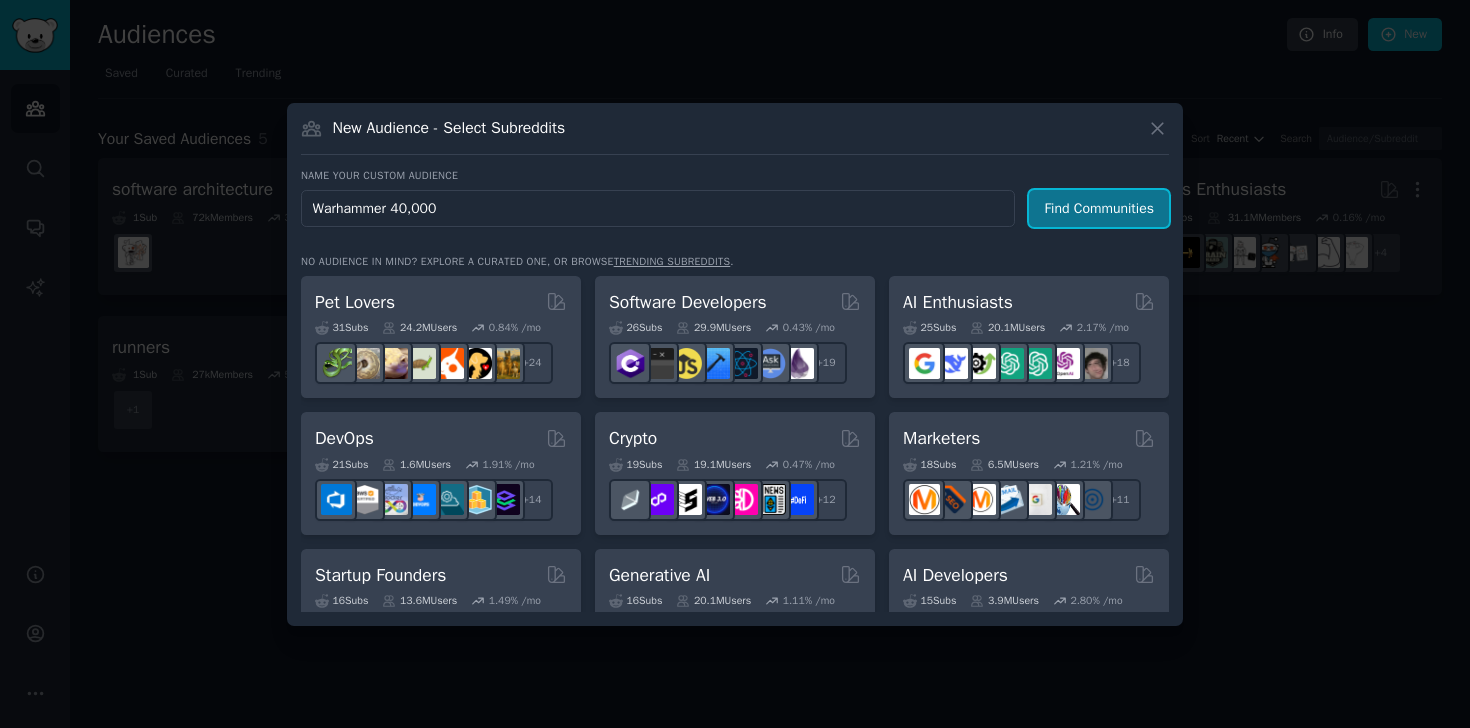 click on "Find Communities" at bounding box center (1099, 208) 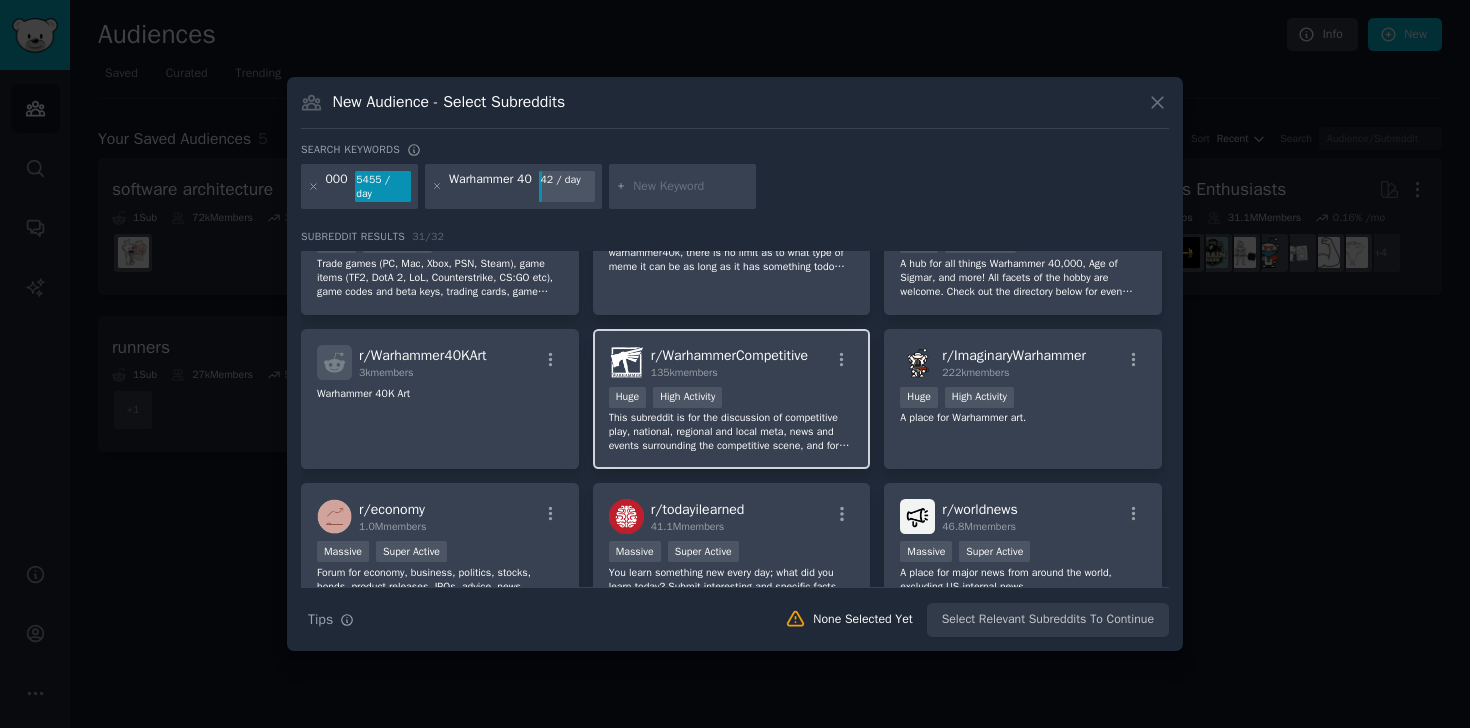 scroll, scrollTop: 373, scrollLeft: 0, axis: vertical 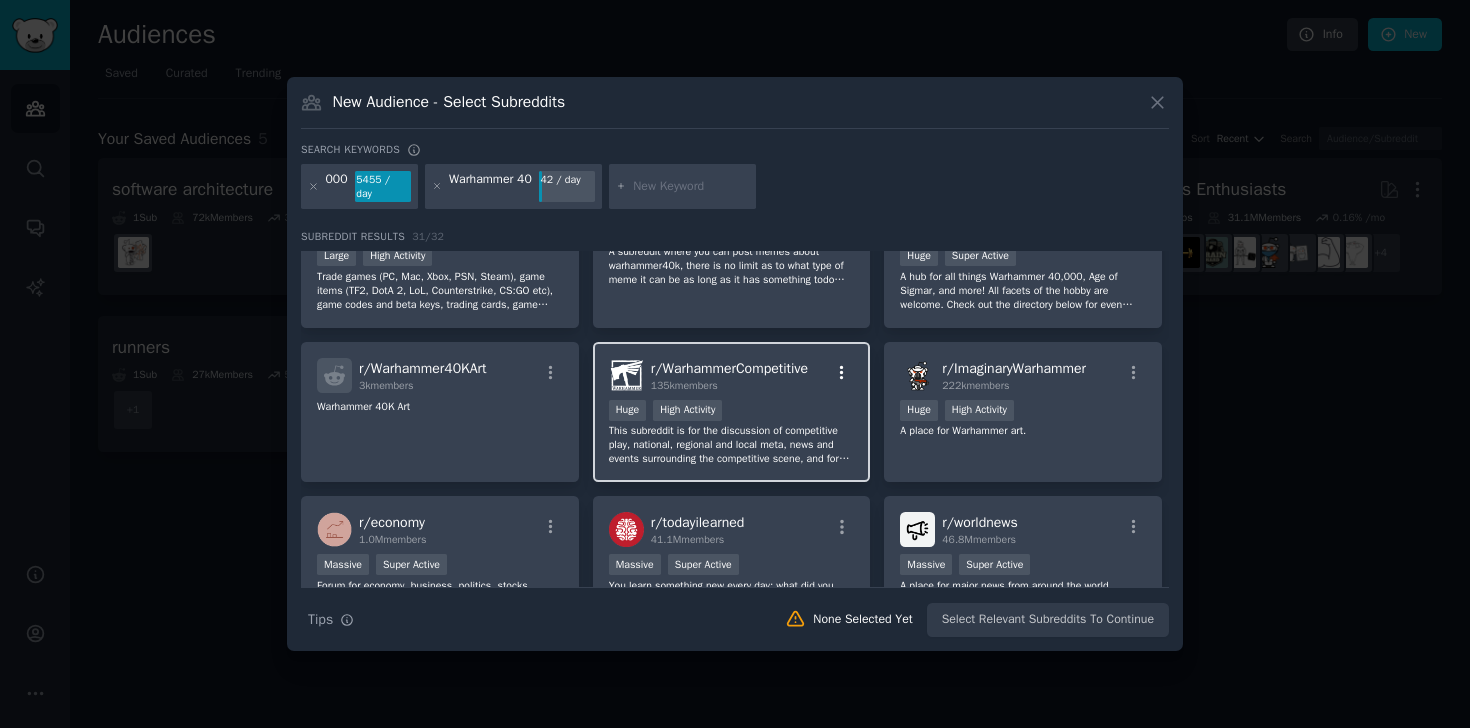 click 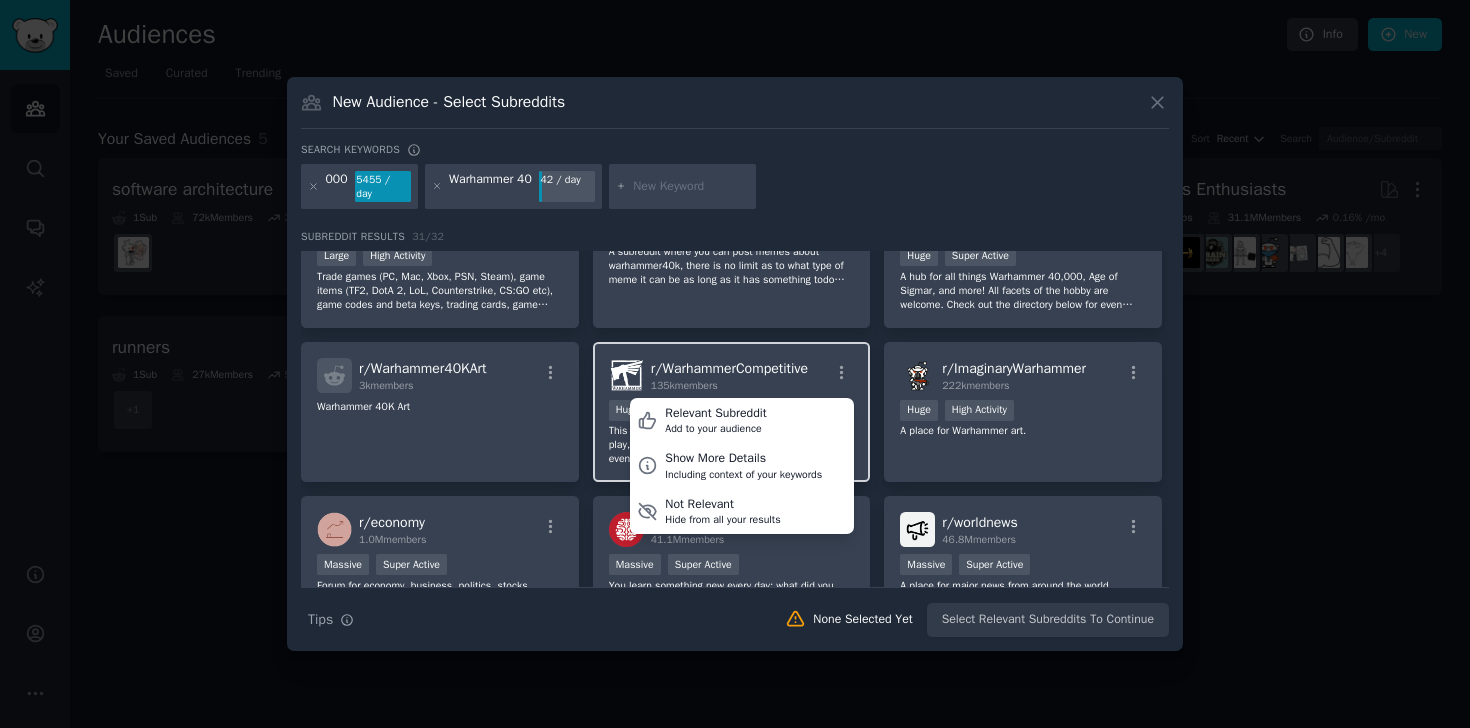 click on "r/ WarhammerCompetitive 135k  members" at bounding box center [729, 375] 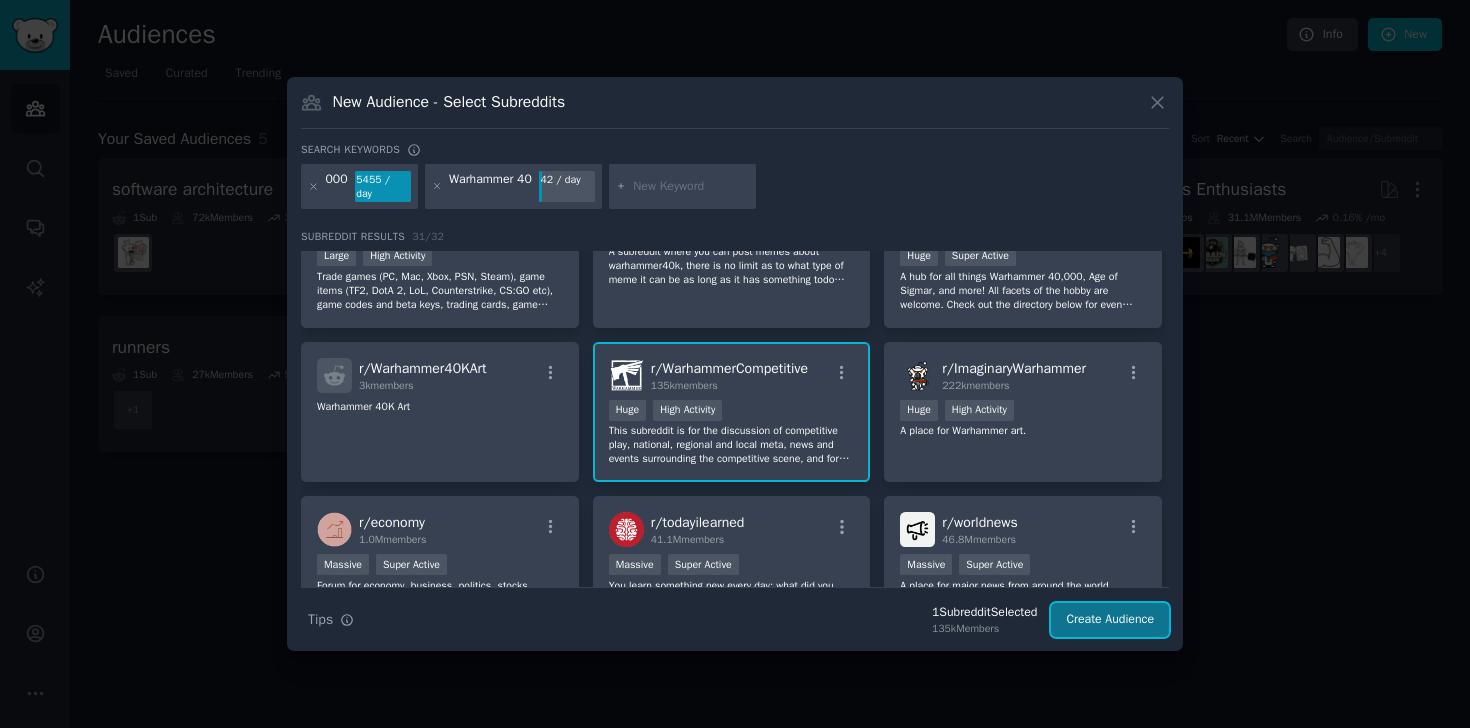 click on "Create Audience" at bounding box center (1110, 620) 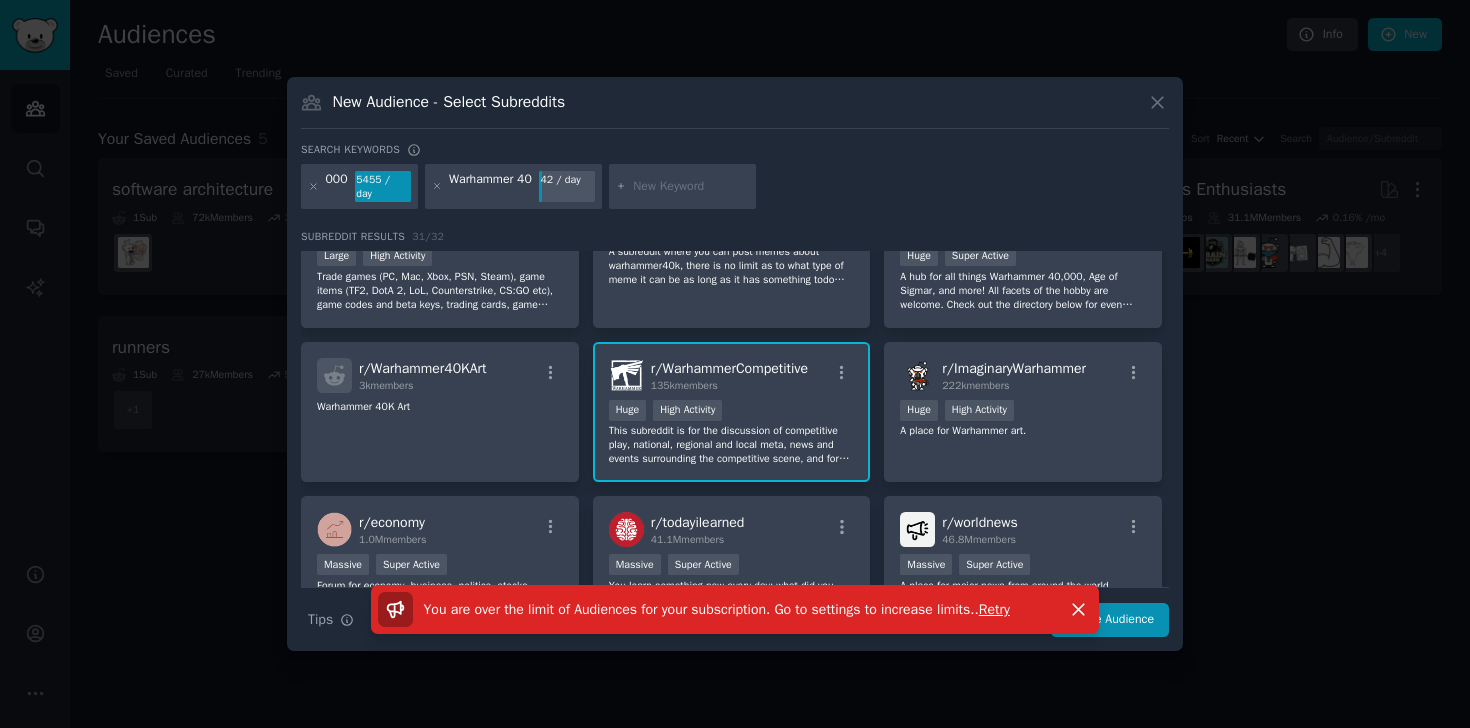 scroll, scrollTop: 347, scrollLeft: 0, axis: vertical 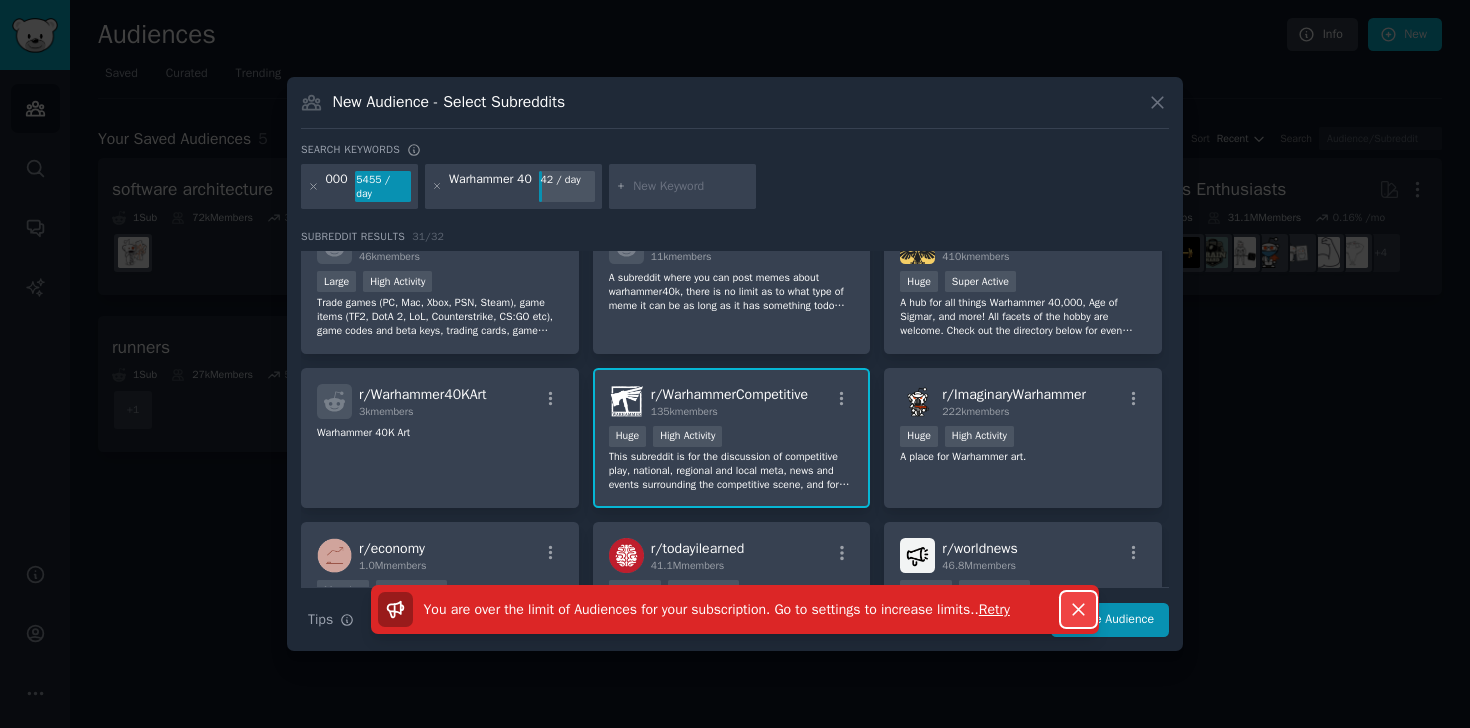 click 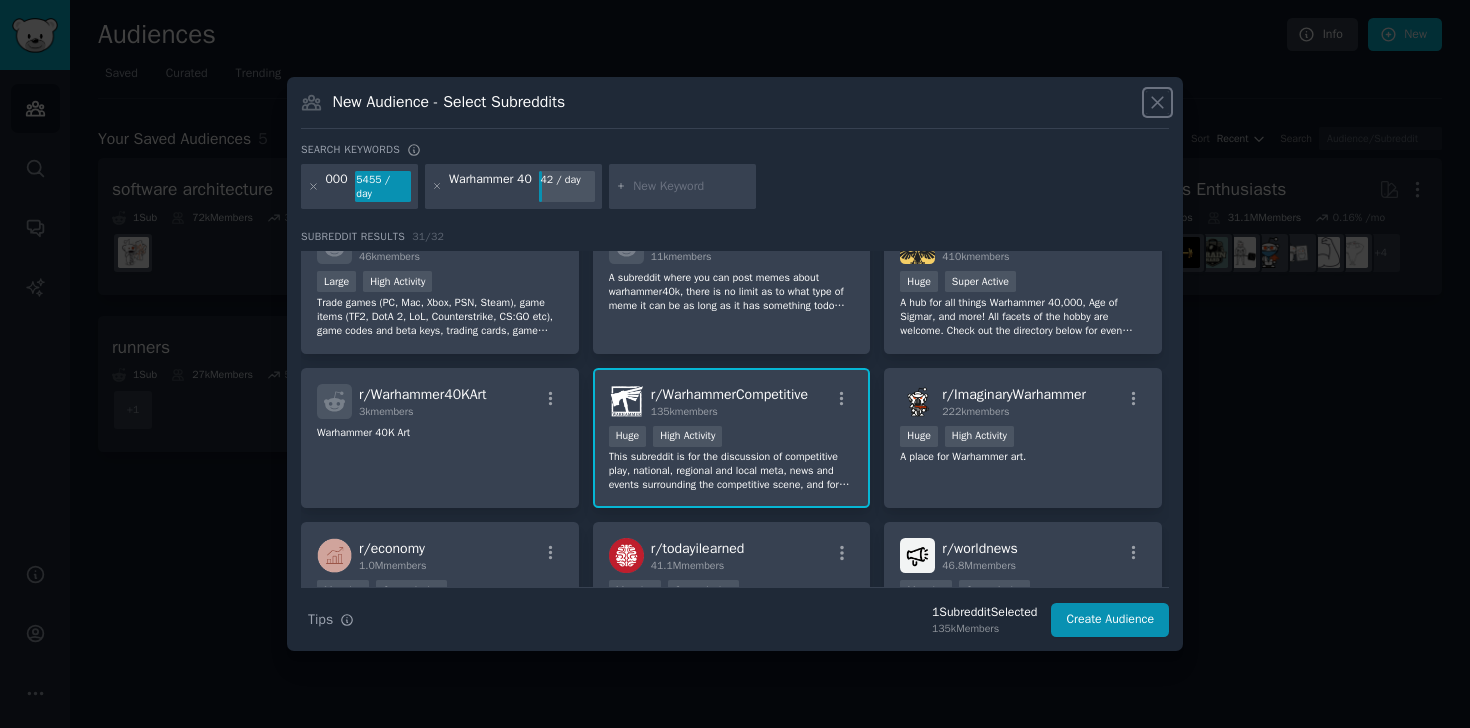 click 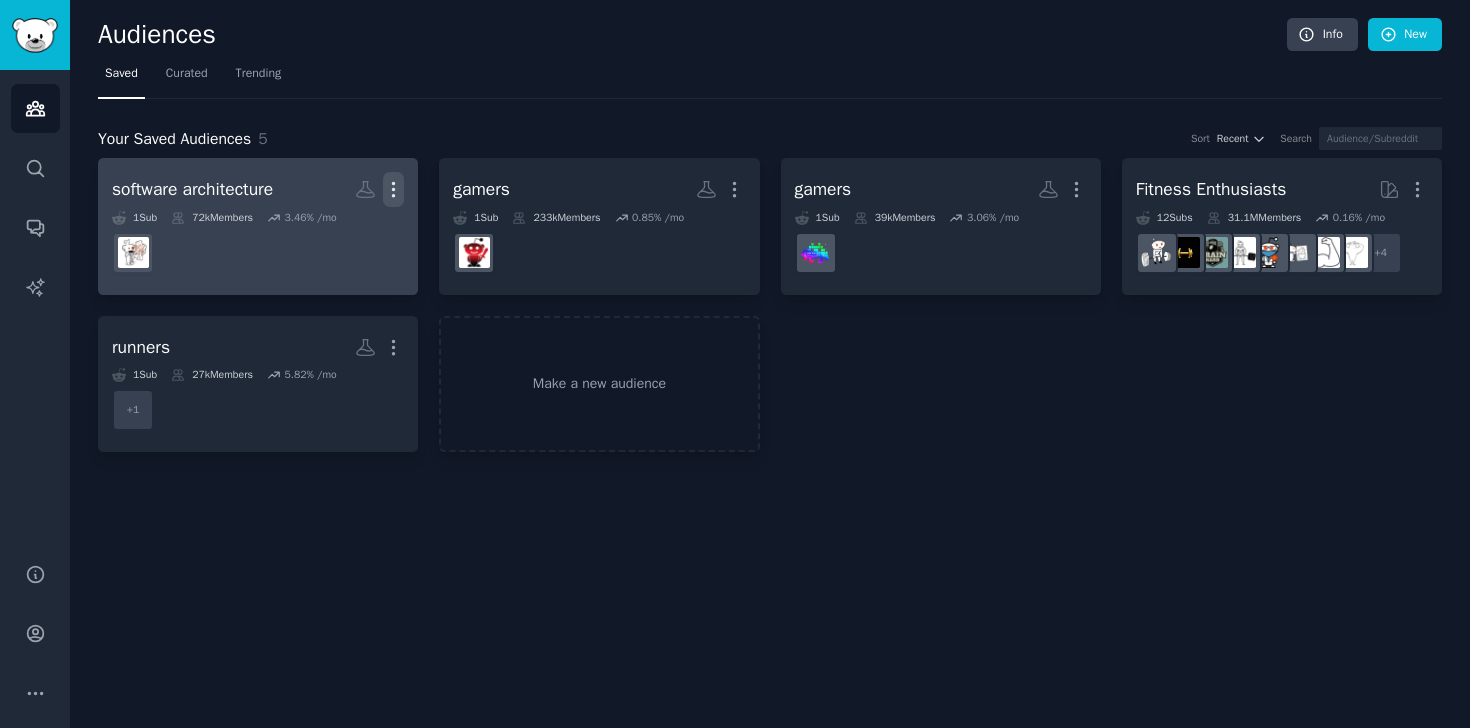 click 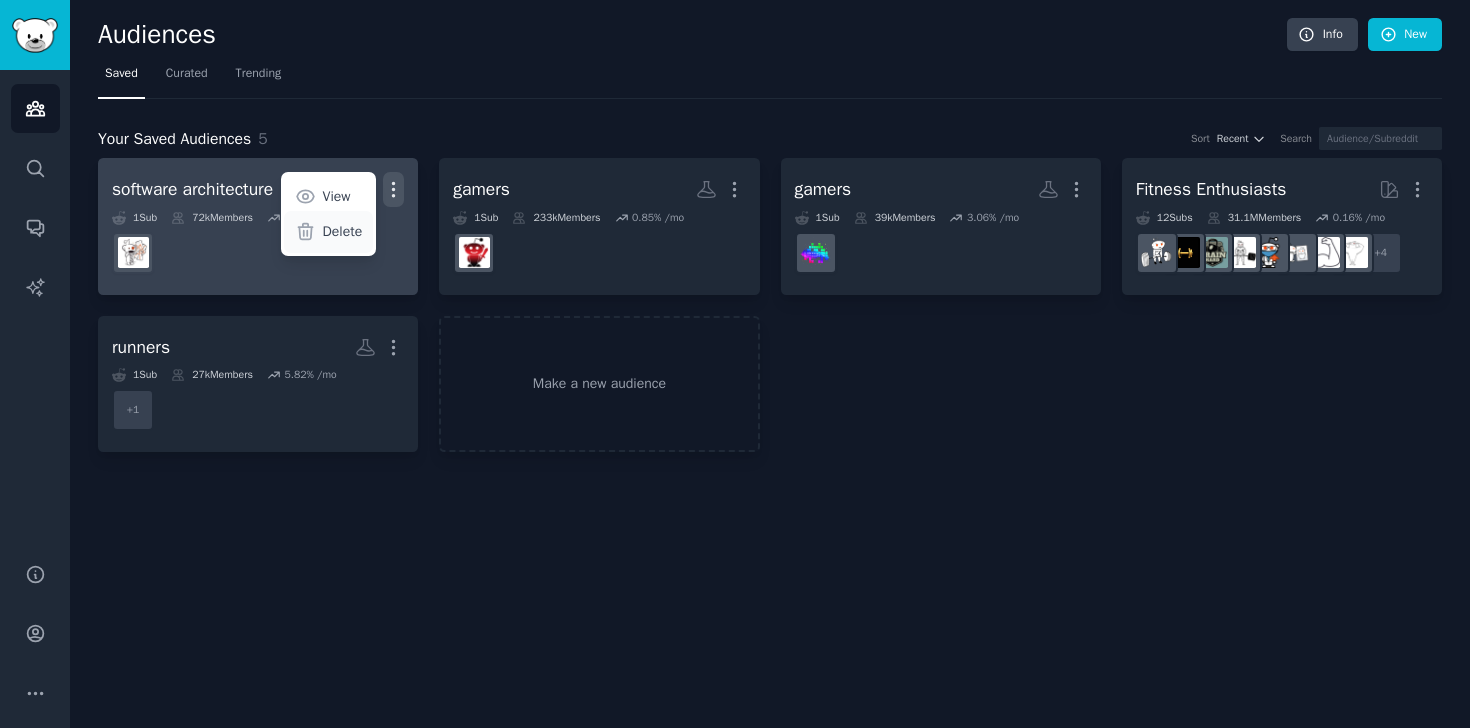 click on "Delete" at bounding box center (343, 231) 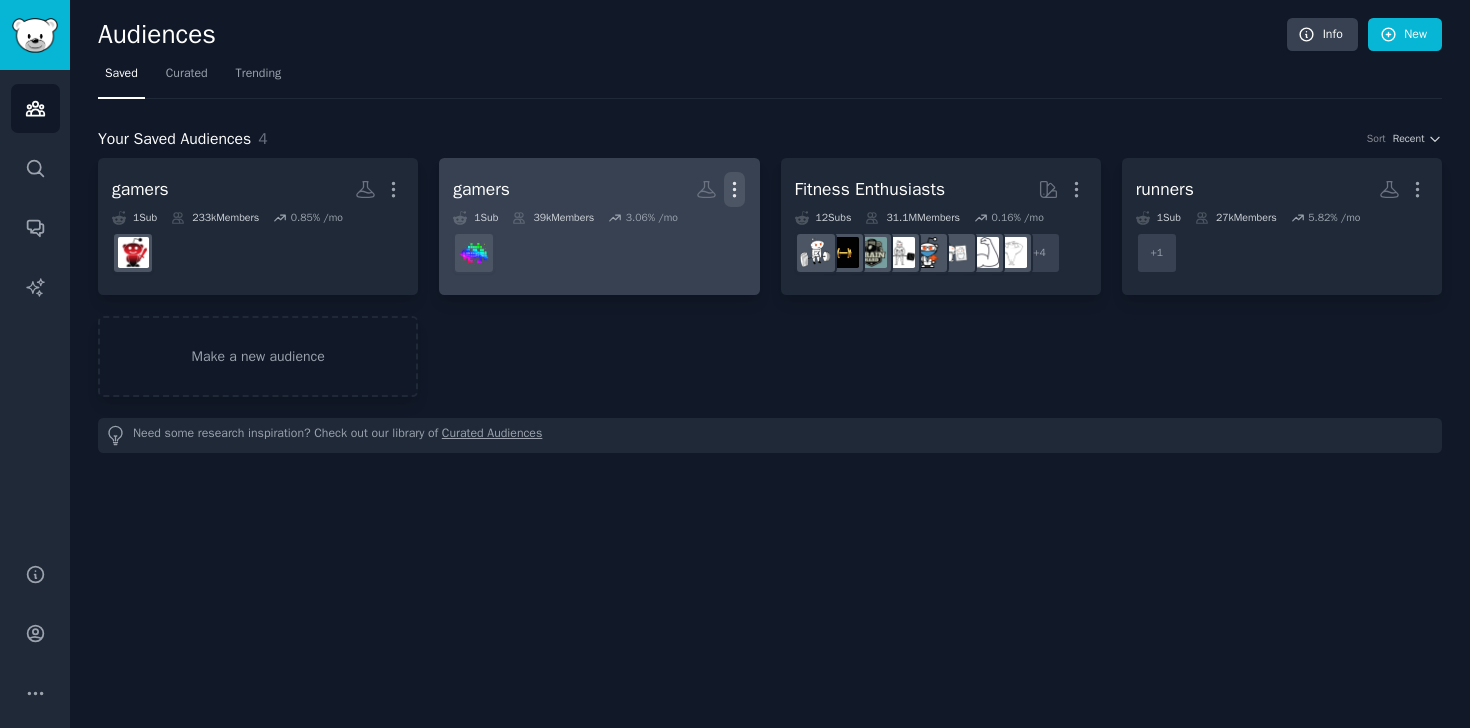 click 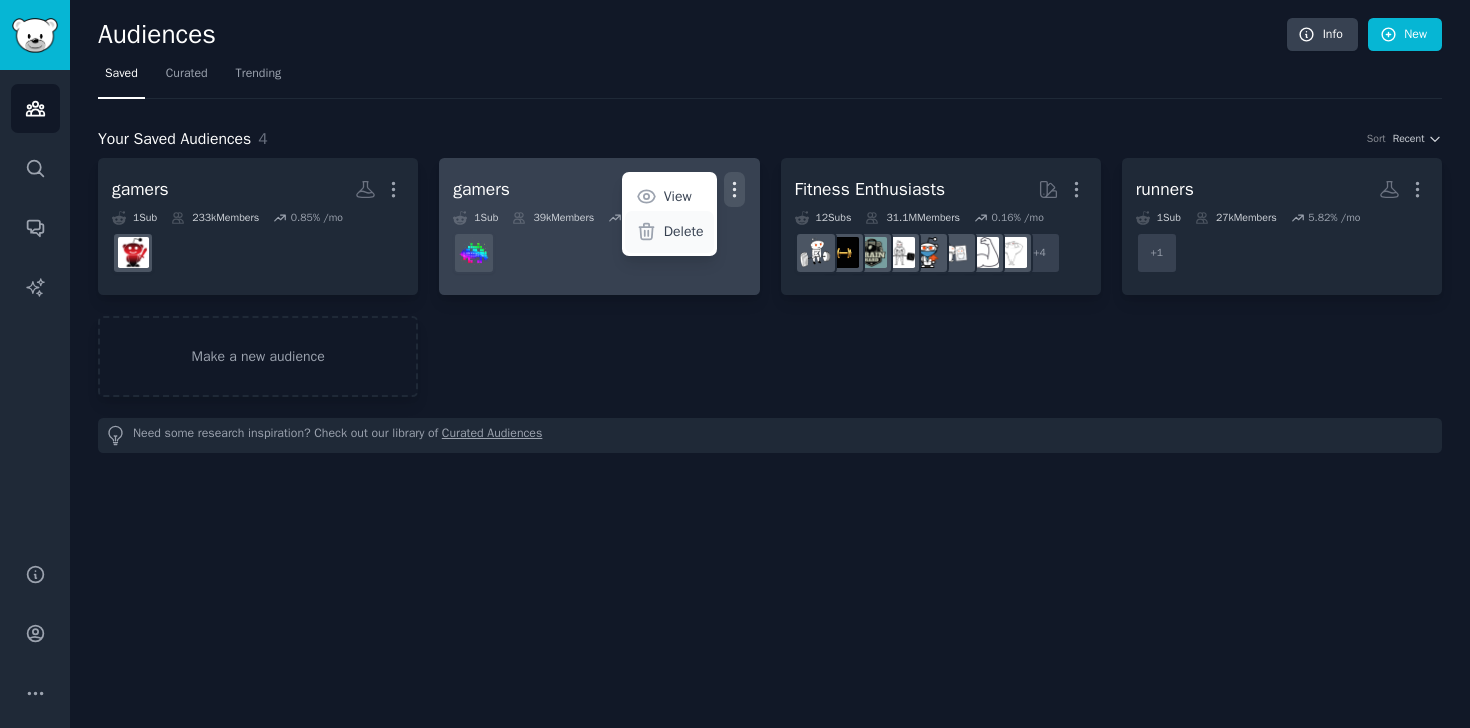 click on "Delete" at bounding box center (684, 231) 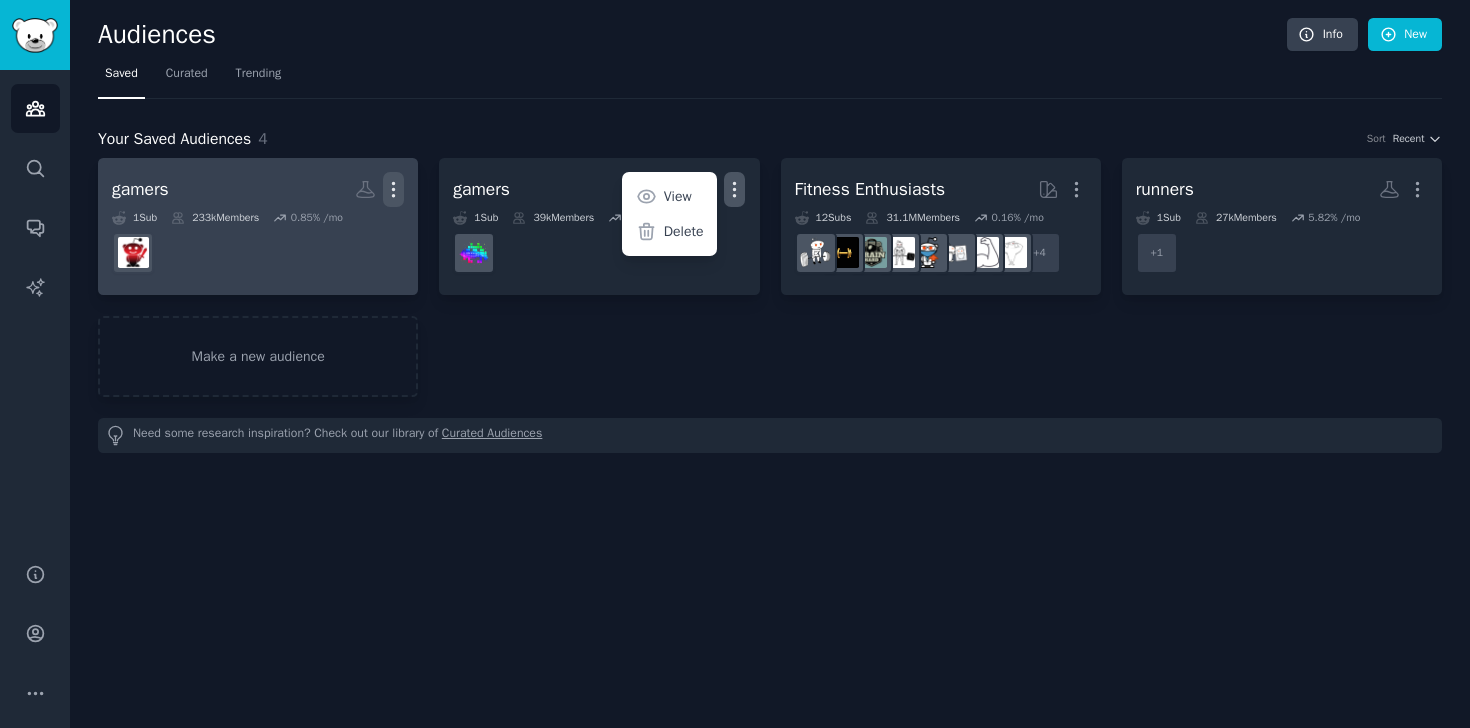 click 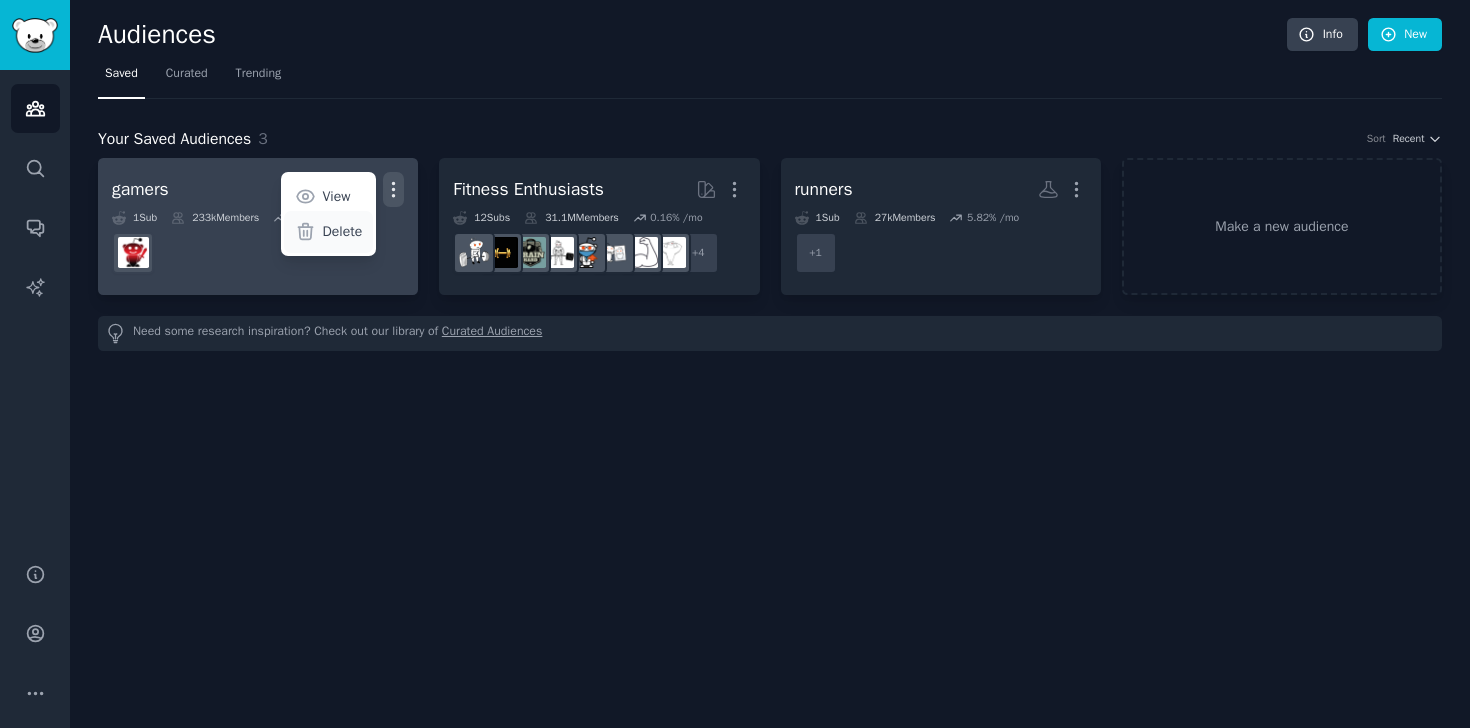 click on "Delete" at bounding box center (343, 231) 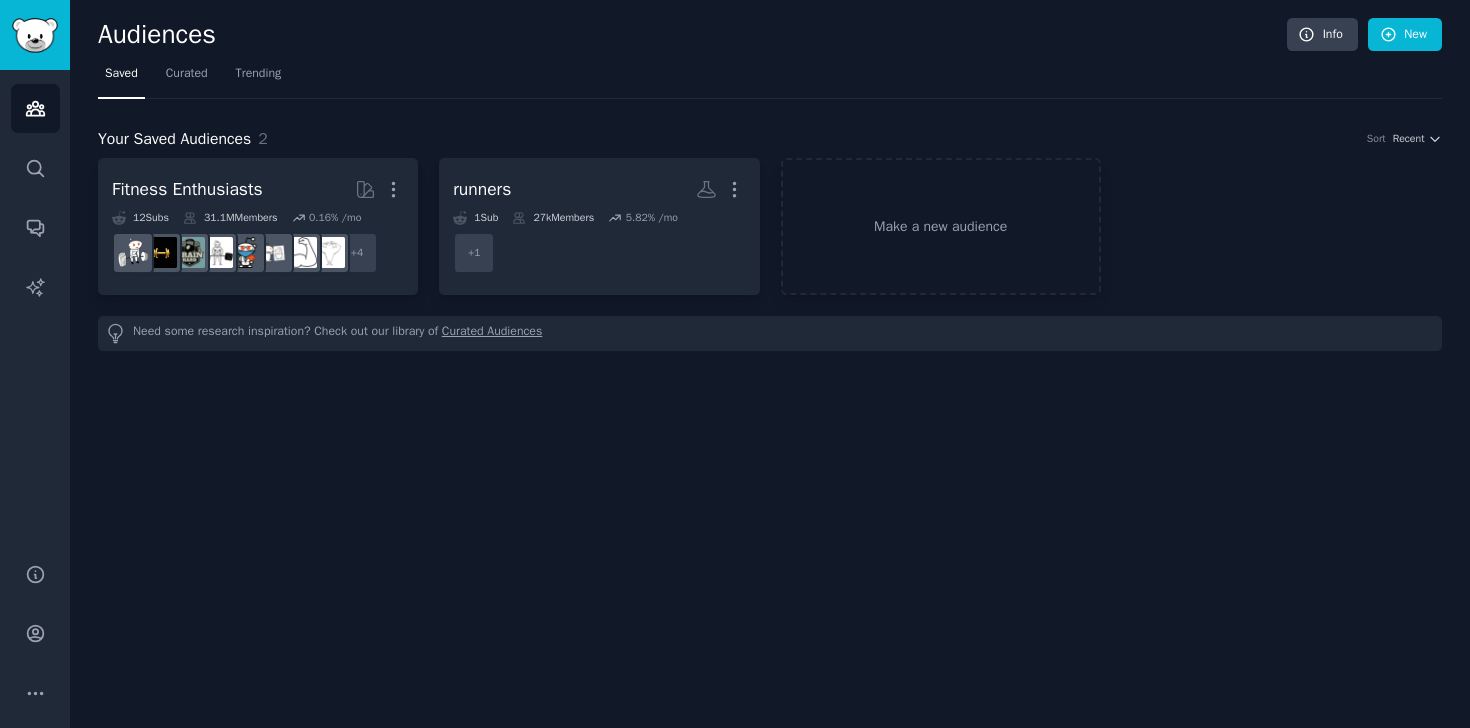 click 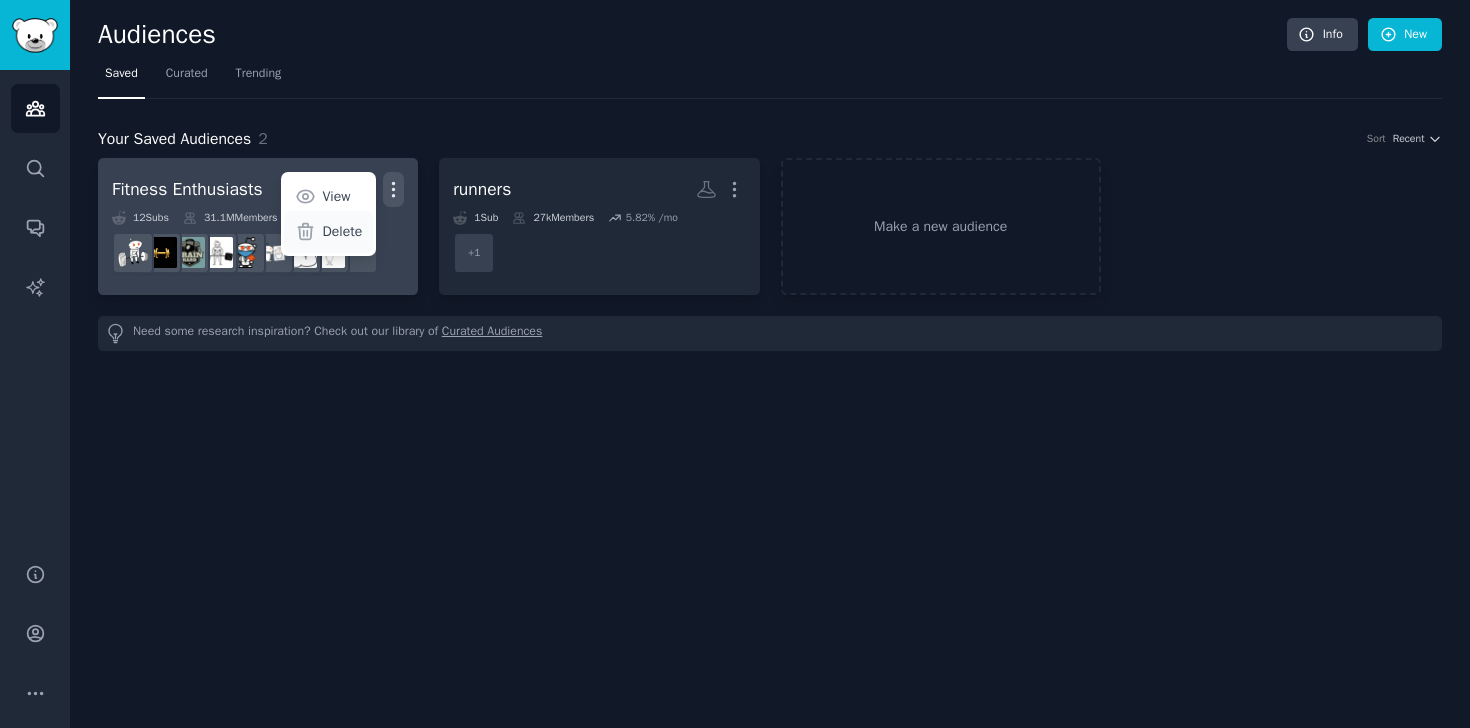 click on "Delete" at bounding box center [343, 231] 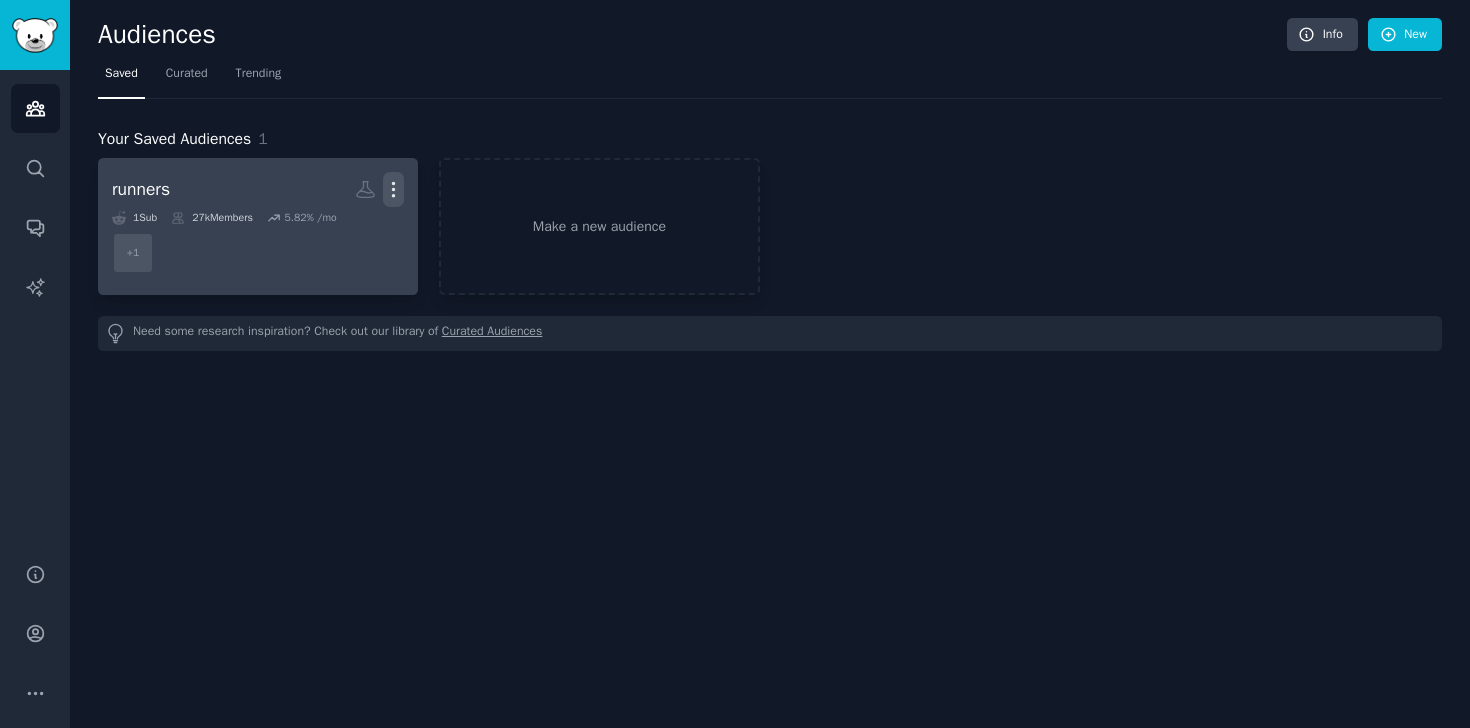 click 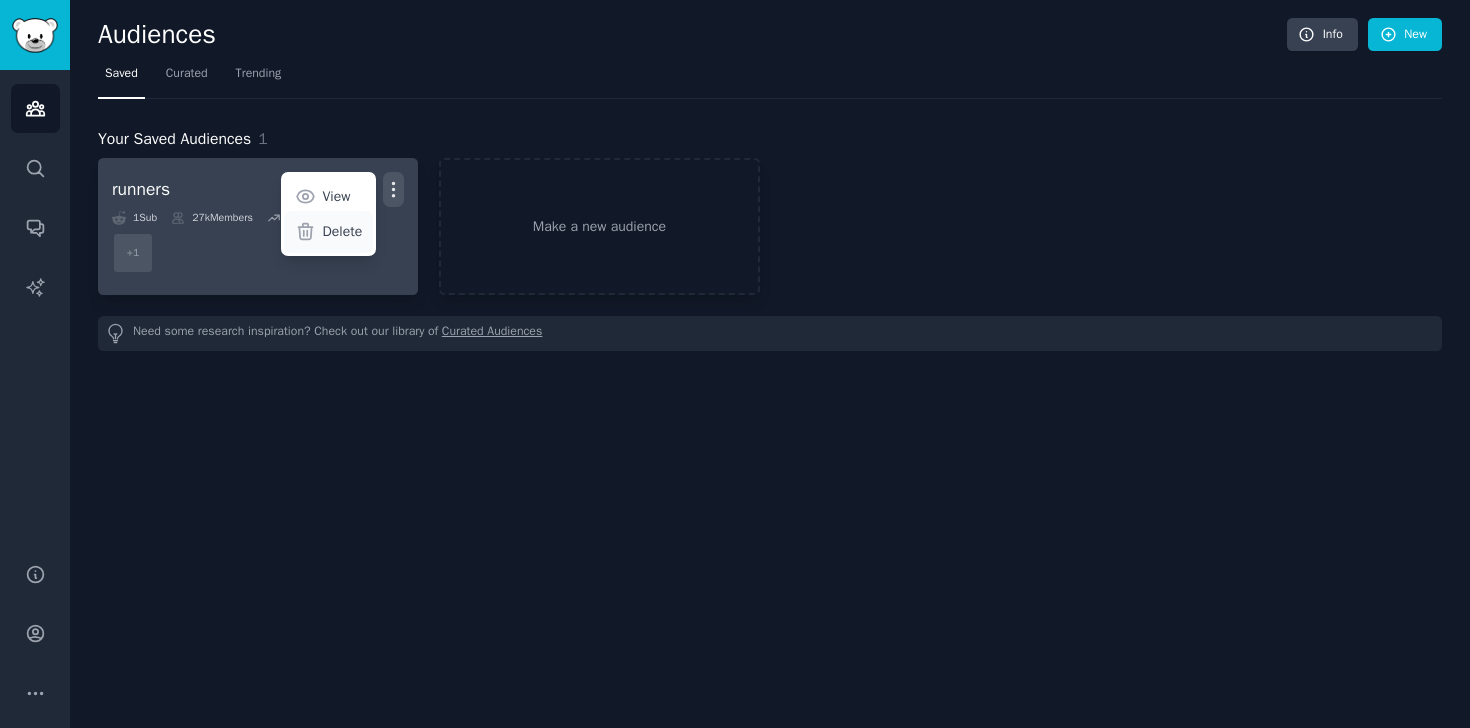 click on "Delete" at bounding box center (343, 231) 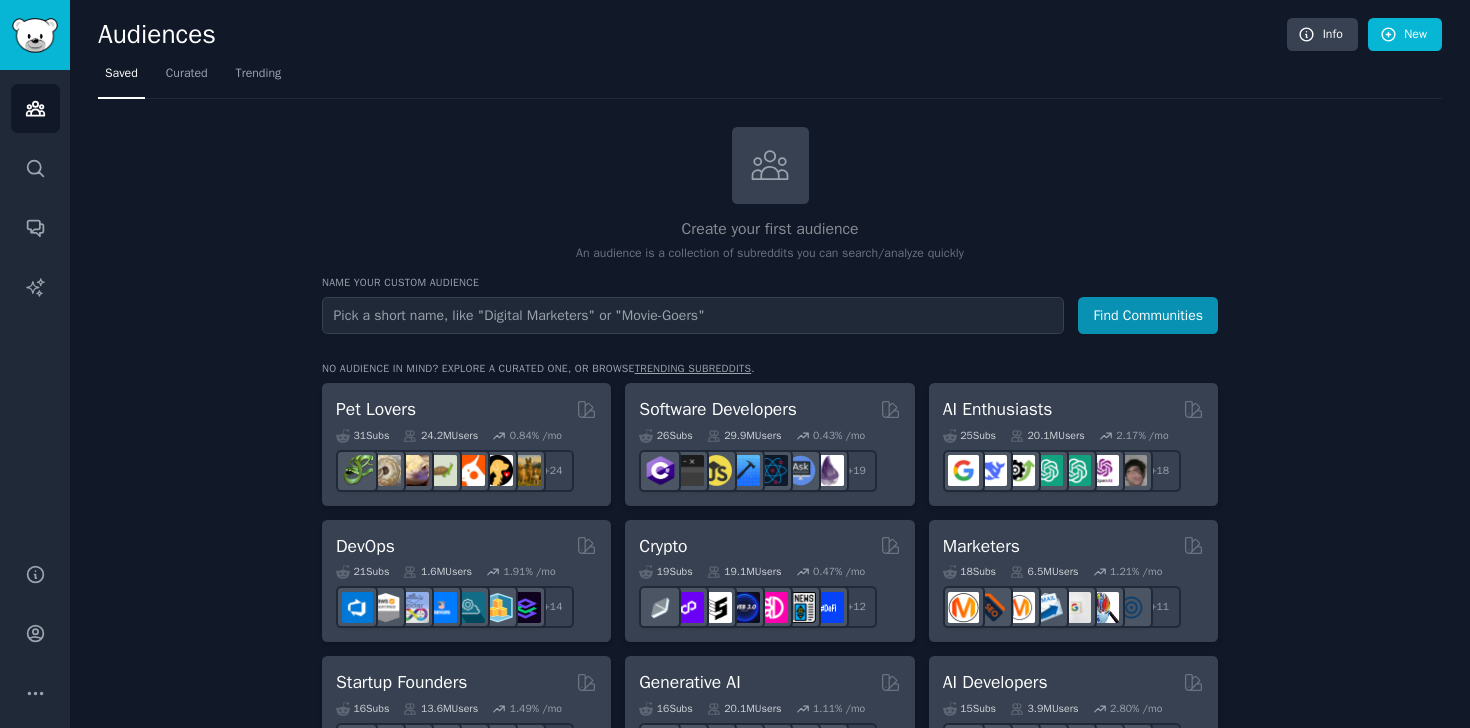 click at bounding box center [693, 315] 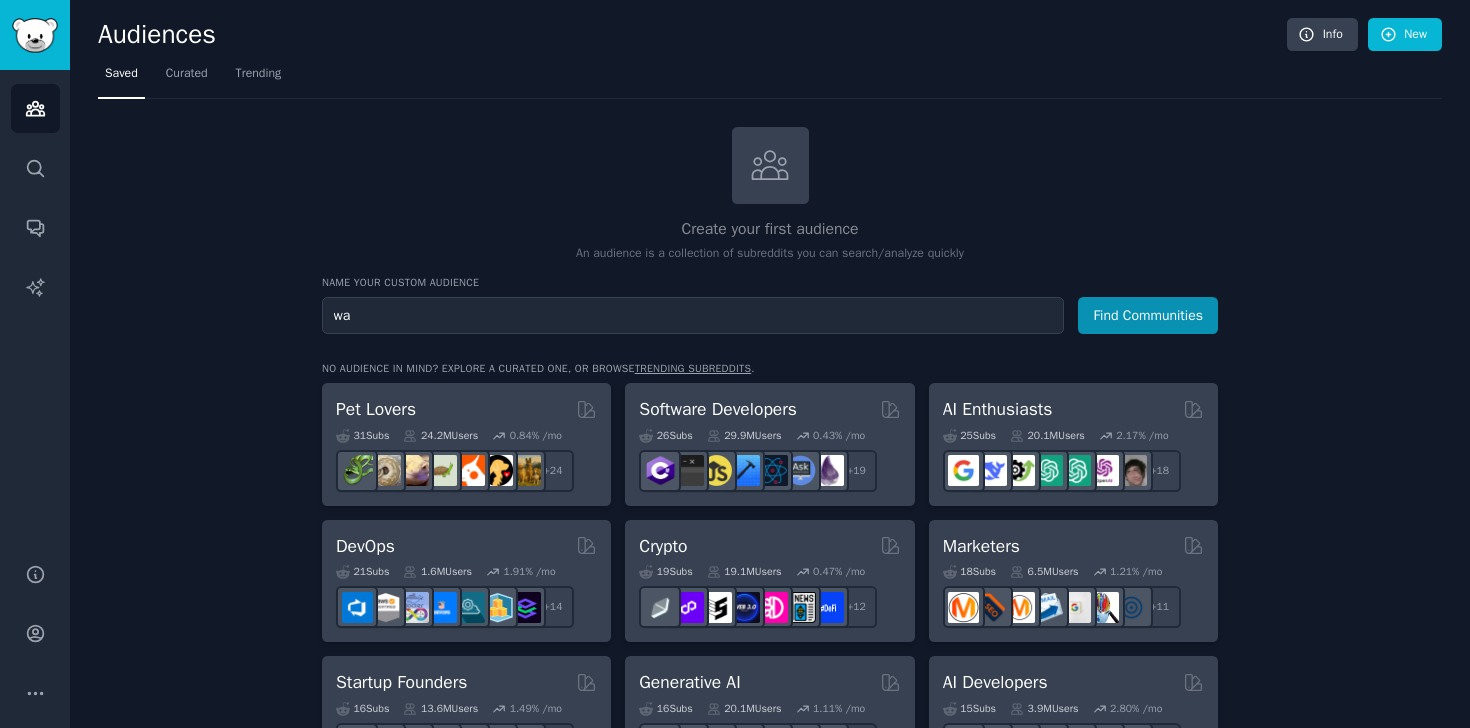 type on "w" 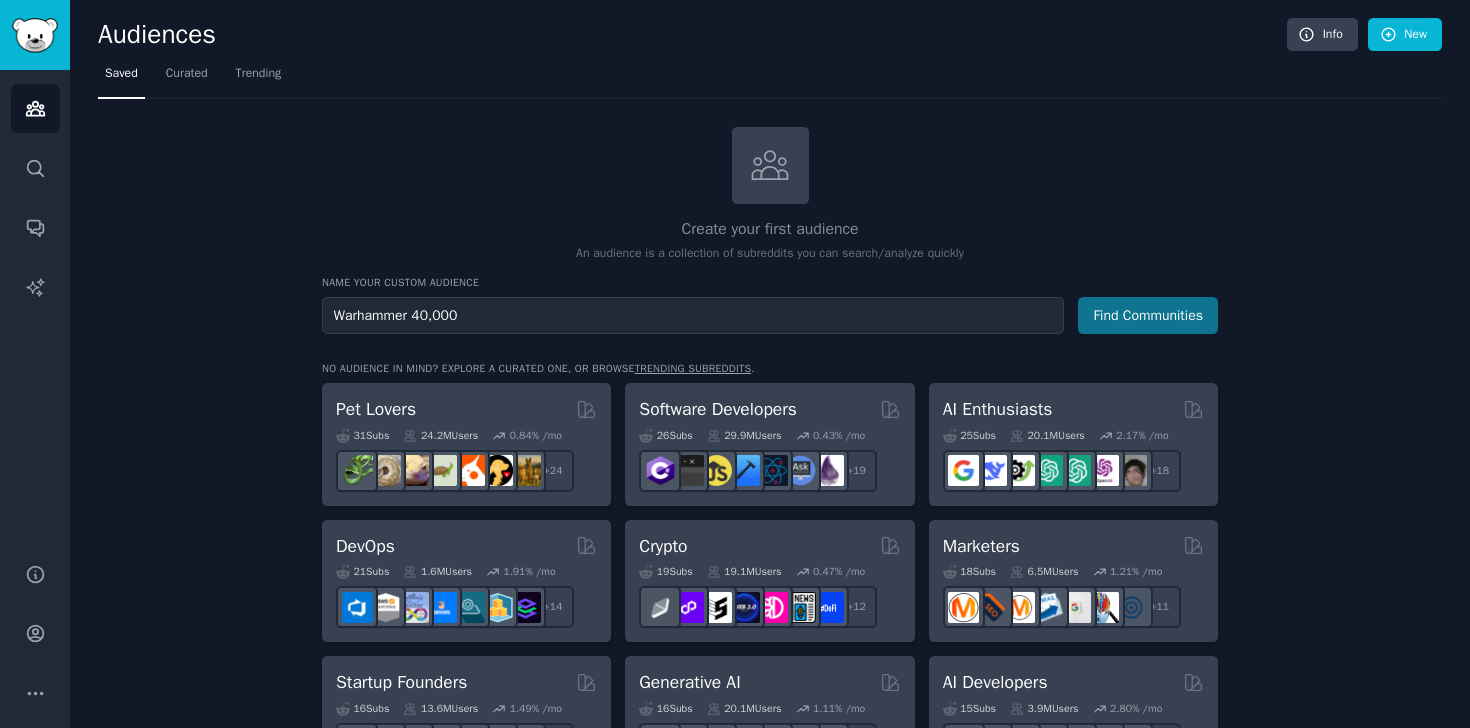 type on "Warhammer 40,000" 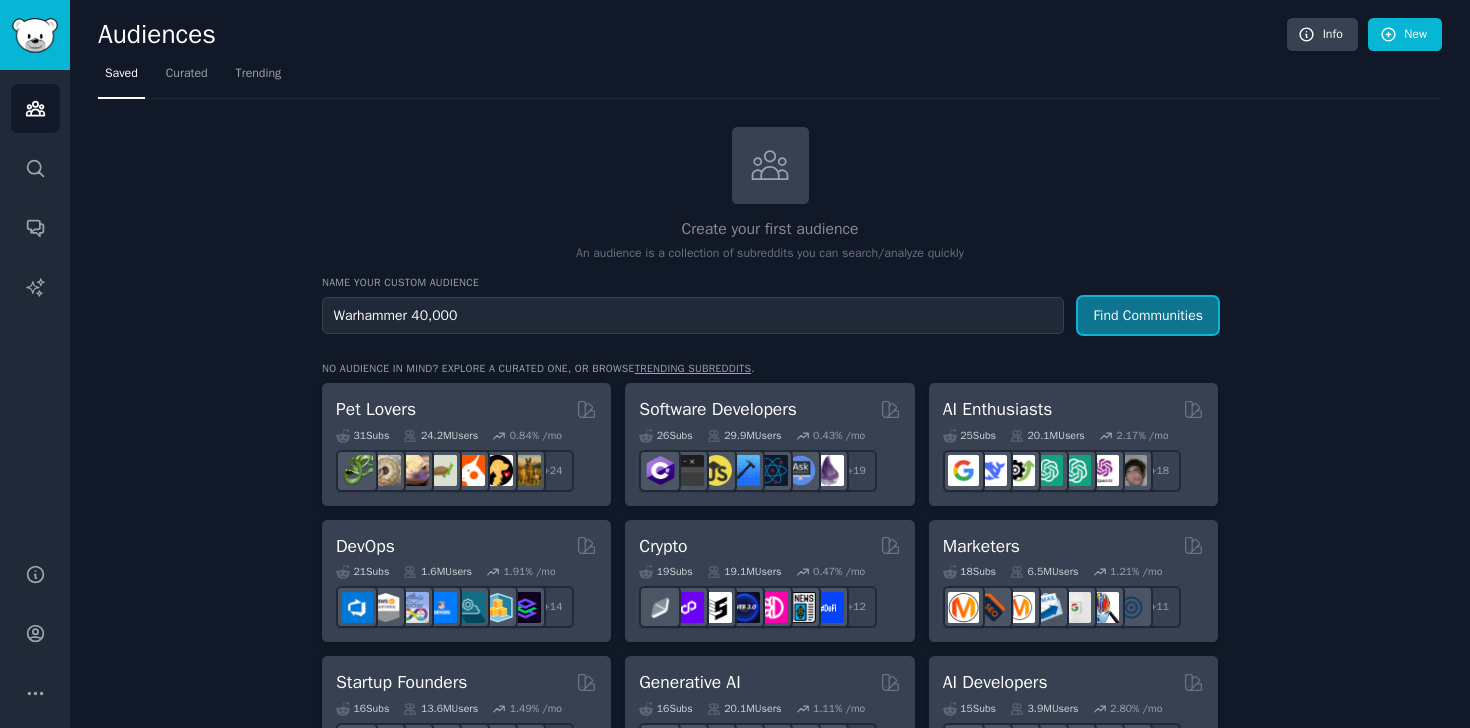 click on "Find Communities" at bounding box center (1148, 315) 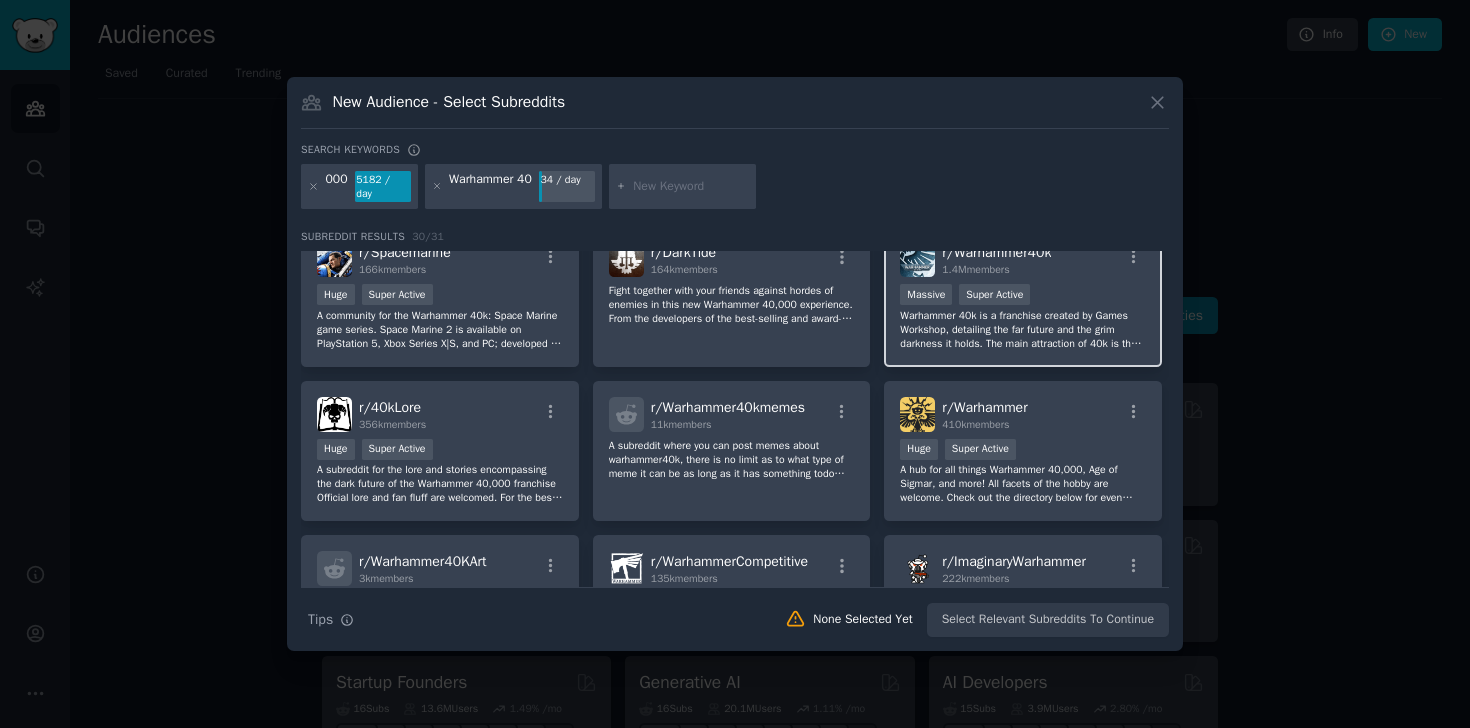 scroll, scrollTop: 13, scrollLeft: 0, axis: vertical 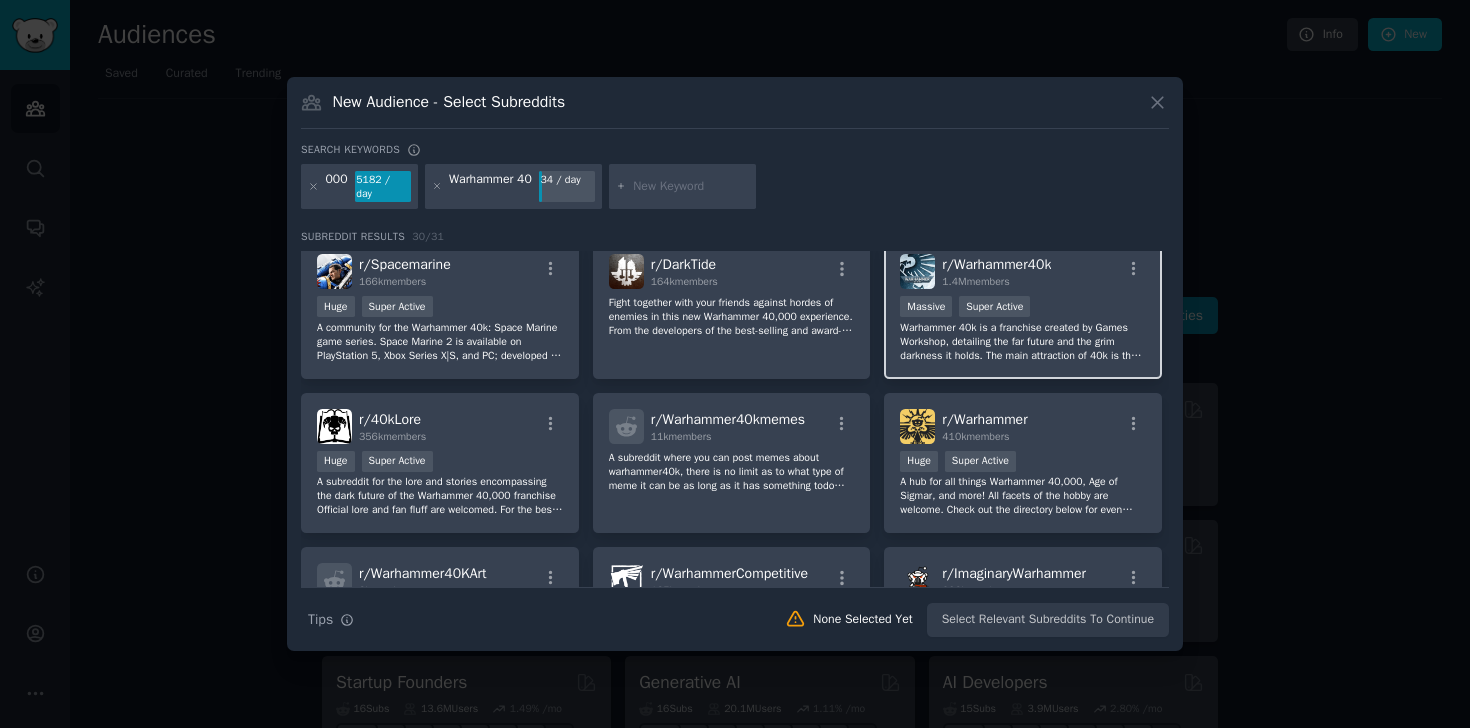 click on "r/ Warhammer40k 1.4M  members" at bounding box center (1023, 271) 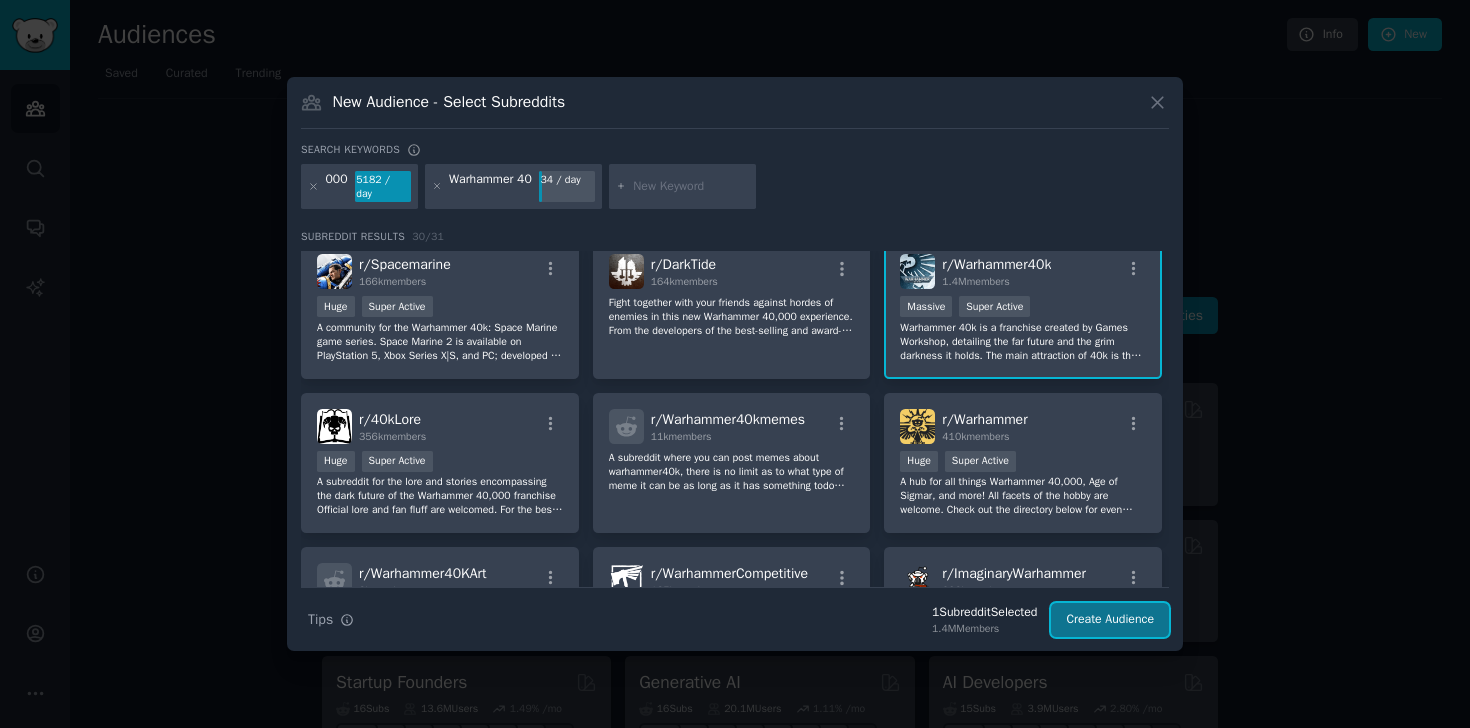 click on "Create Audience" at bounding box center [1110, 620] 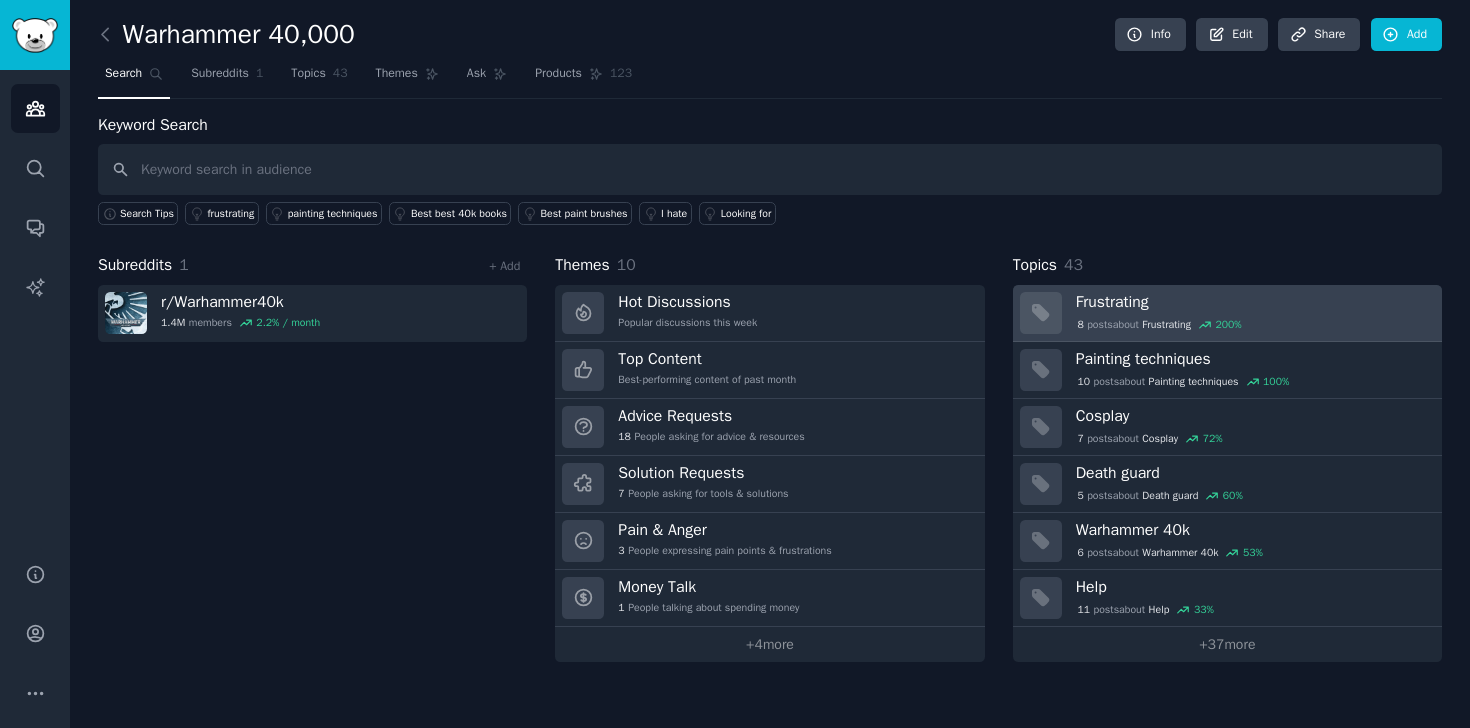 click on "Frustrating" at bounding box center [1252, 302] 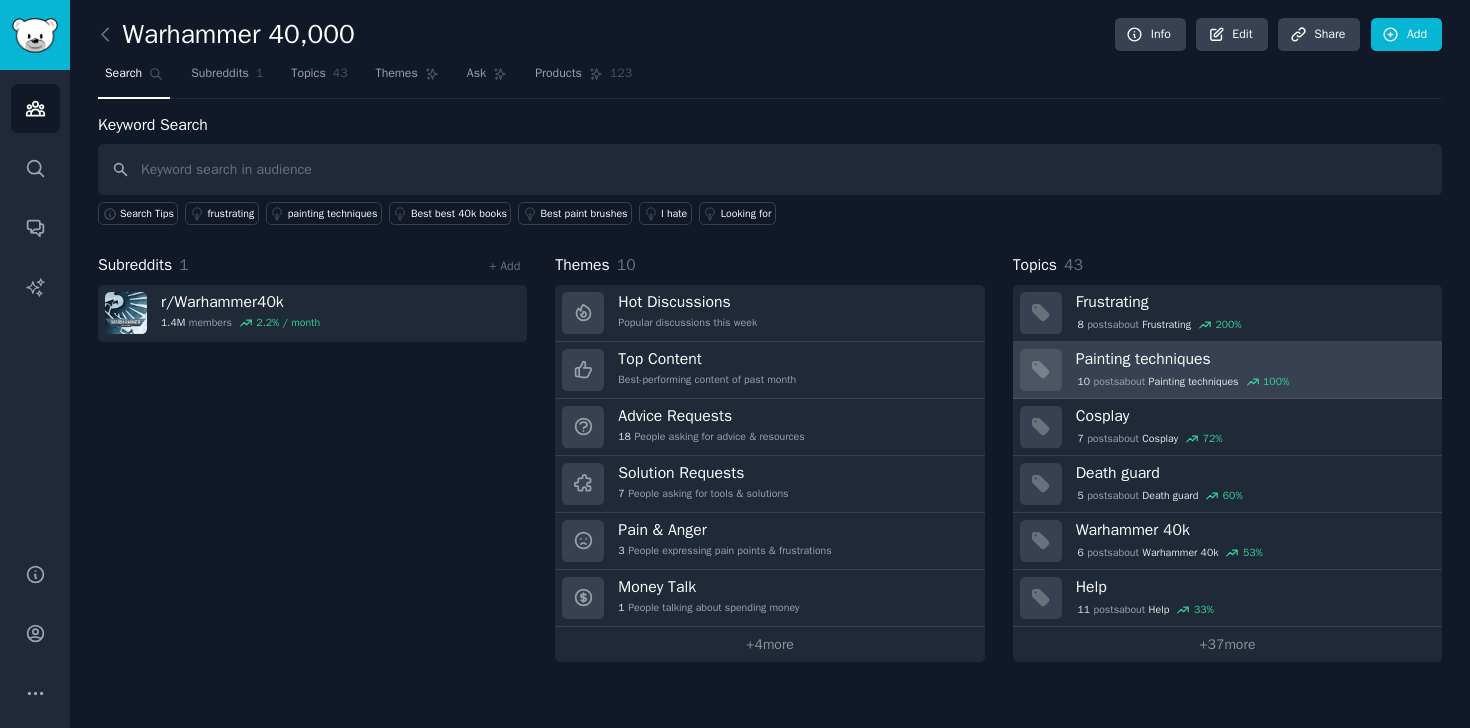 click on "Painting techniques" at bounding box center [1252, 359] 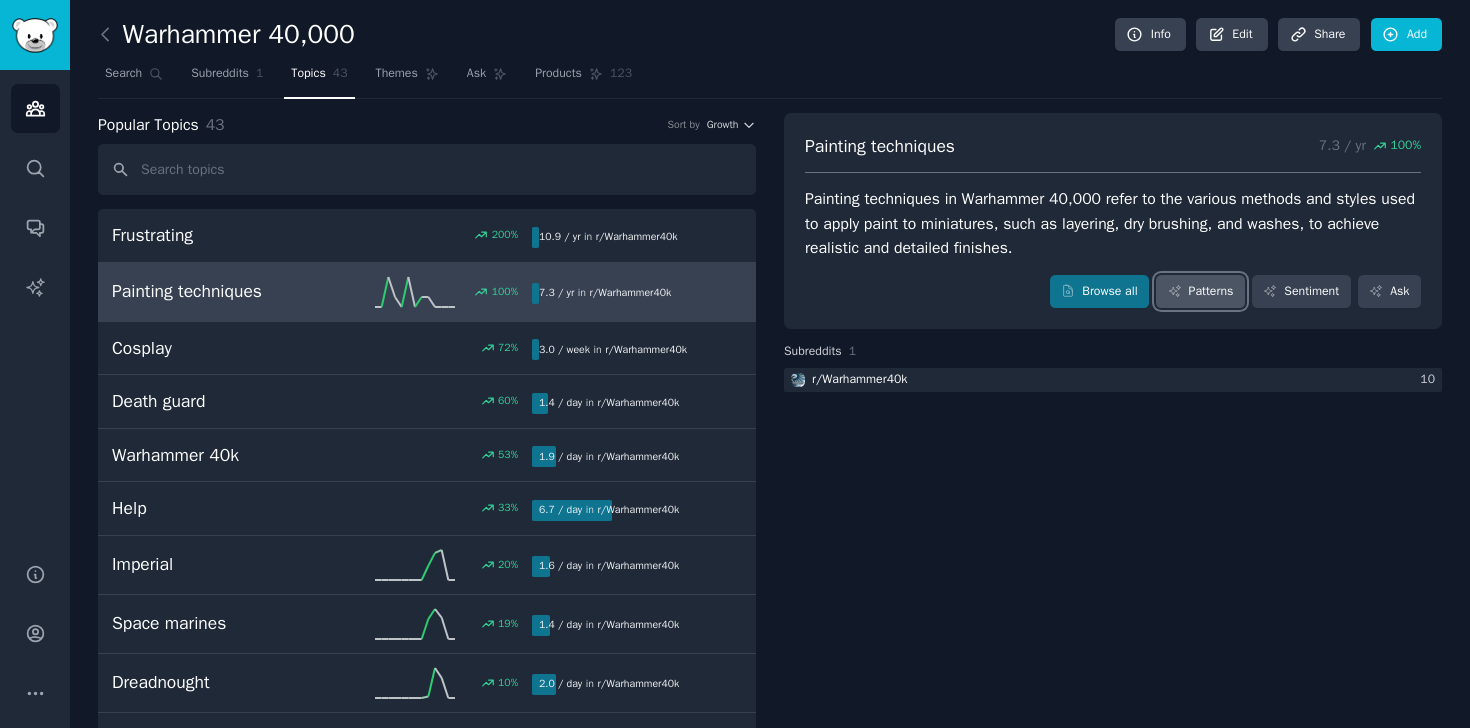 click on "Patterns" at bounding box center (1200, 292) 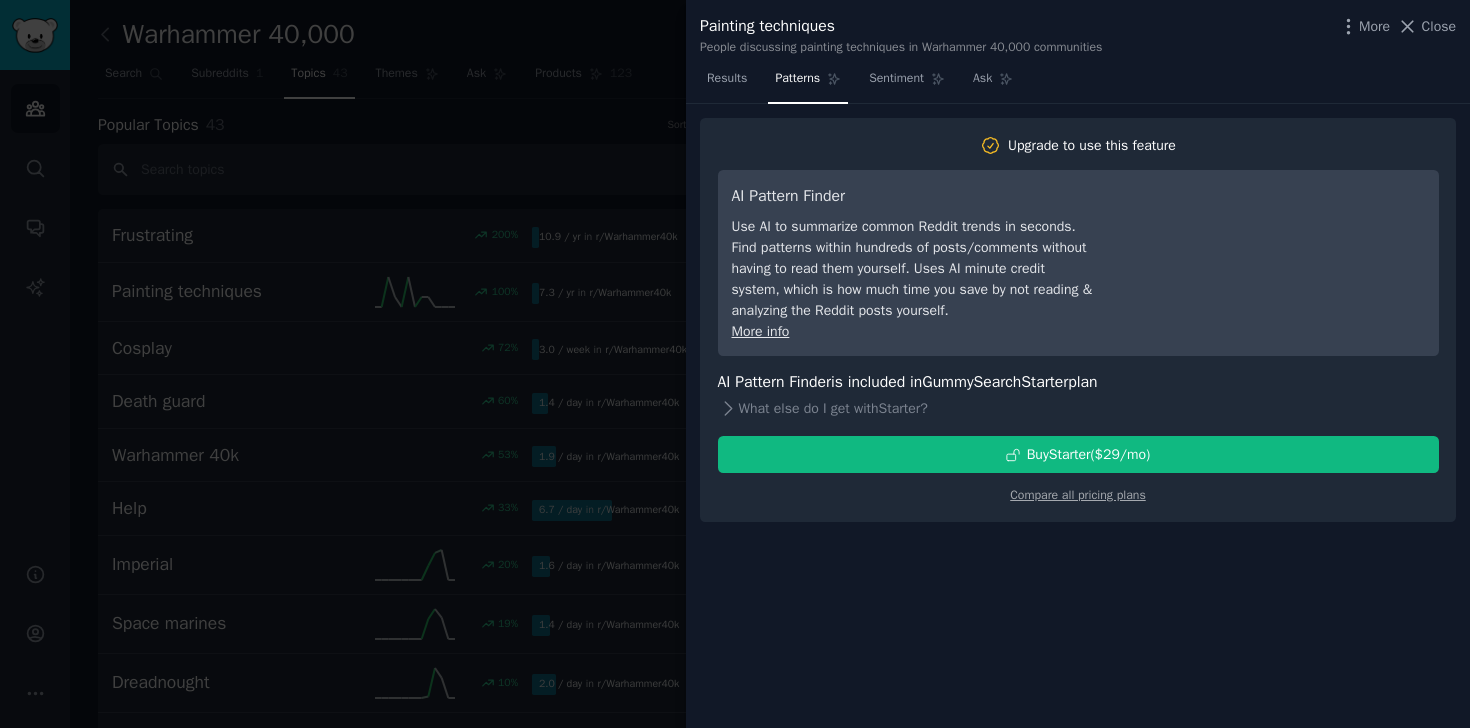type 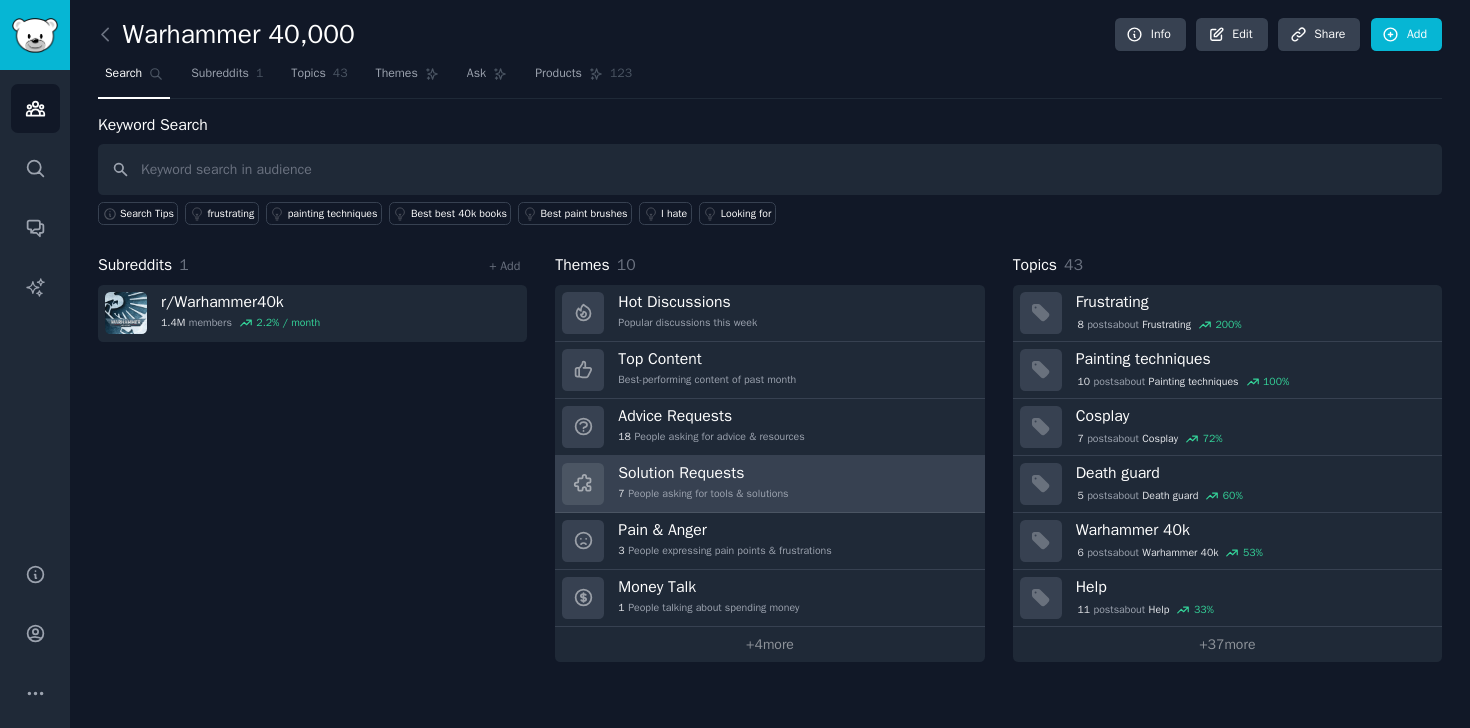 click on "Solution Requests" at bounding box center [703, 473] 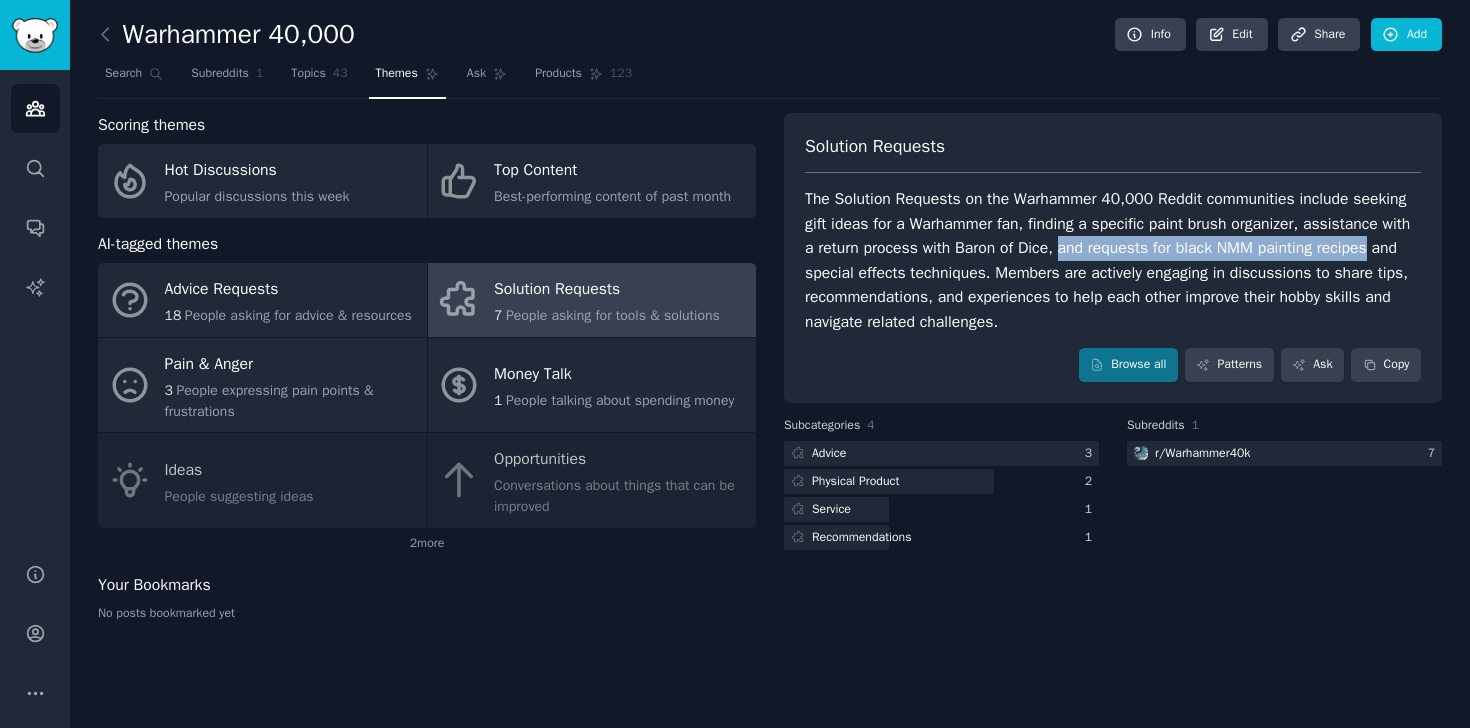 drag, startPoint x: 1177, startPoint y: 251, endPoint x: 917, endPoint y: 274, distance: 261.01532 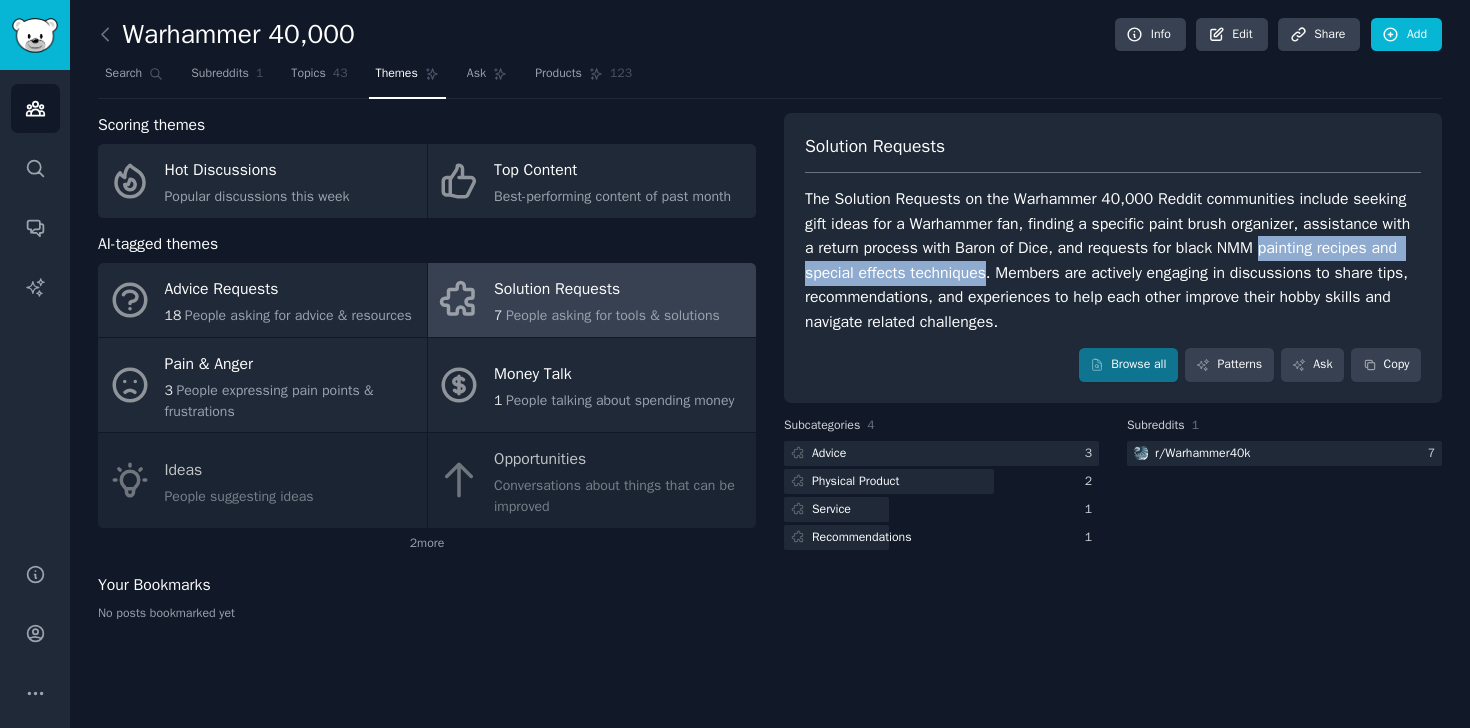 drag, startPoint x: 807, startPoint y: 274, endPoint x: 1140, endPoint y: 268, distance: 333.05405 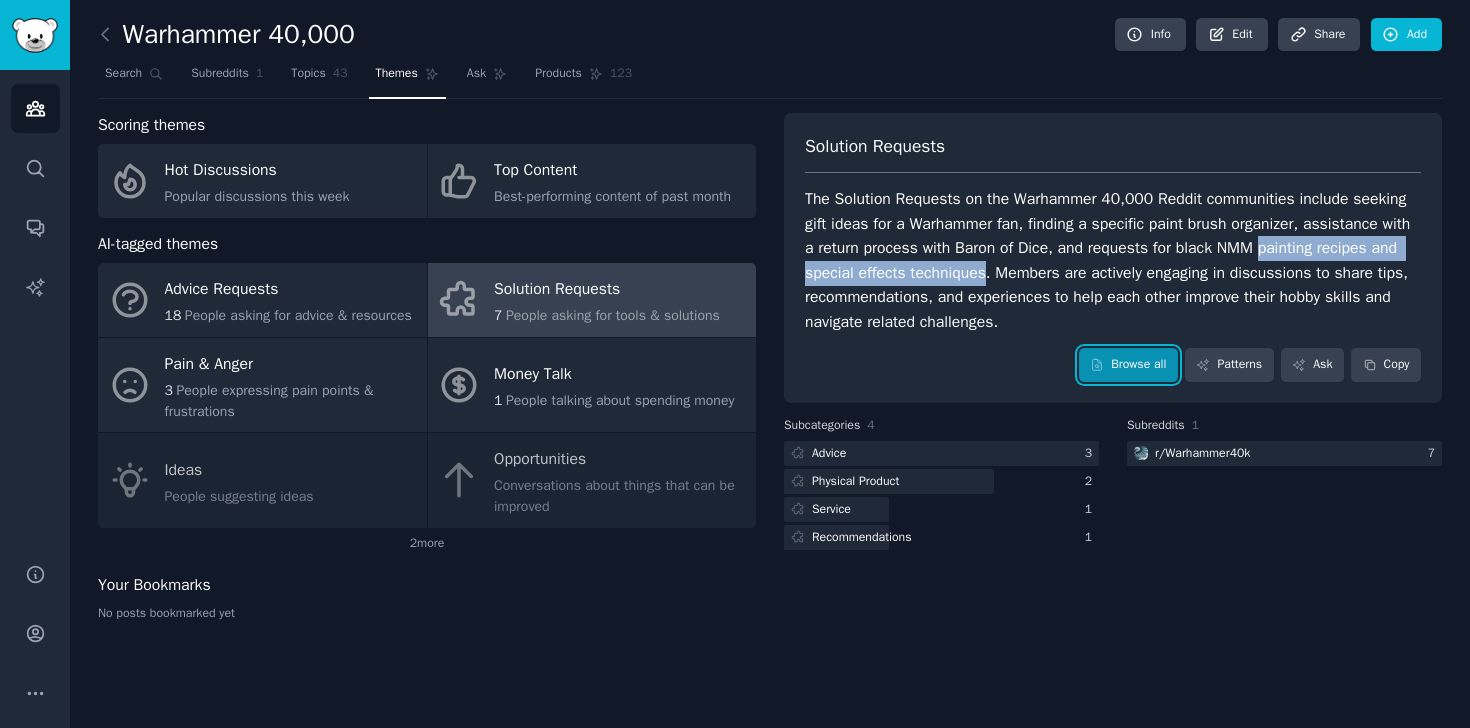 click on "Browse all" at bounding box center [1128, 365] 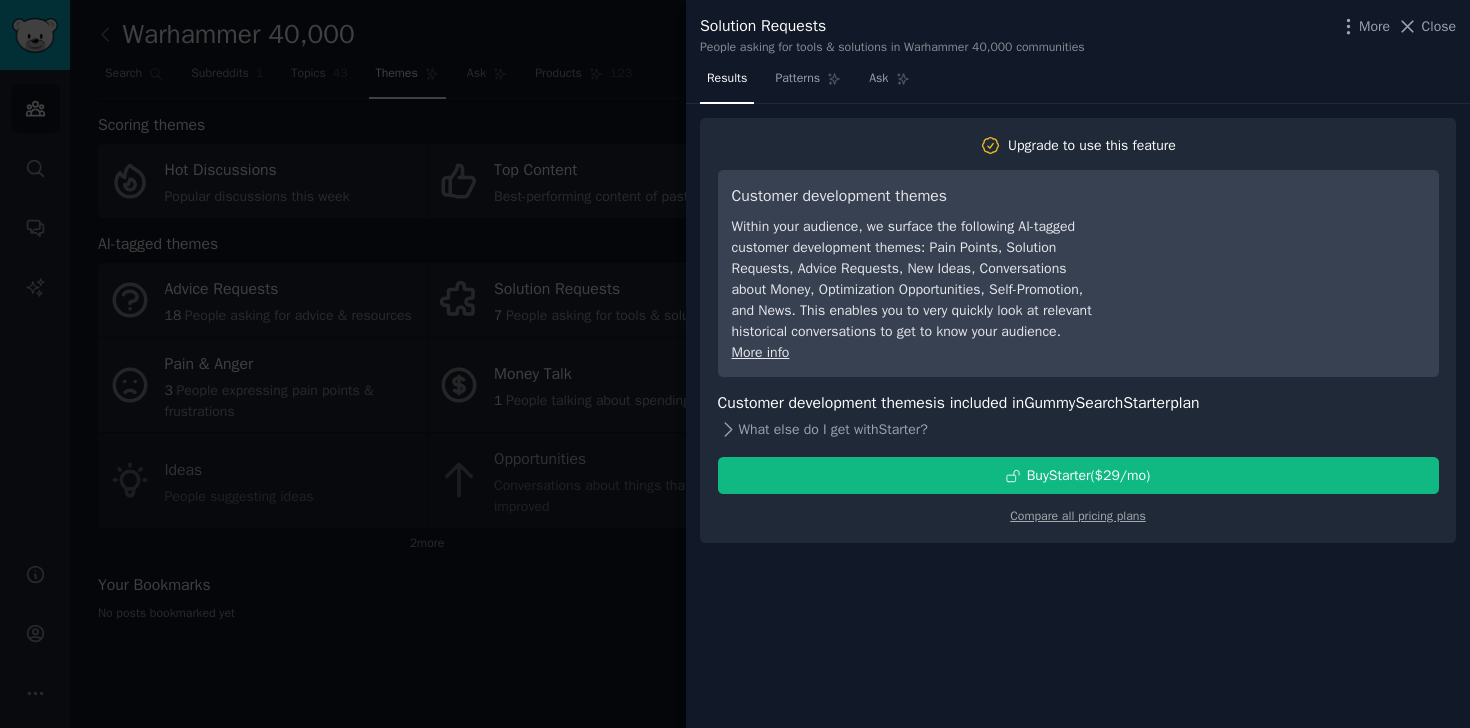 click 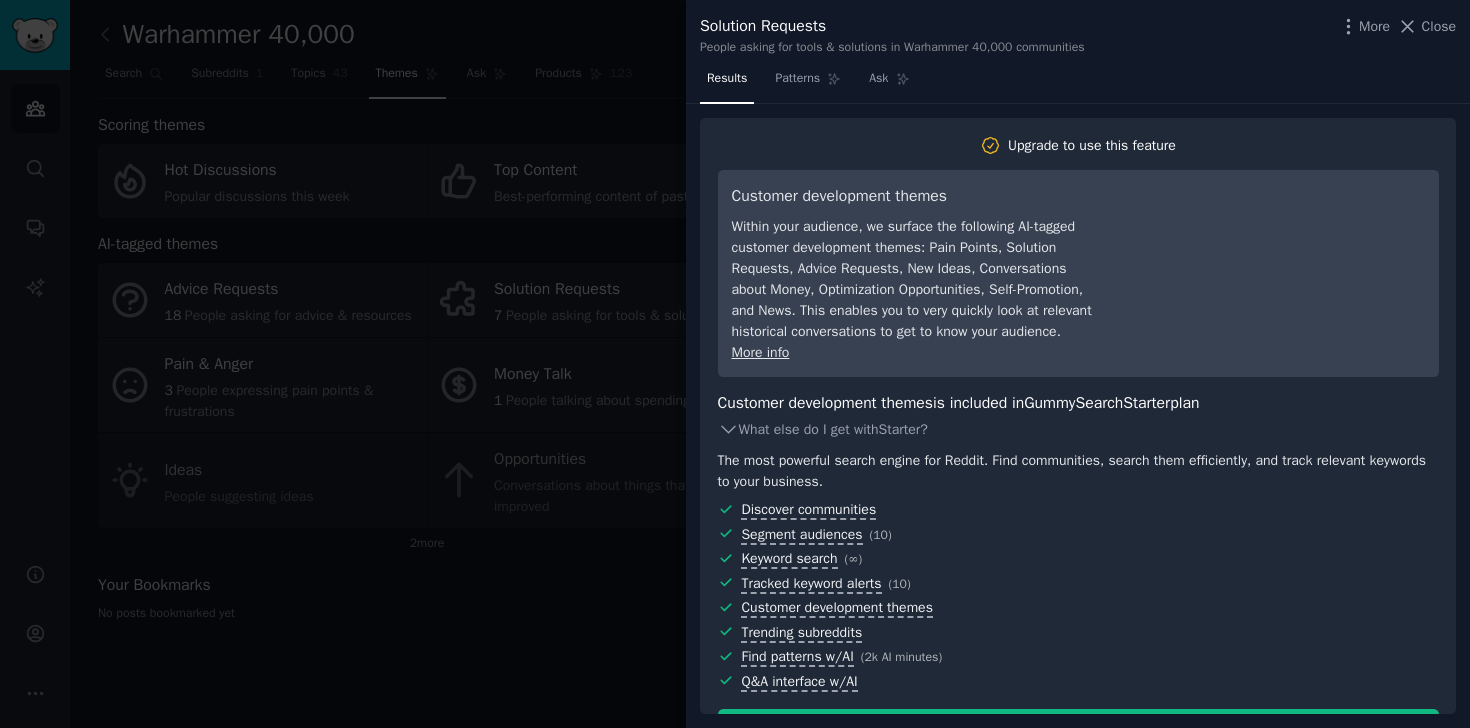 click 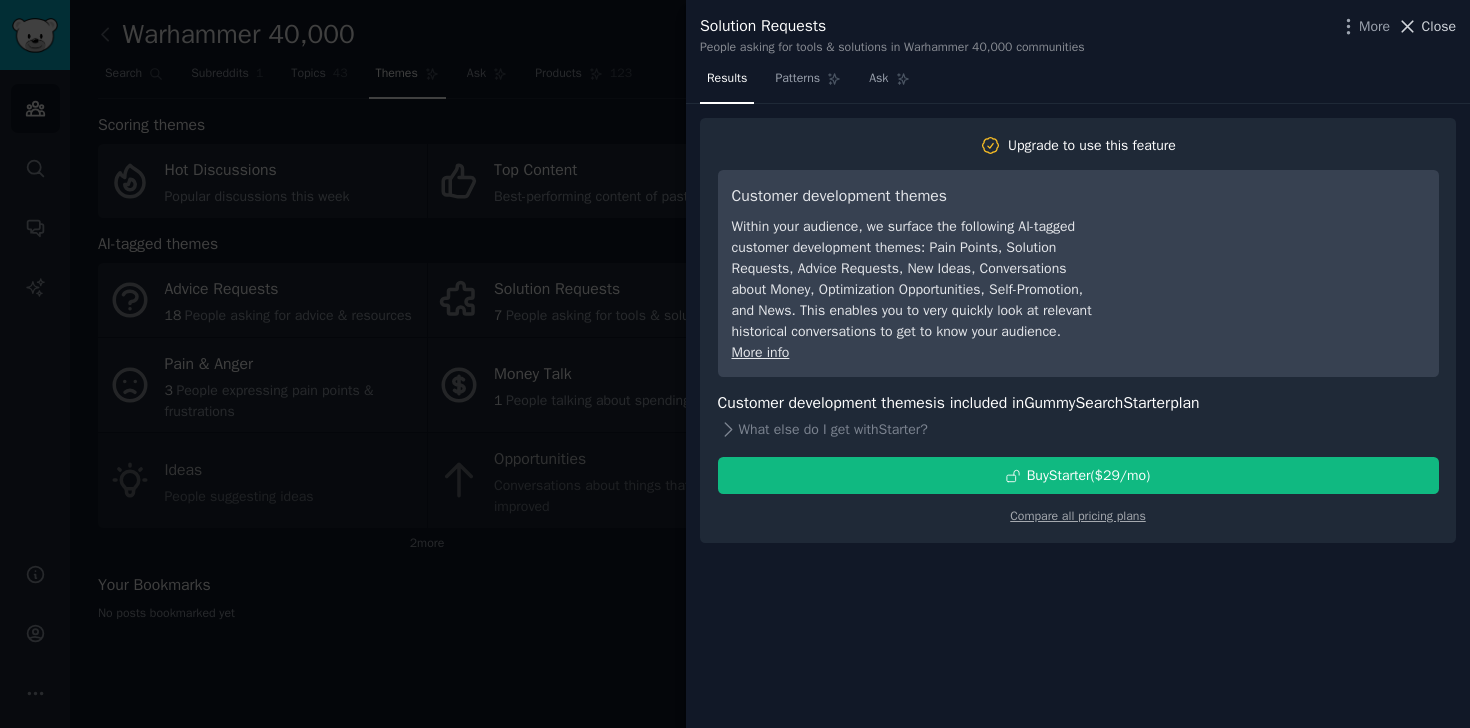 click on "Close" at bounding box center [1439, 26] 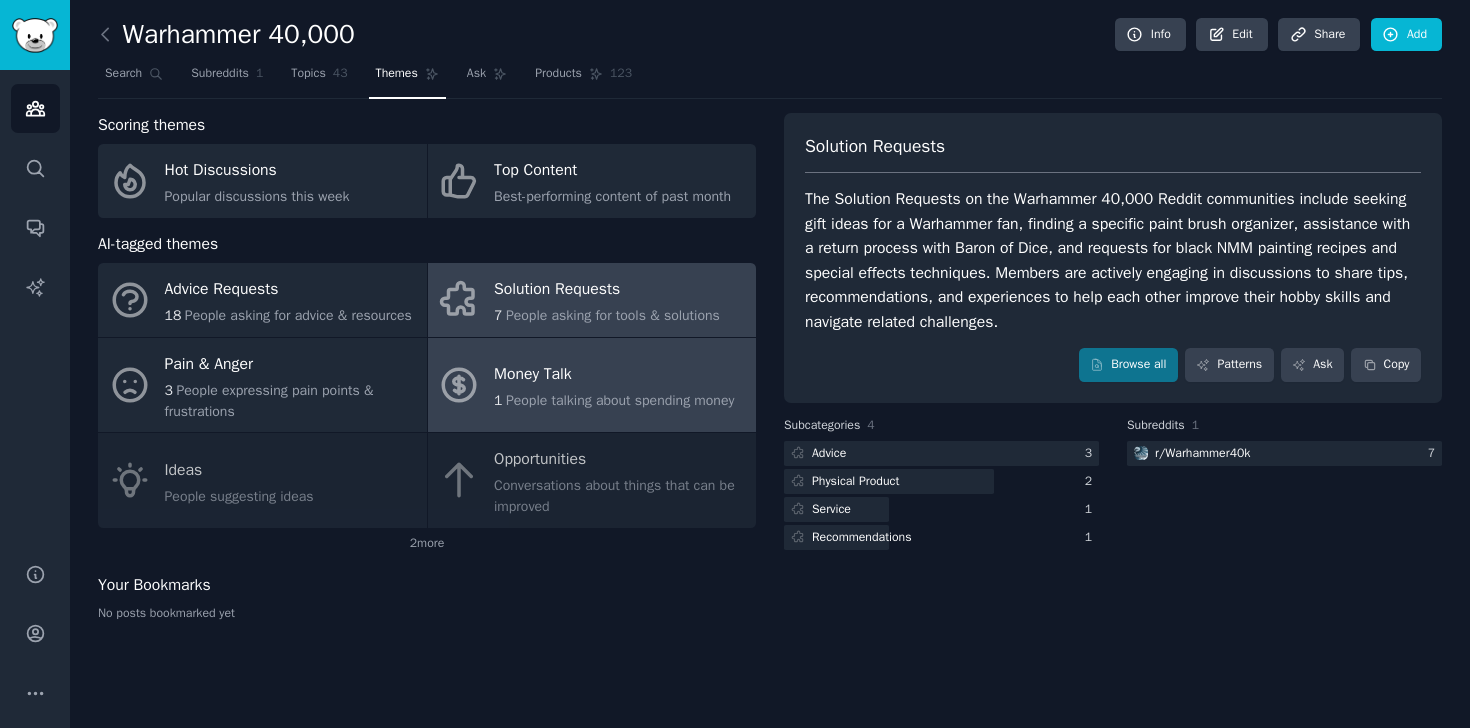 click on "Money Talk" at bounding box center [614, 375] 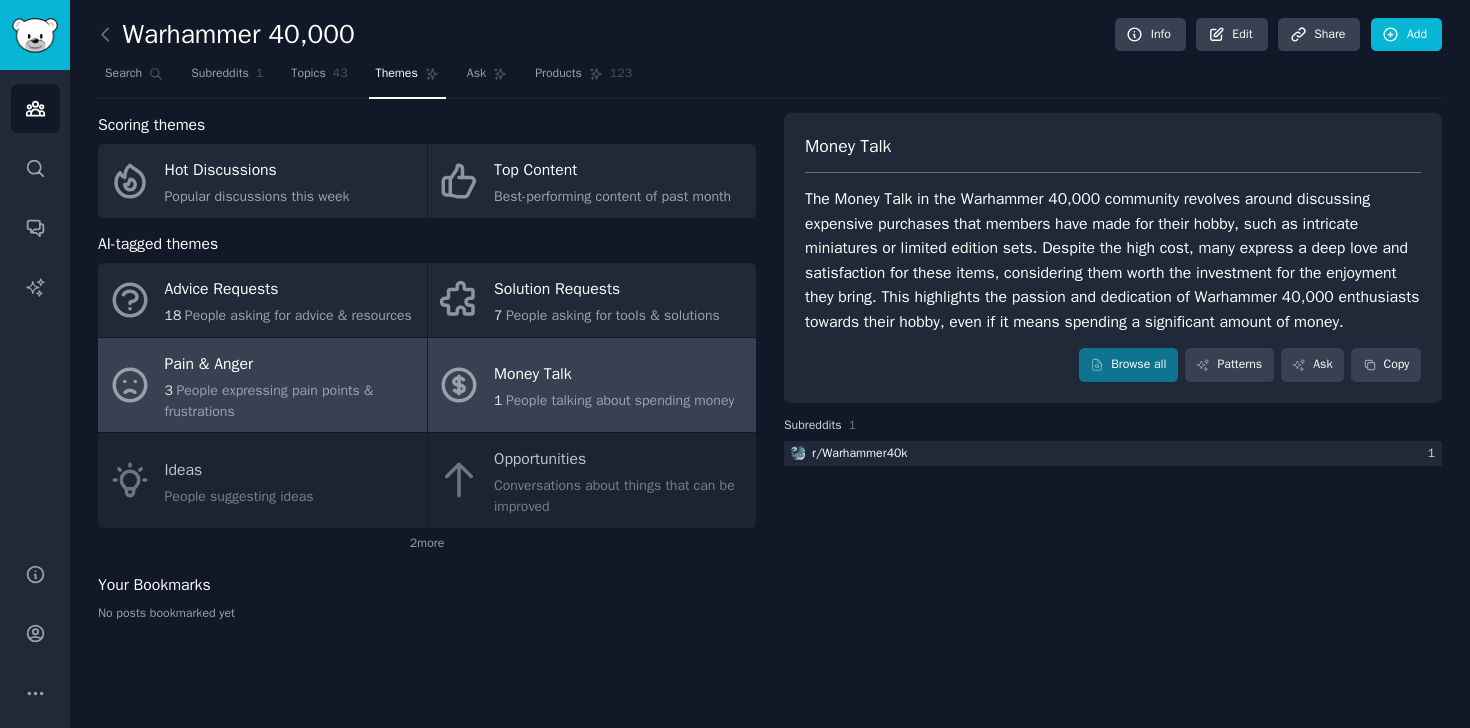 click on "People expressing pain points & frustrations" at bounding box center (269, 401) 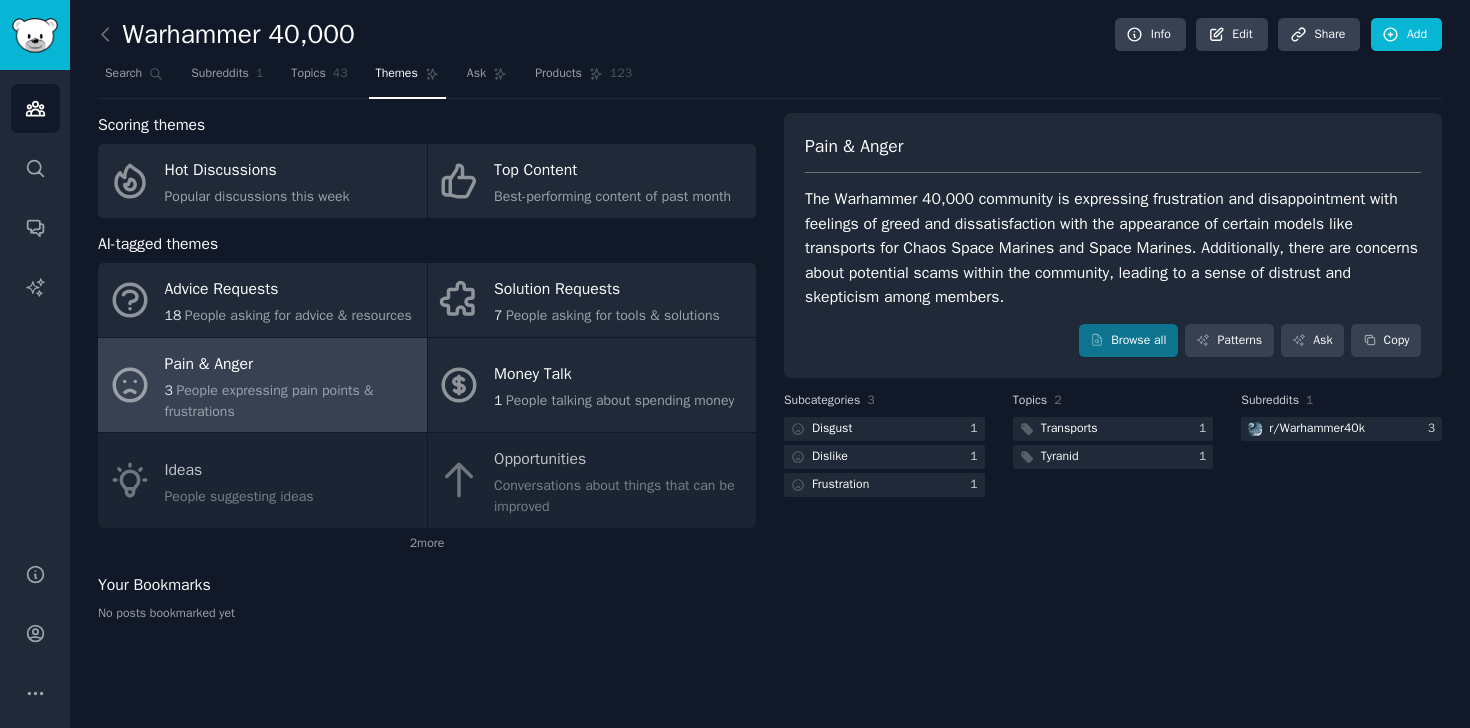 click on "Advice Requests 18 People asking for advice & resources Solution Requests 7 People asking for tools & solutions Pain & Anger 3 People expressing pain points & frustrations Money Talk 1 People talking about spending money Ideas People suggesting ideas Opportunities Conversations about things that can be improved" 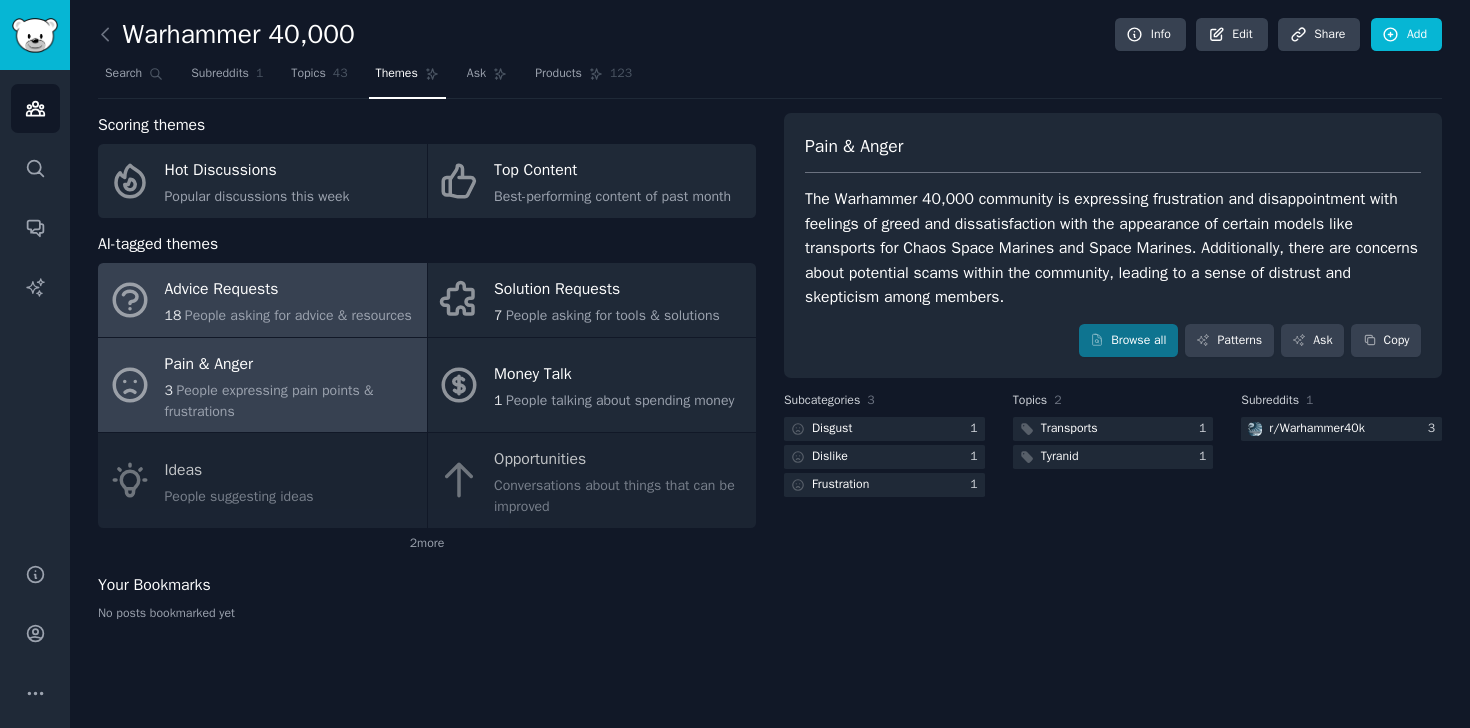 click on "Advice Requests" at bounding box center (288, 290) 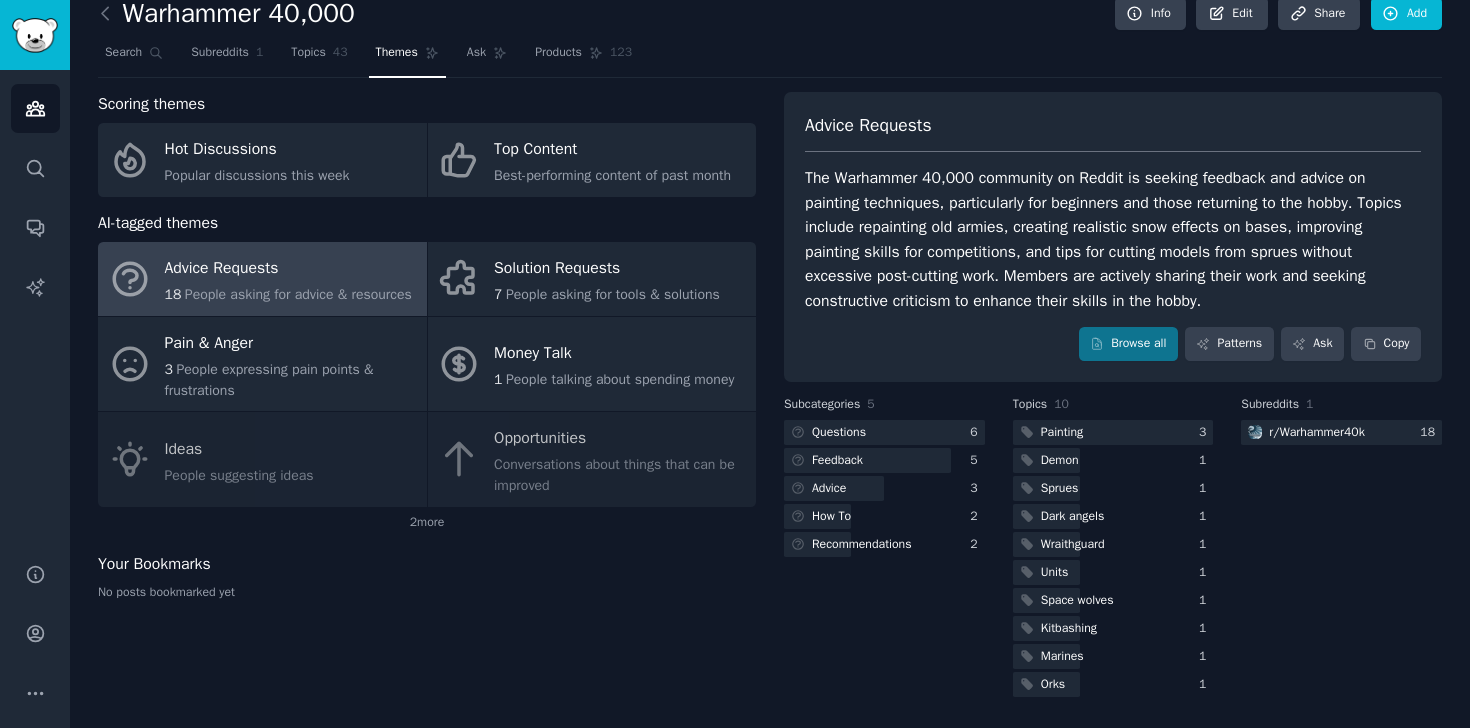 scroll, scrollTop: 0, scrollLeft: 0, axis: both 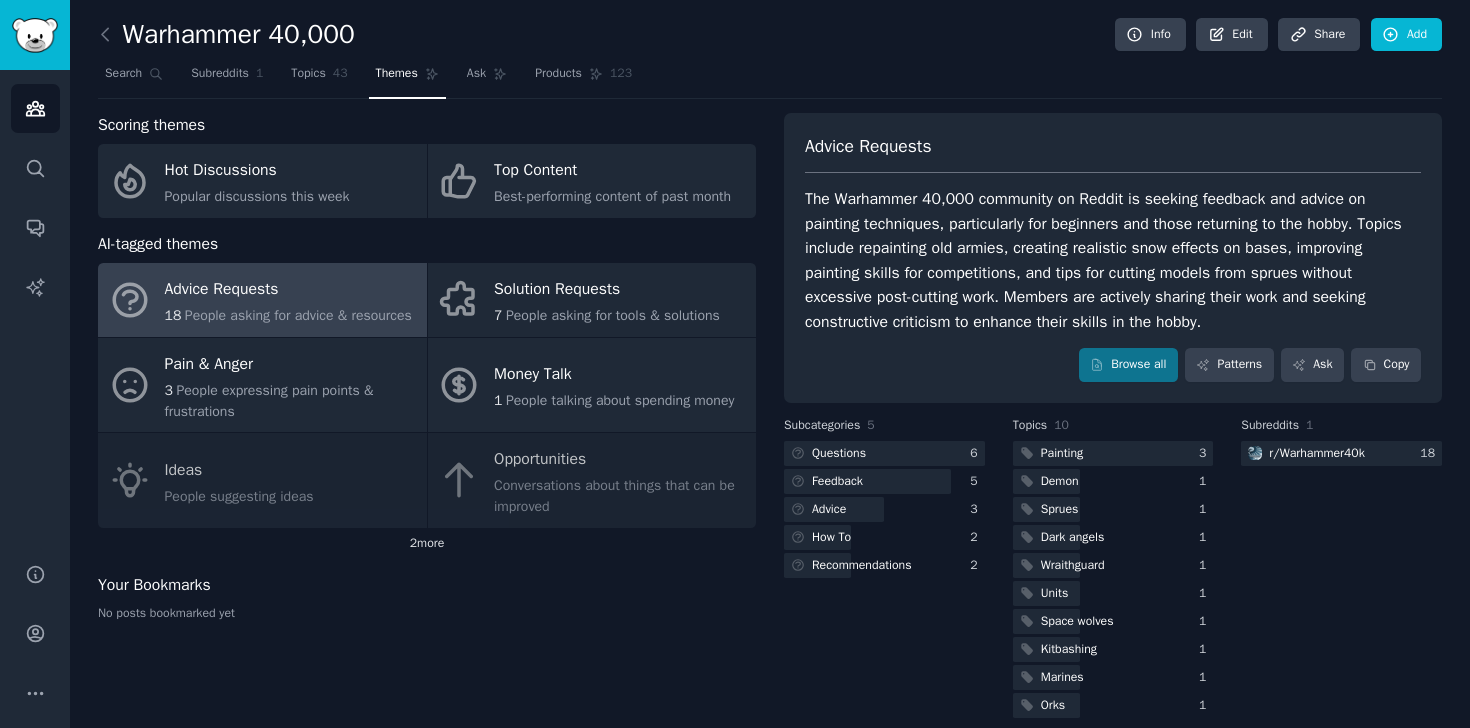 click on "2  more" 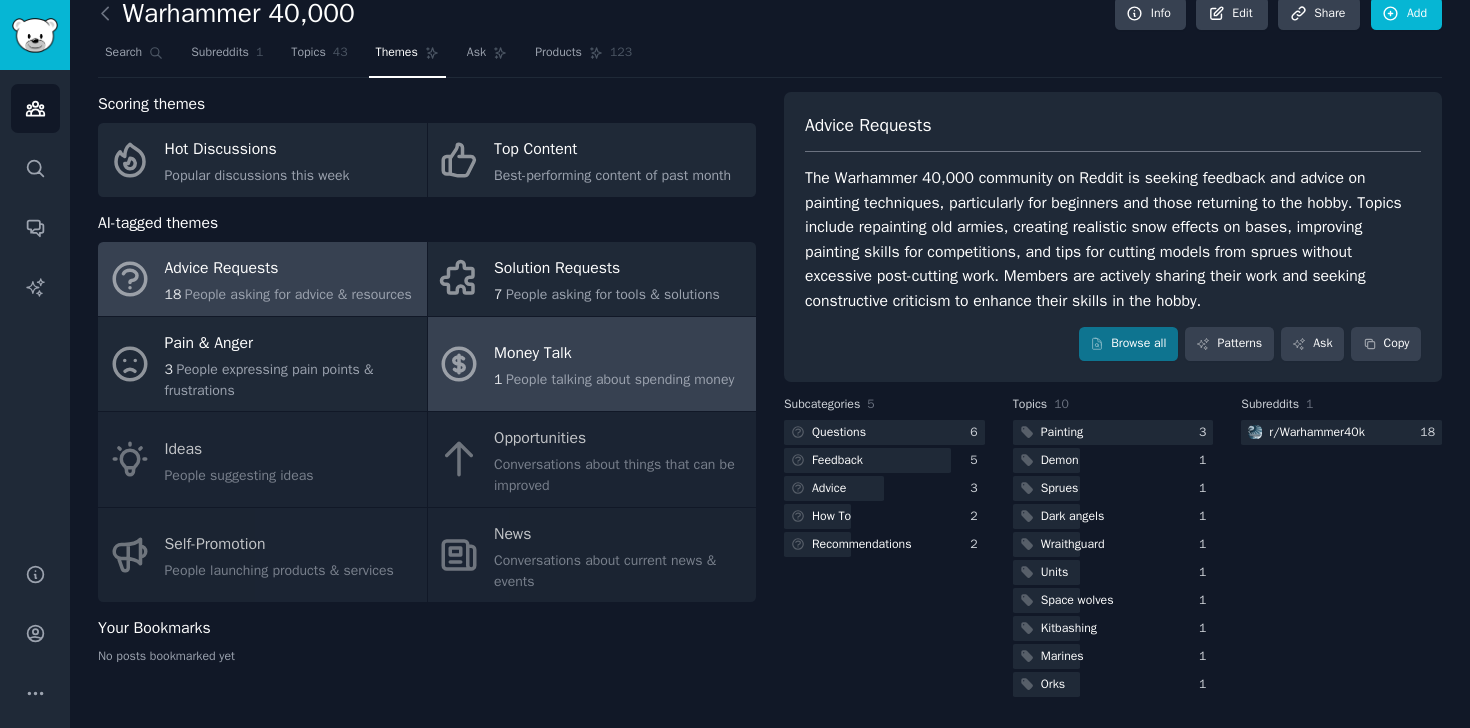 scroll, scrollTop: 0, scrollLeft: 0, axis: both 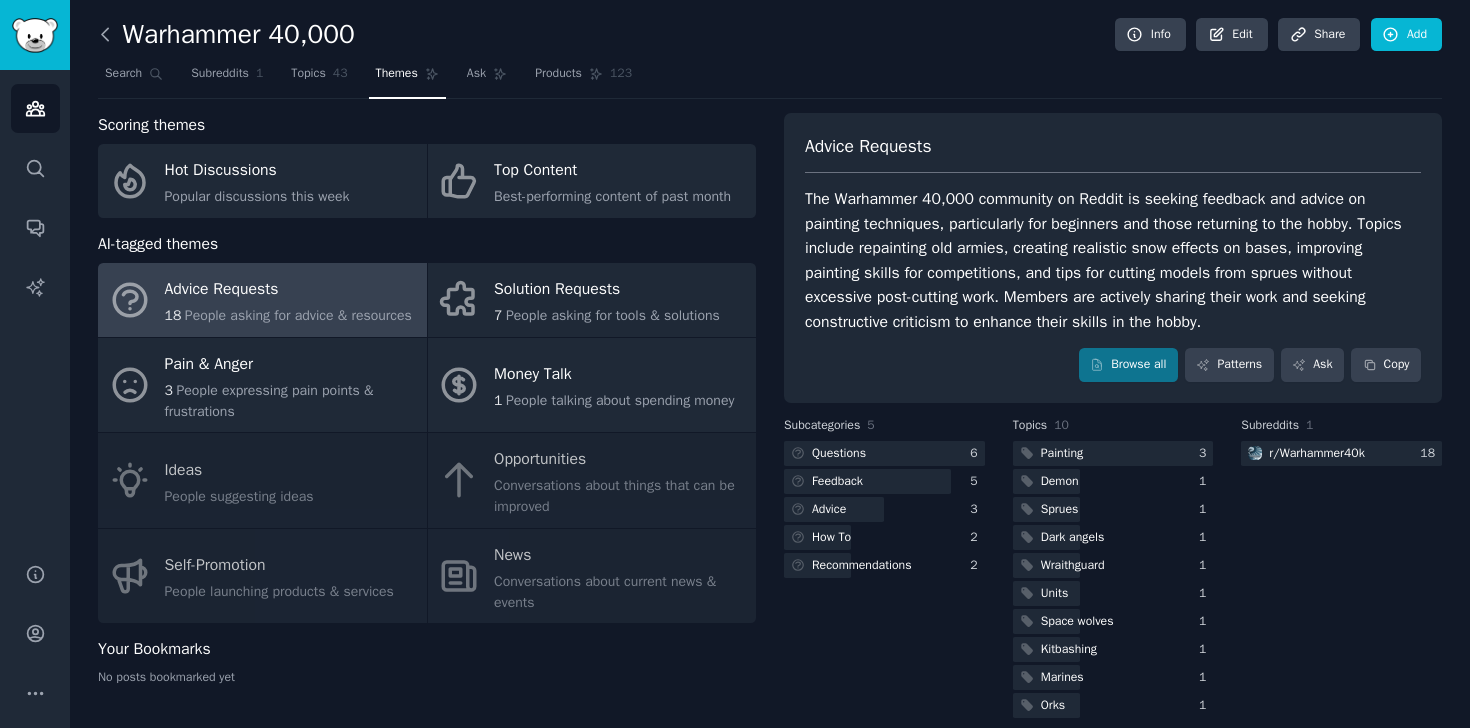 click 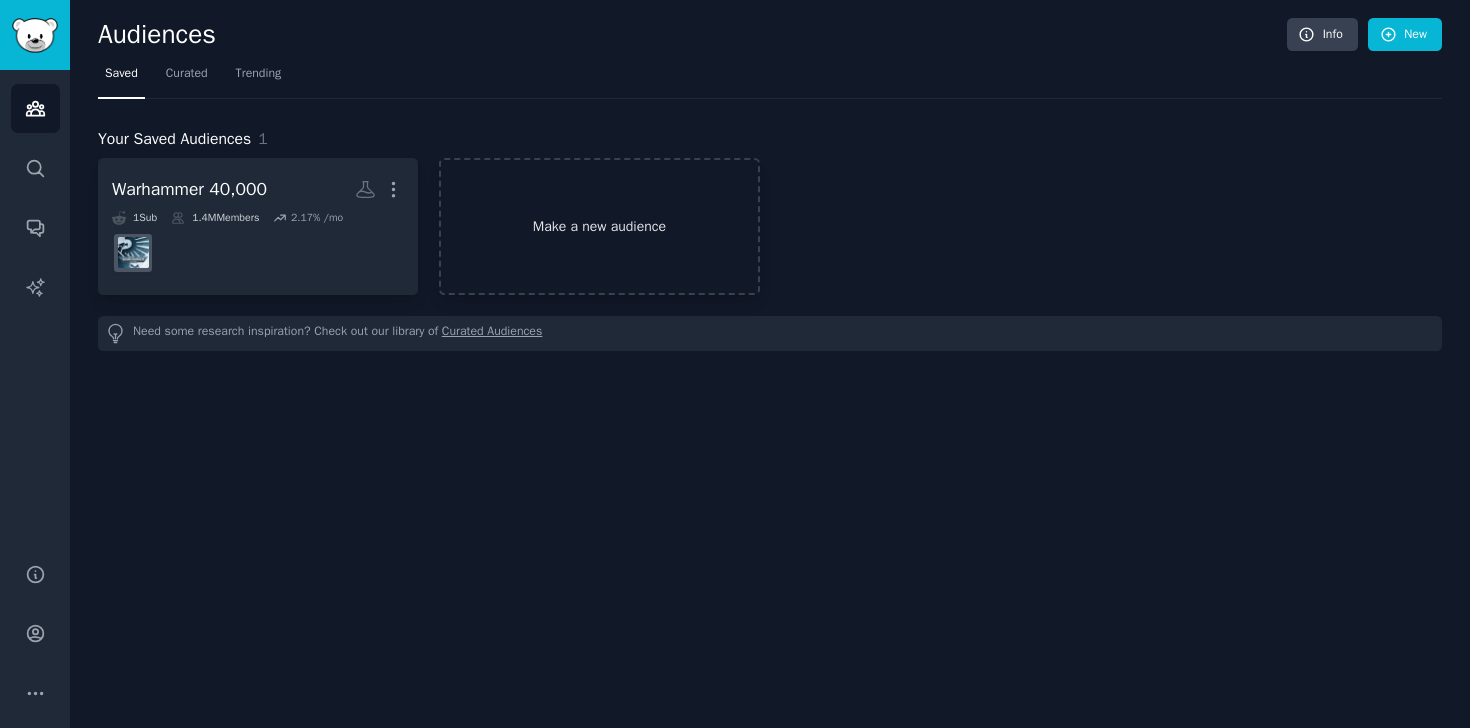 click on "Make a new audience" at bounding box center (599, 226) 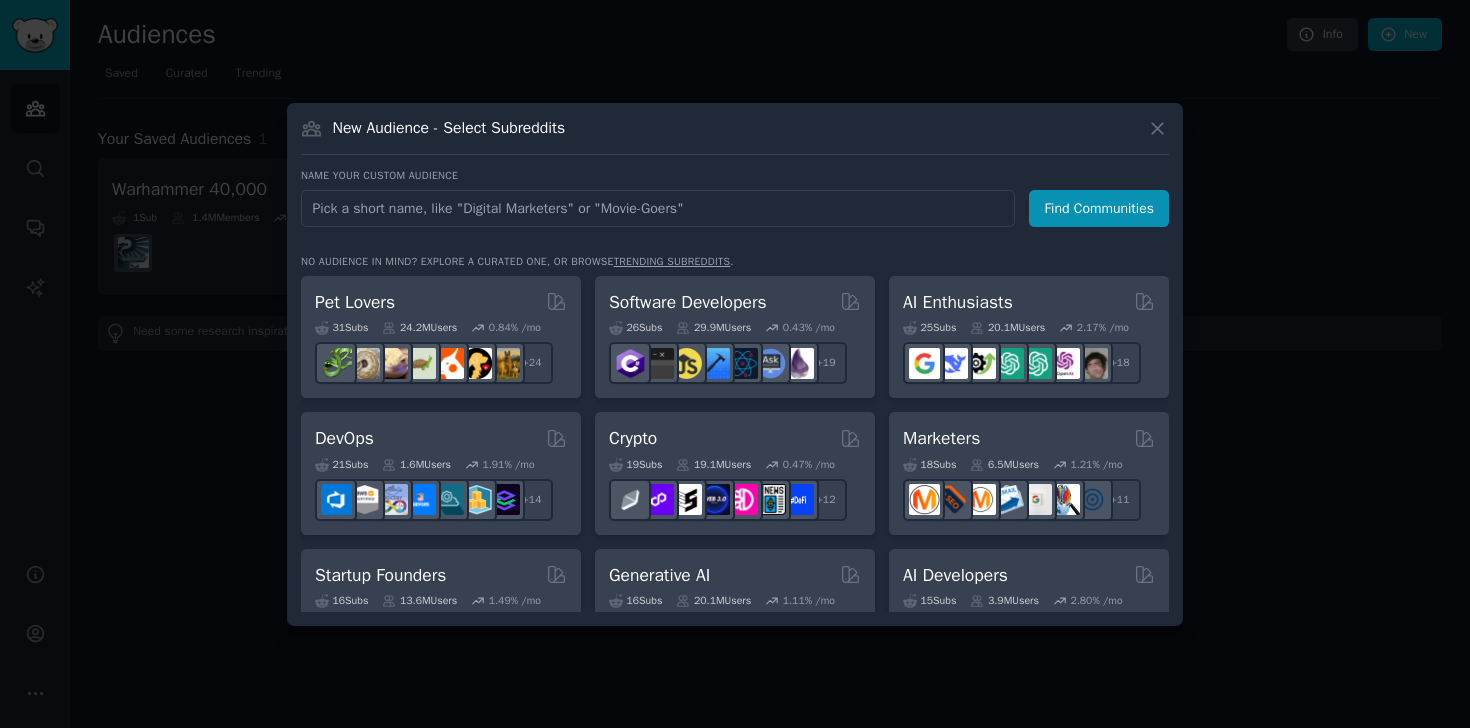 click at bounding box center (658, 208) 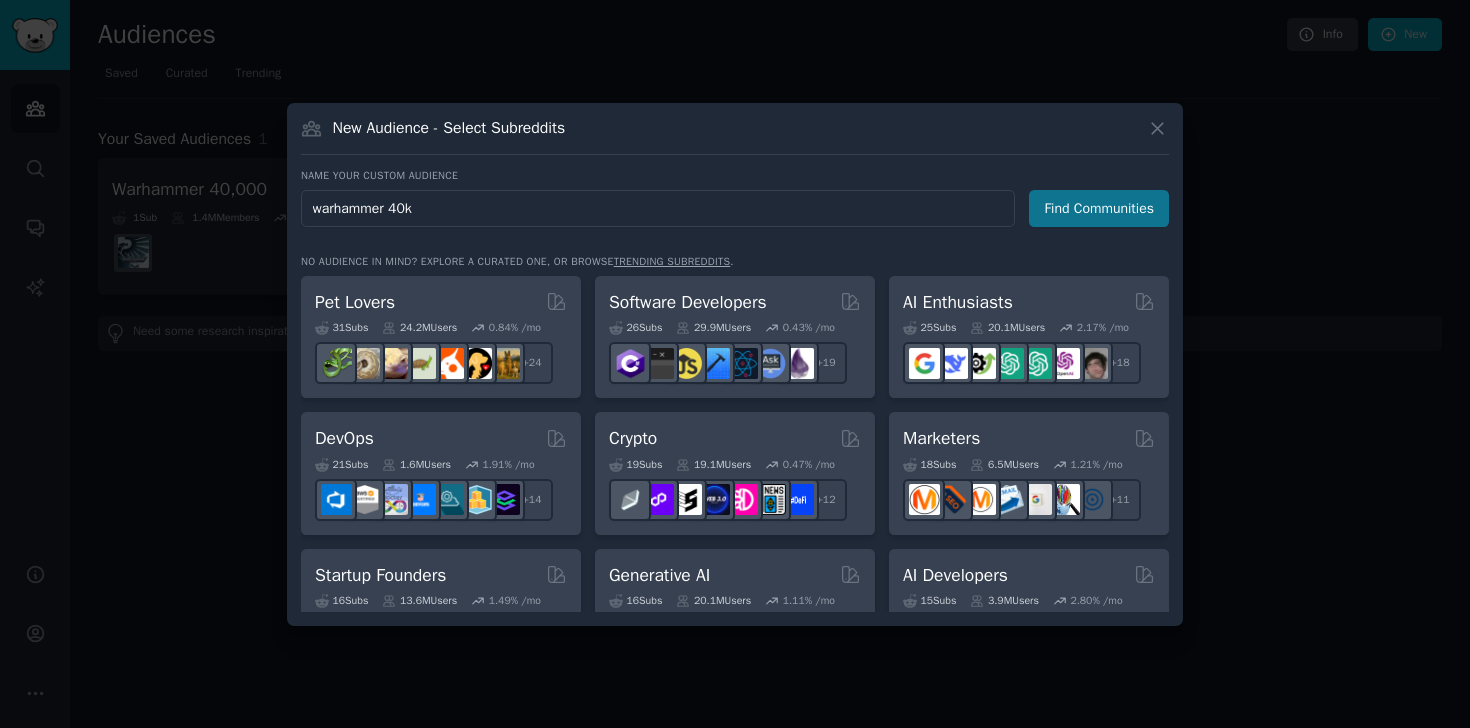 type on "warhammer 40k" 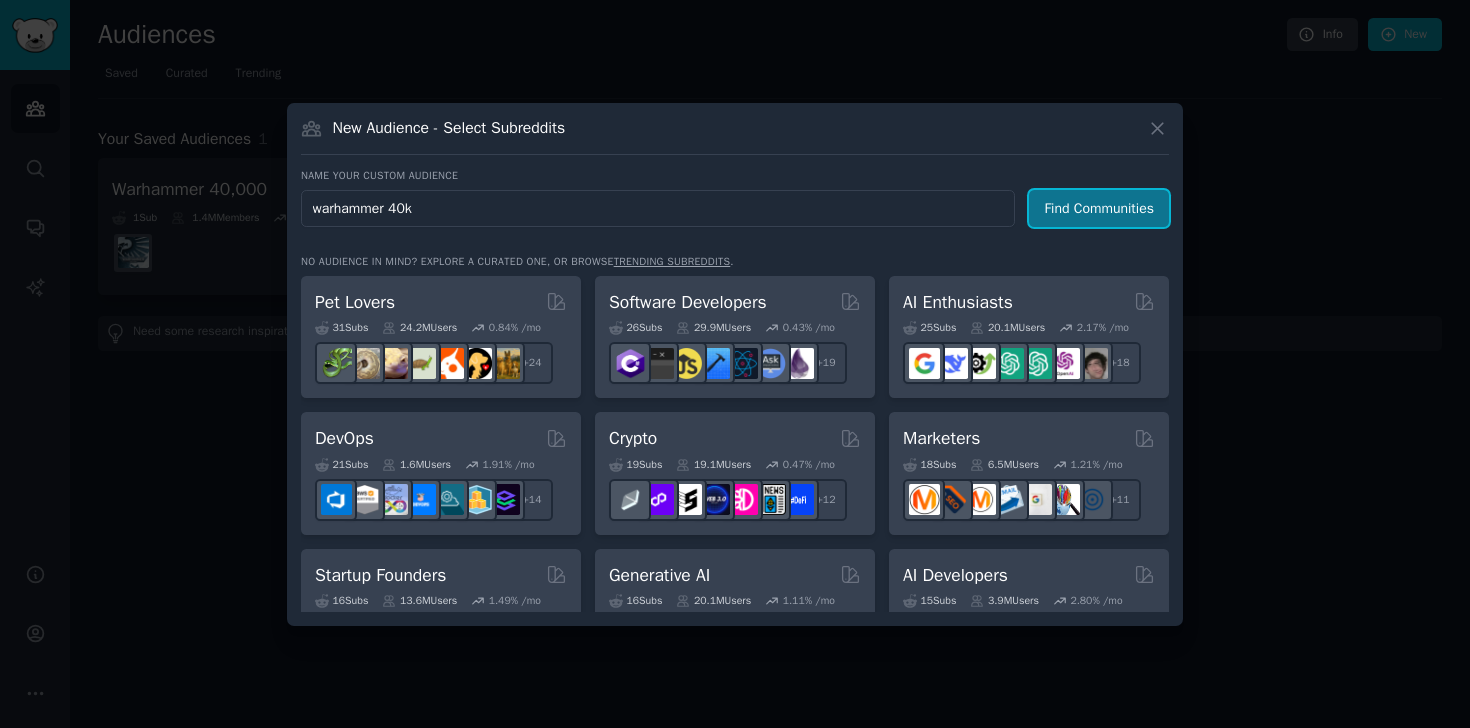 click on "Find Communities" at bounding box center [1099, 208] 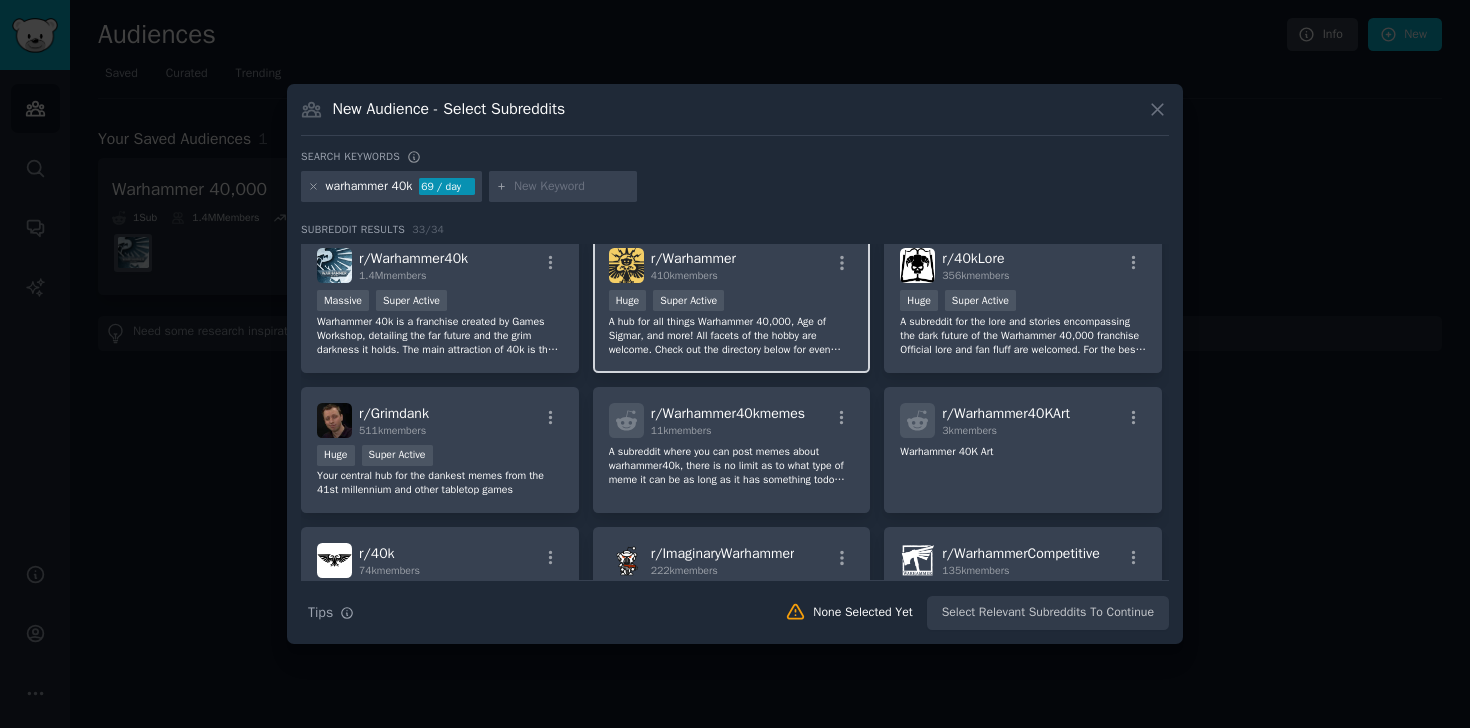 scroll, scrollTop: 0, scrollLeft: 0, axis: both 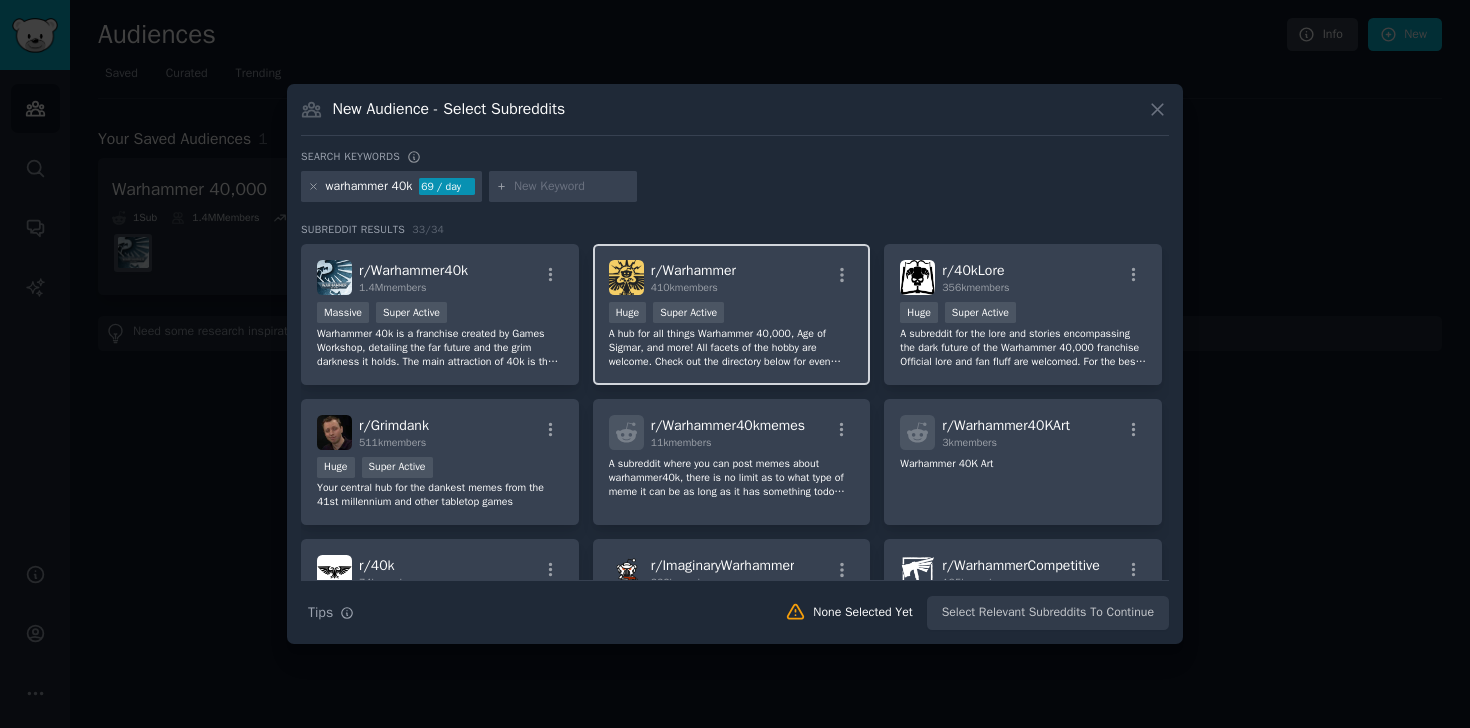 click on "r/ Warhammer 410k  members" at bounding box center [732, 277] 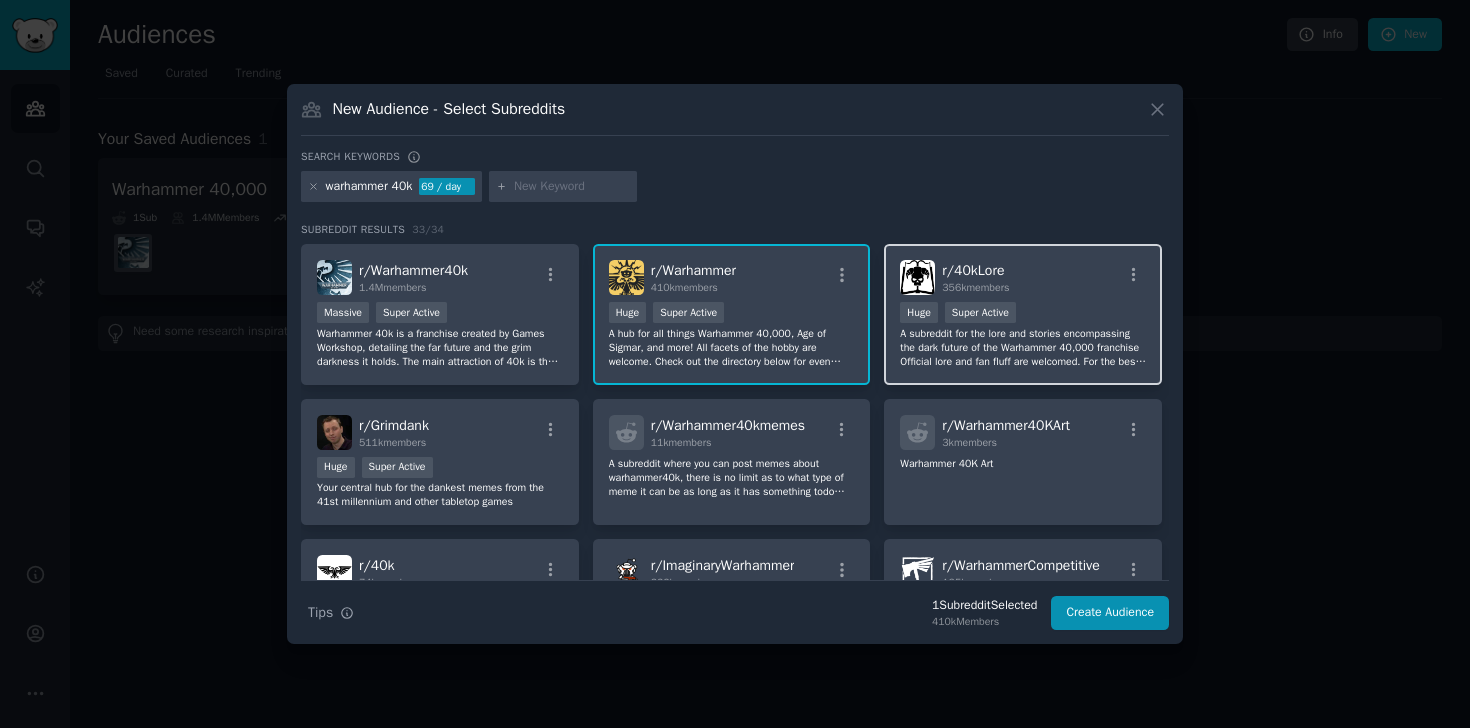 click on "r/ 40kLore 356k  members" at bounding box center (1023, 277) 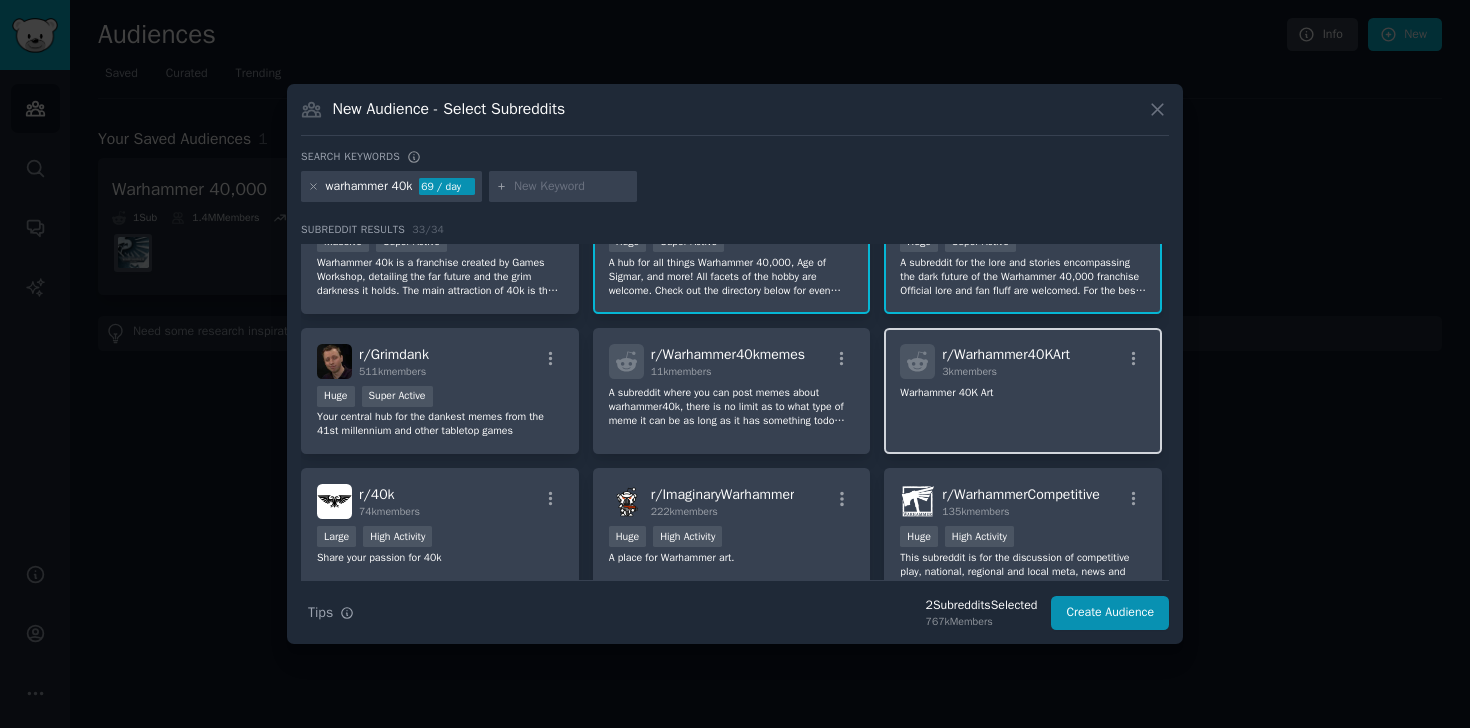 scroll, scrollTop: 84, scrollLeft: 0, axis: vertical 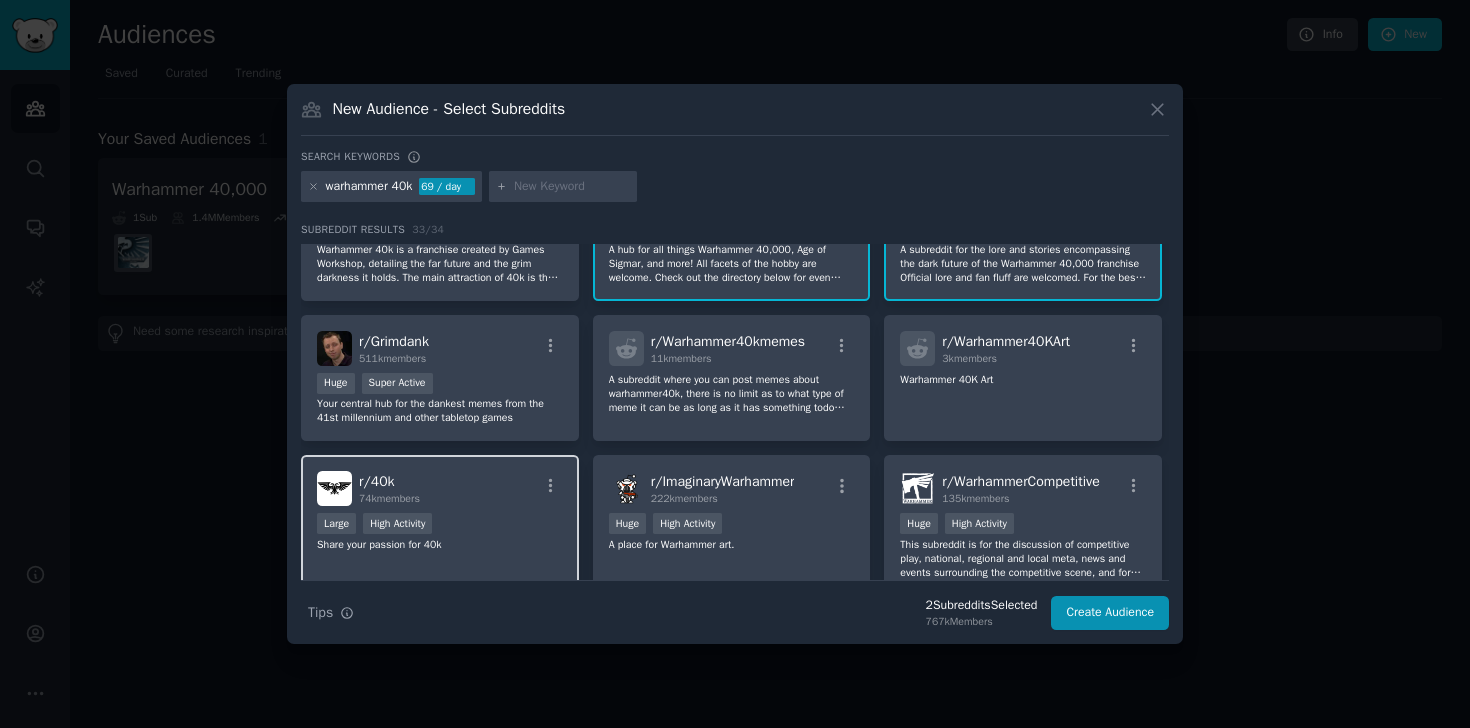 click on "r/ 40k 74k  members" at bounding box center (389, 488) 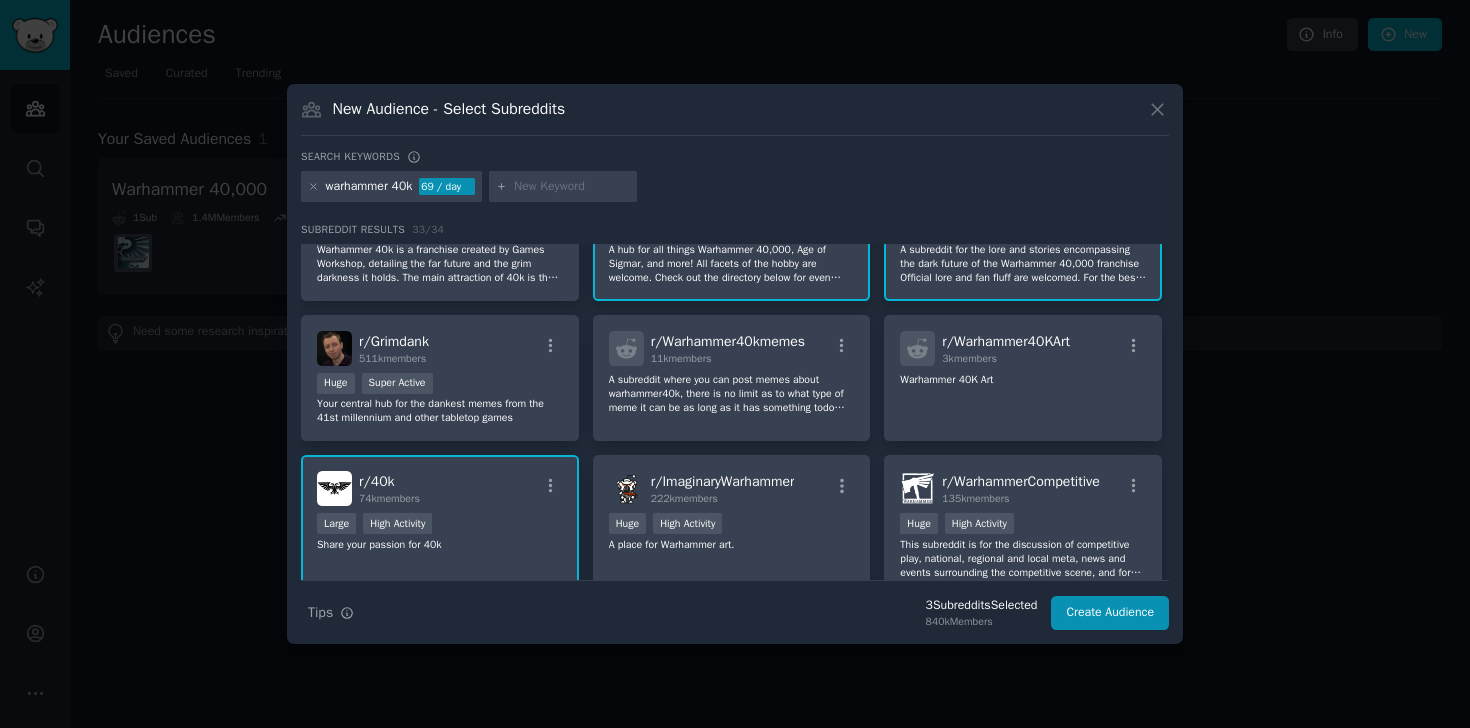 click on "r/ 40k 74k  members" at bounding box center [440, 488] 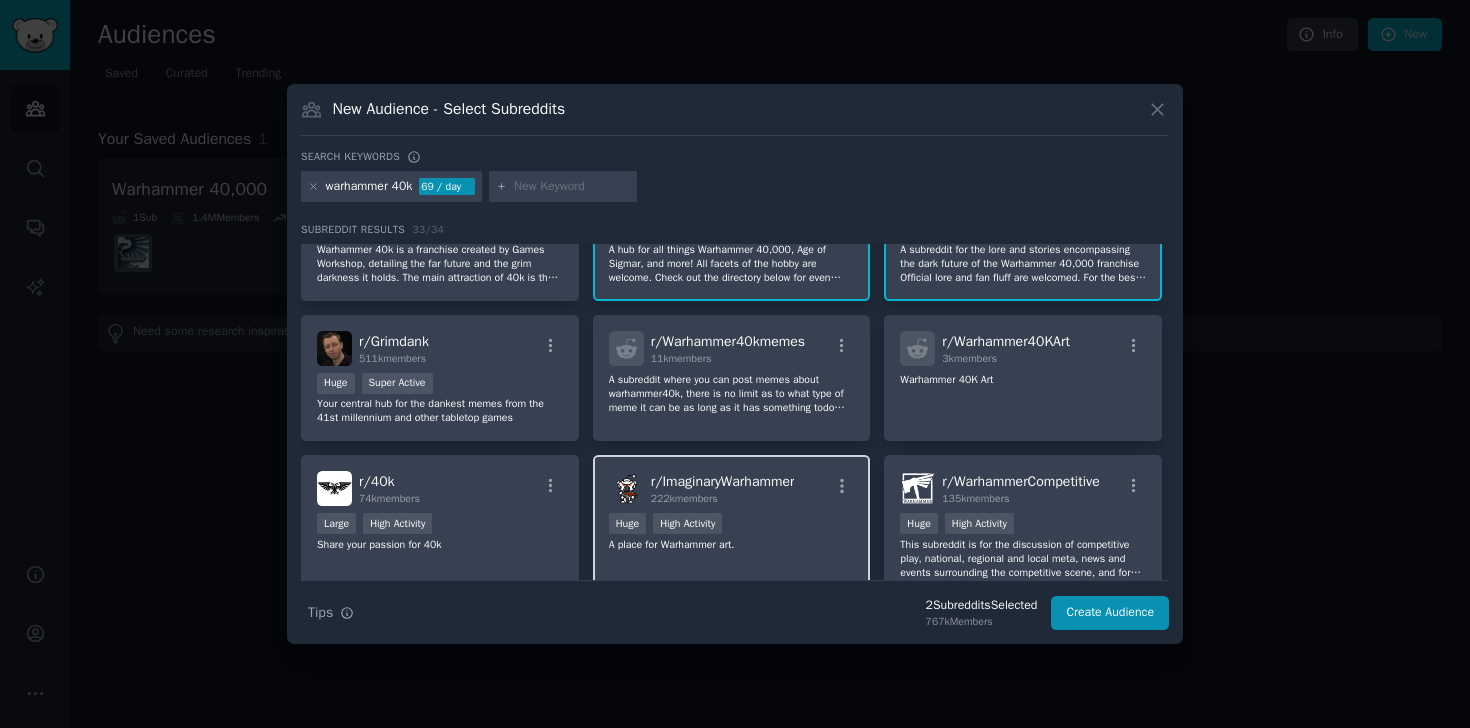 scroll, scrollTop: 0, scrollLeft: 0, axis: both 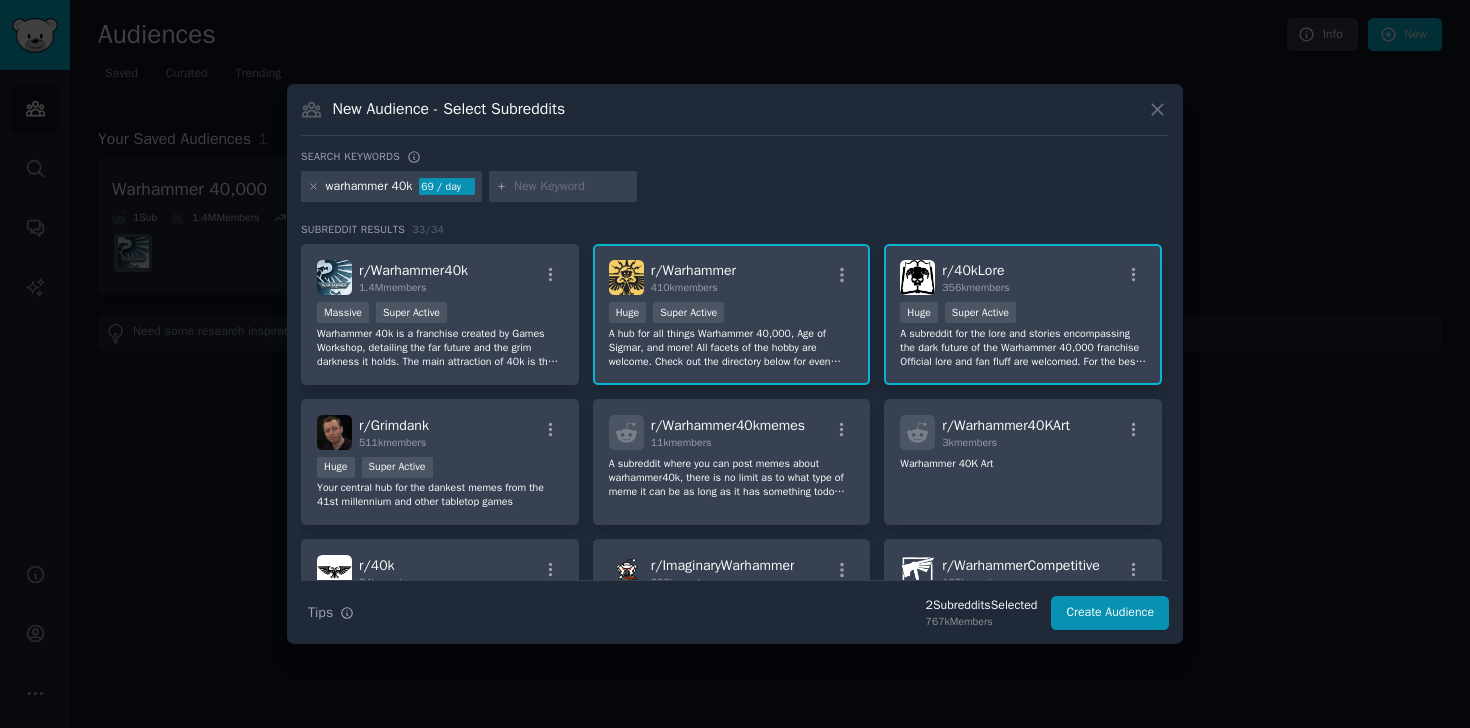 click on "A subreddit for the lore and stories encompassing the dark future of the Warhammer 40,000 franchise
Official lore and fan fluff are welcomed.
For the best viewing experience, we recommend using old reddit version - https://old.reddit.com/r/40kLore/
For the full list of available user flair, see the flair selection page: https://jonnynoog.github.io/r40kLore/" at bounding box center (1023, 348) 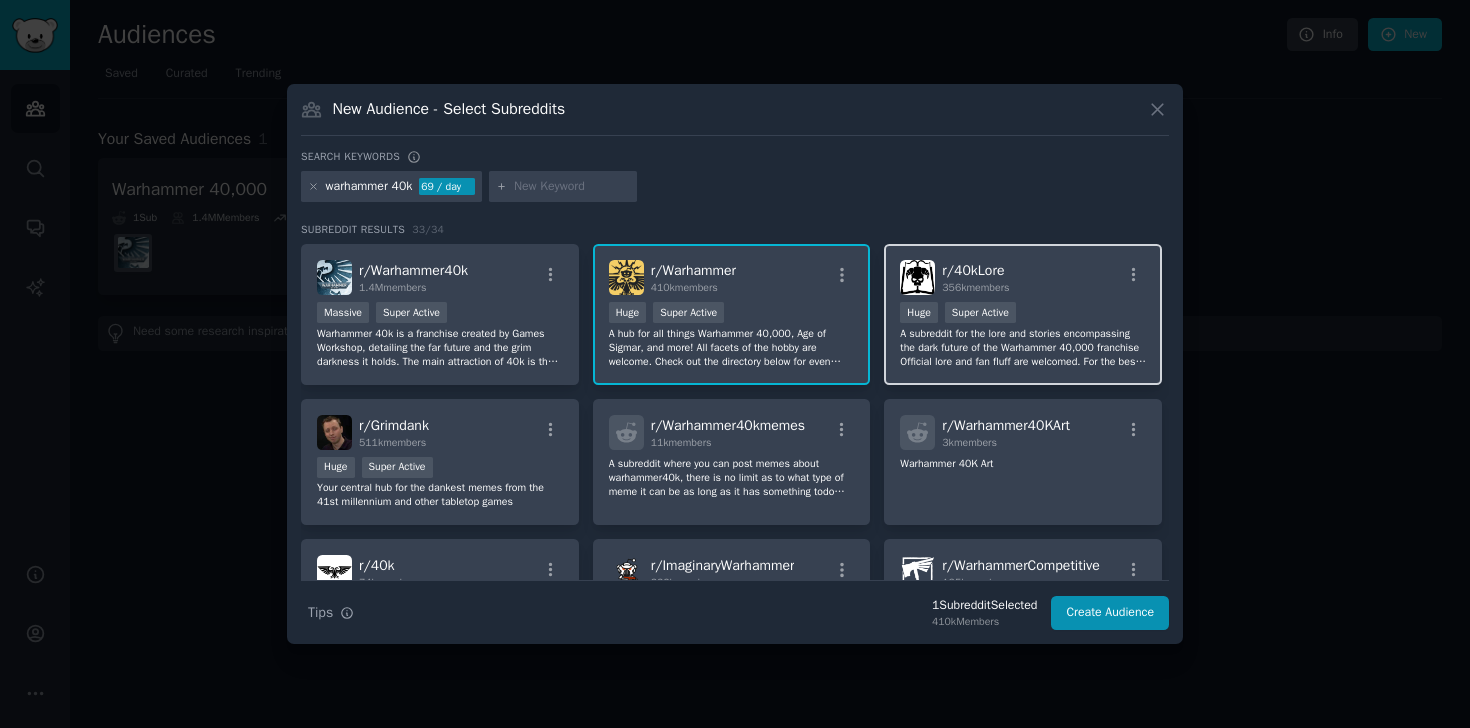 click on "r/ 40kLore 356k  members" at bounding box center [1023, 277] 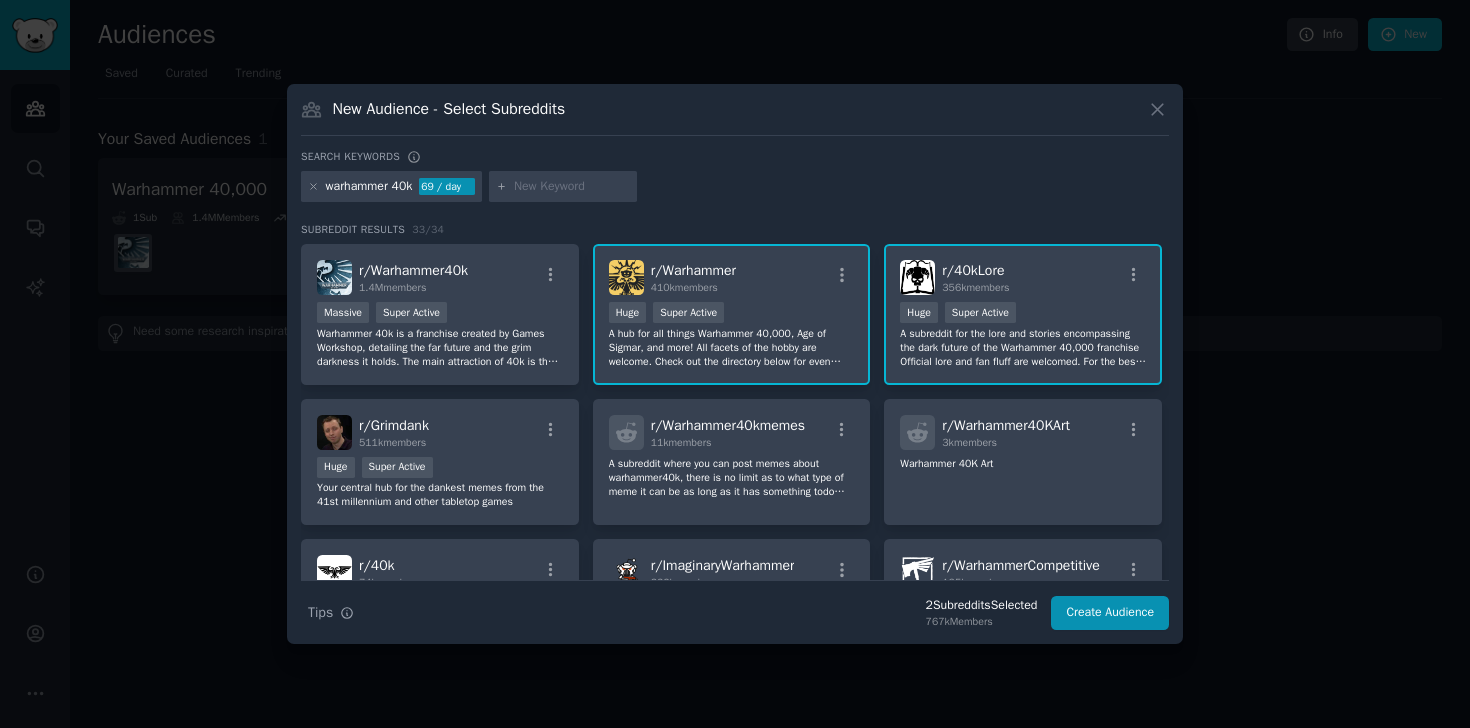 click on "r/ 40kLore 356k  members" at bounding box center (1023, 277) 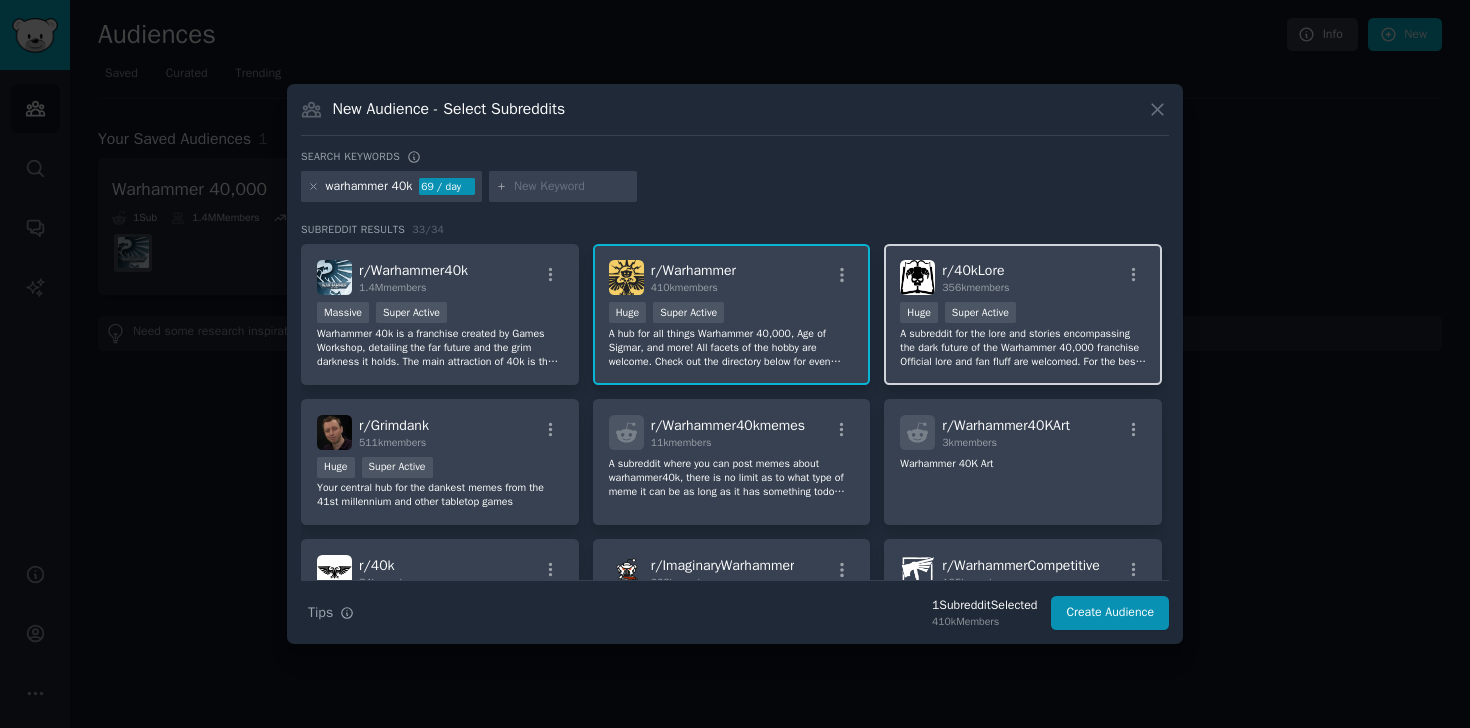 click on "r/ 40kLore 356k  members" at bounding box center (1023, 277) 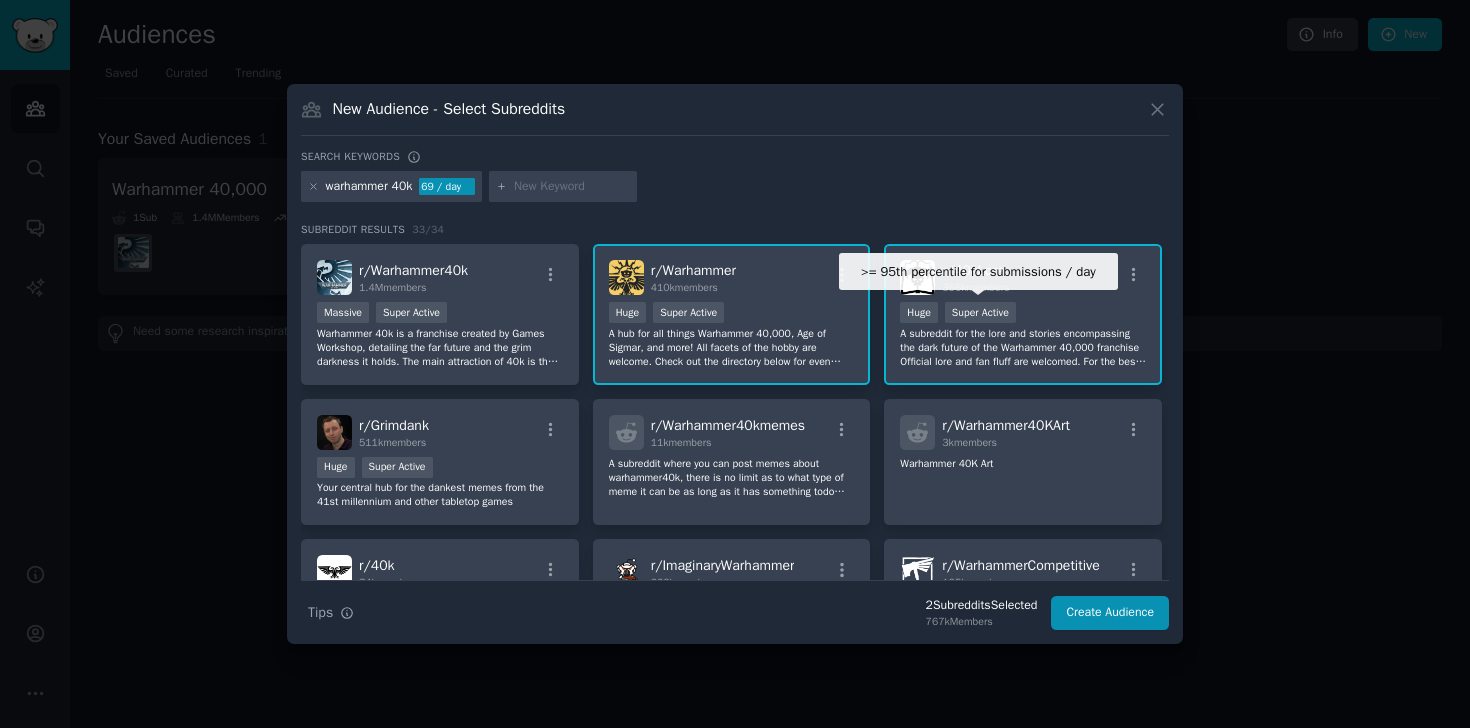 click on "Super Active" at bounding box center [980, 312] 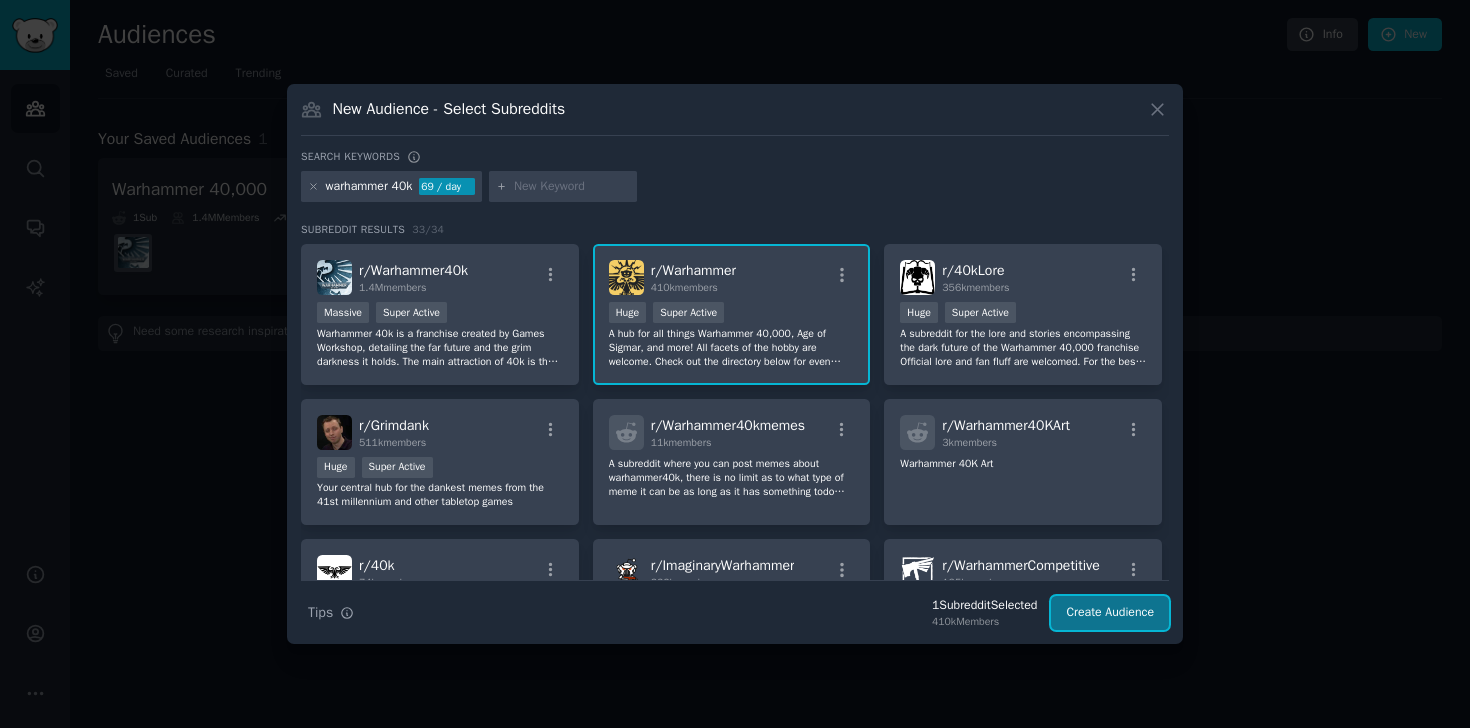 click on "Create Audience" at bounding box center [1110, 613] 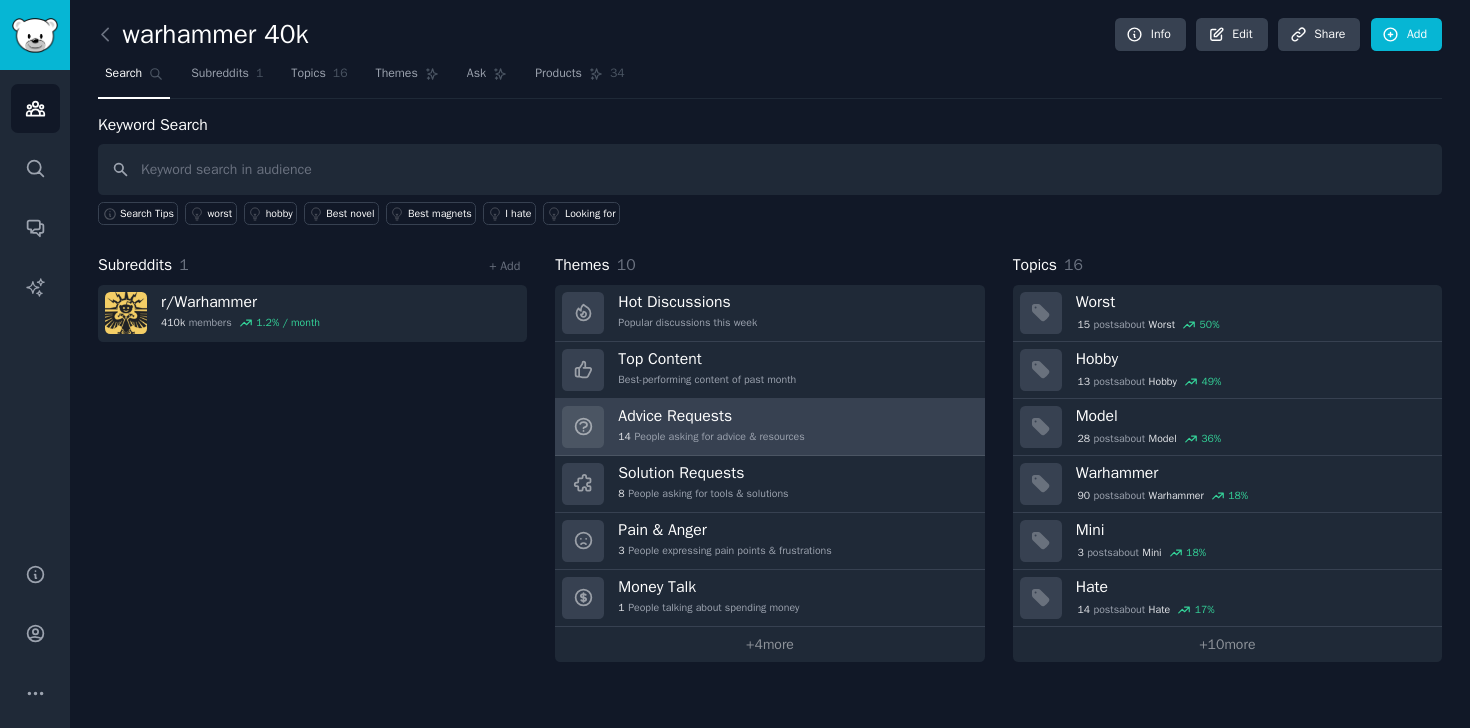 click on "Advice Requests" at bounding box center (711, 416) 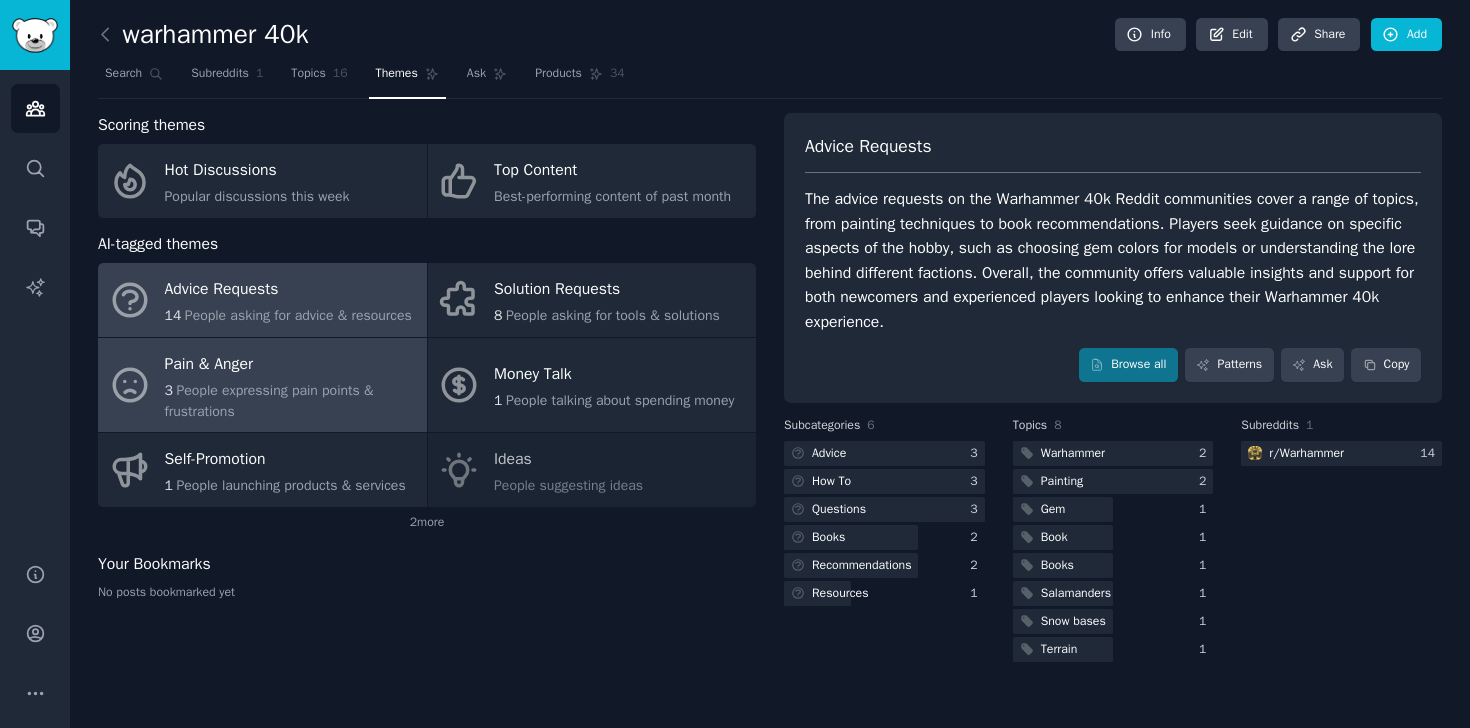click on "Pain & Anger" at bounding box center [291, 364] 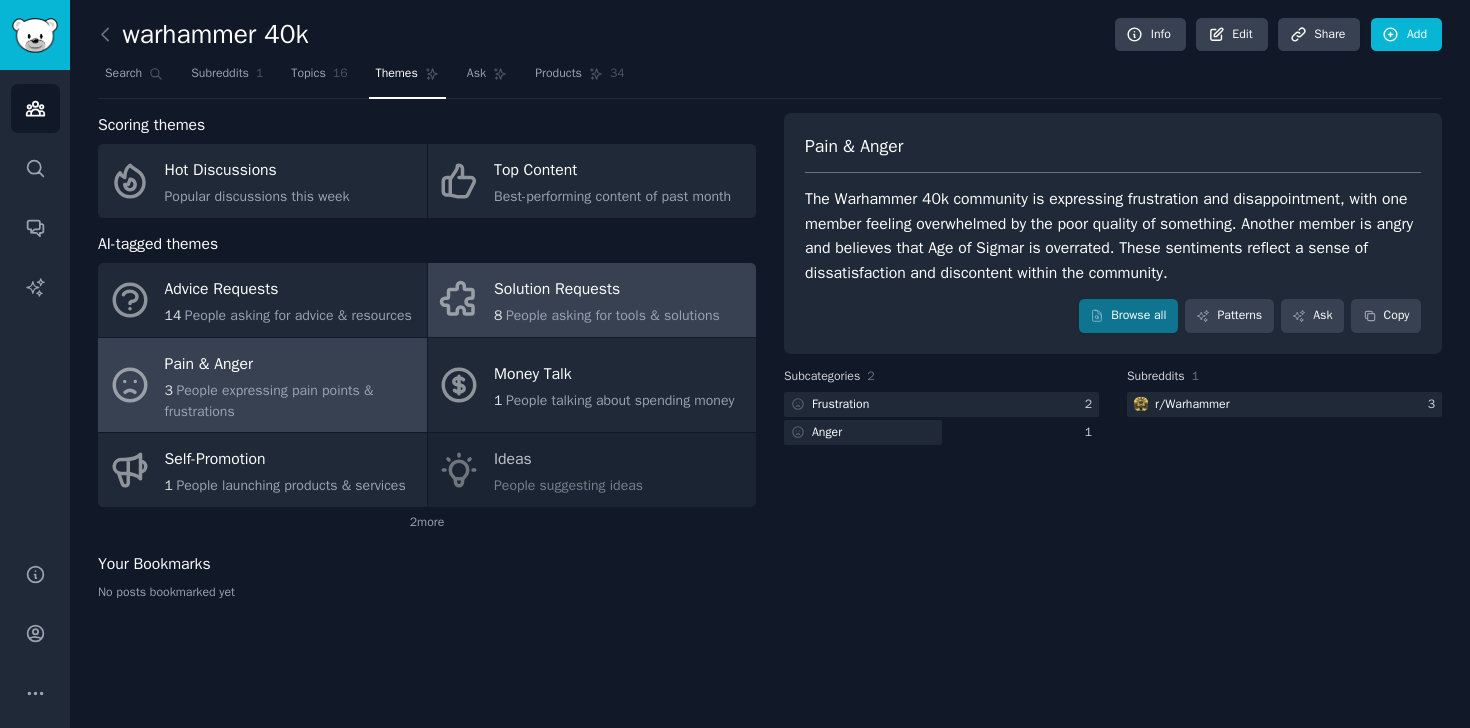 click on "People asking for tools & solutions" at bounding box center (613, 315) 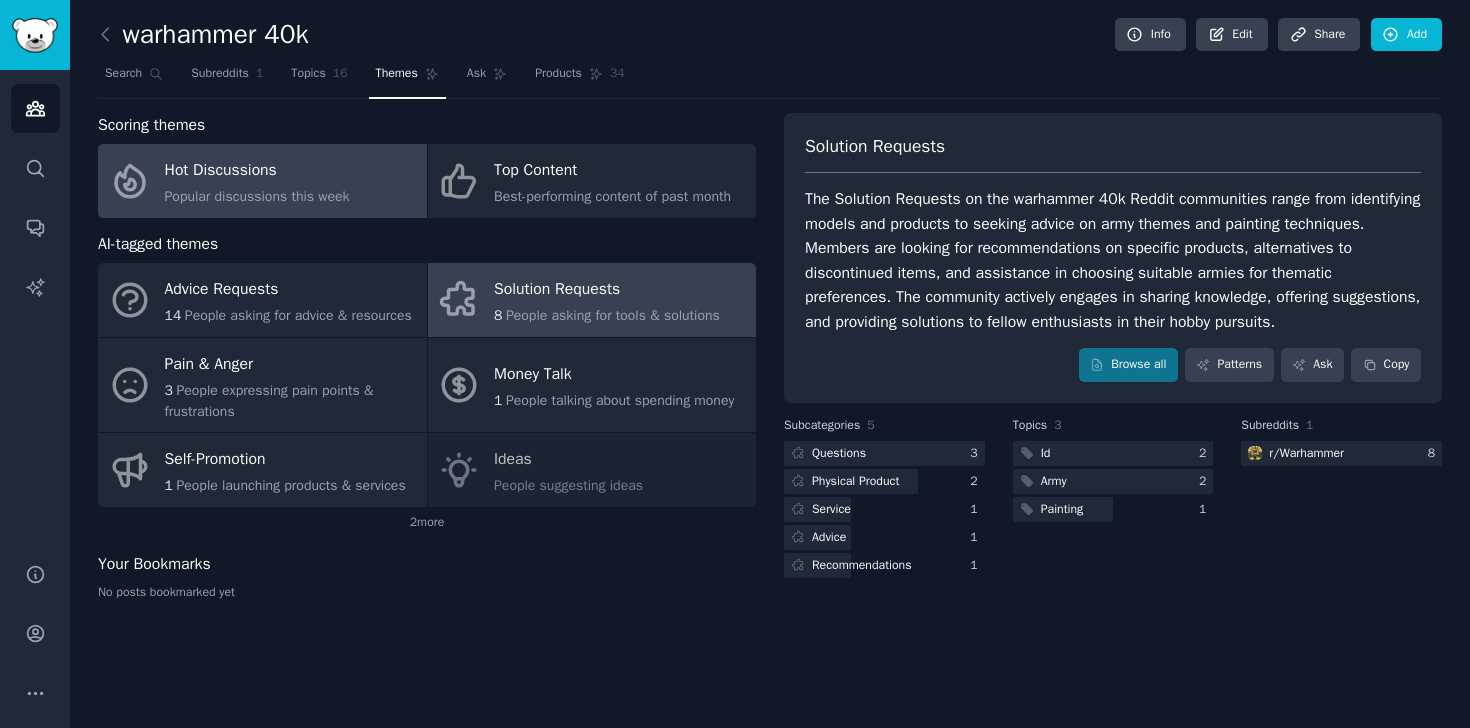 click on "Popular discussions this week" 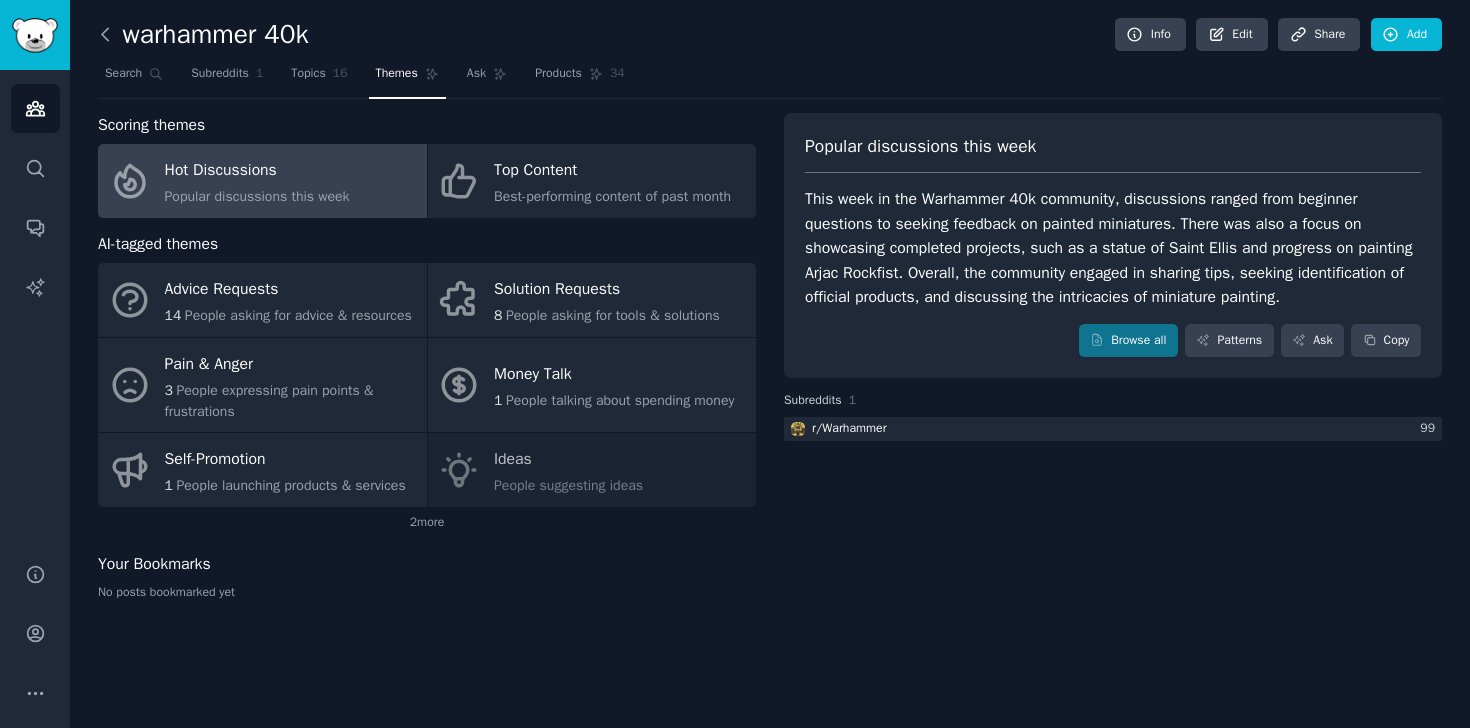 click 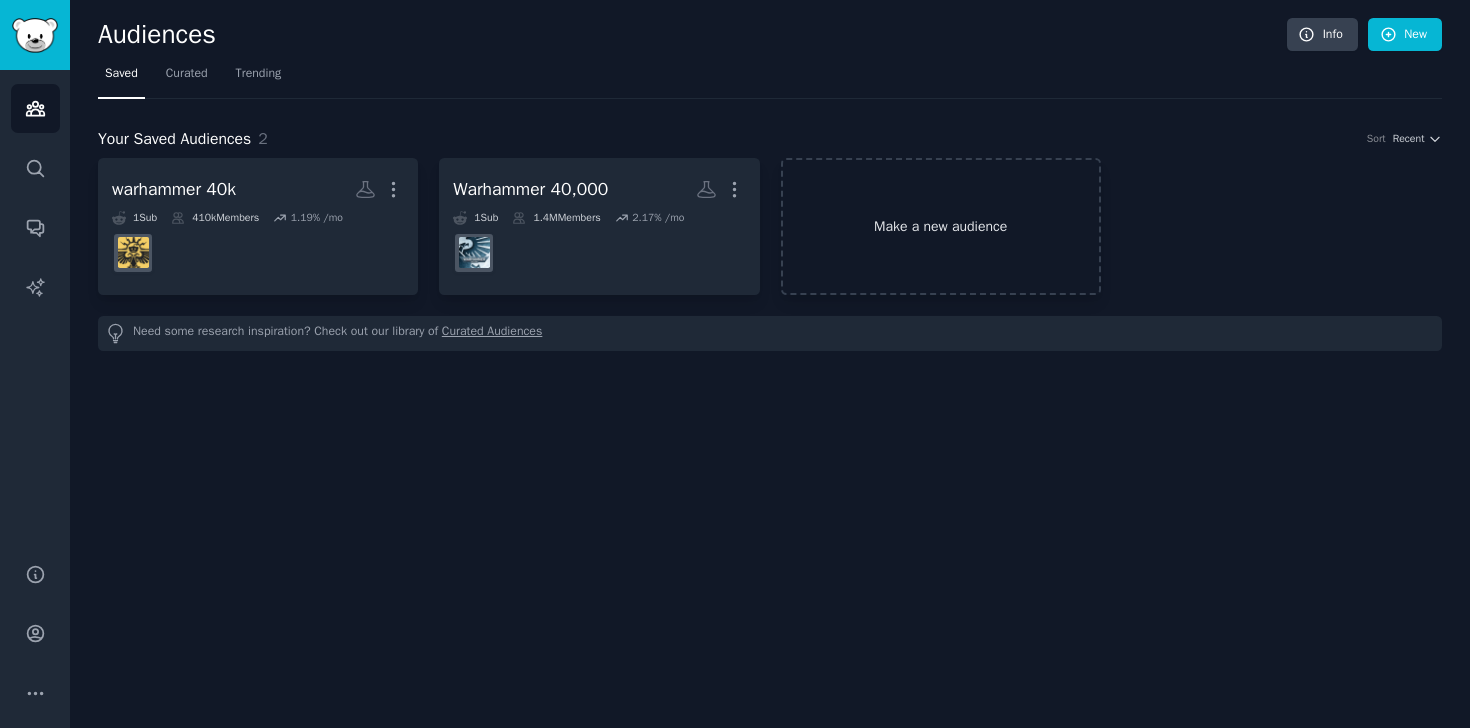 click on "Make a new audience" at bounding box center (941, 226) 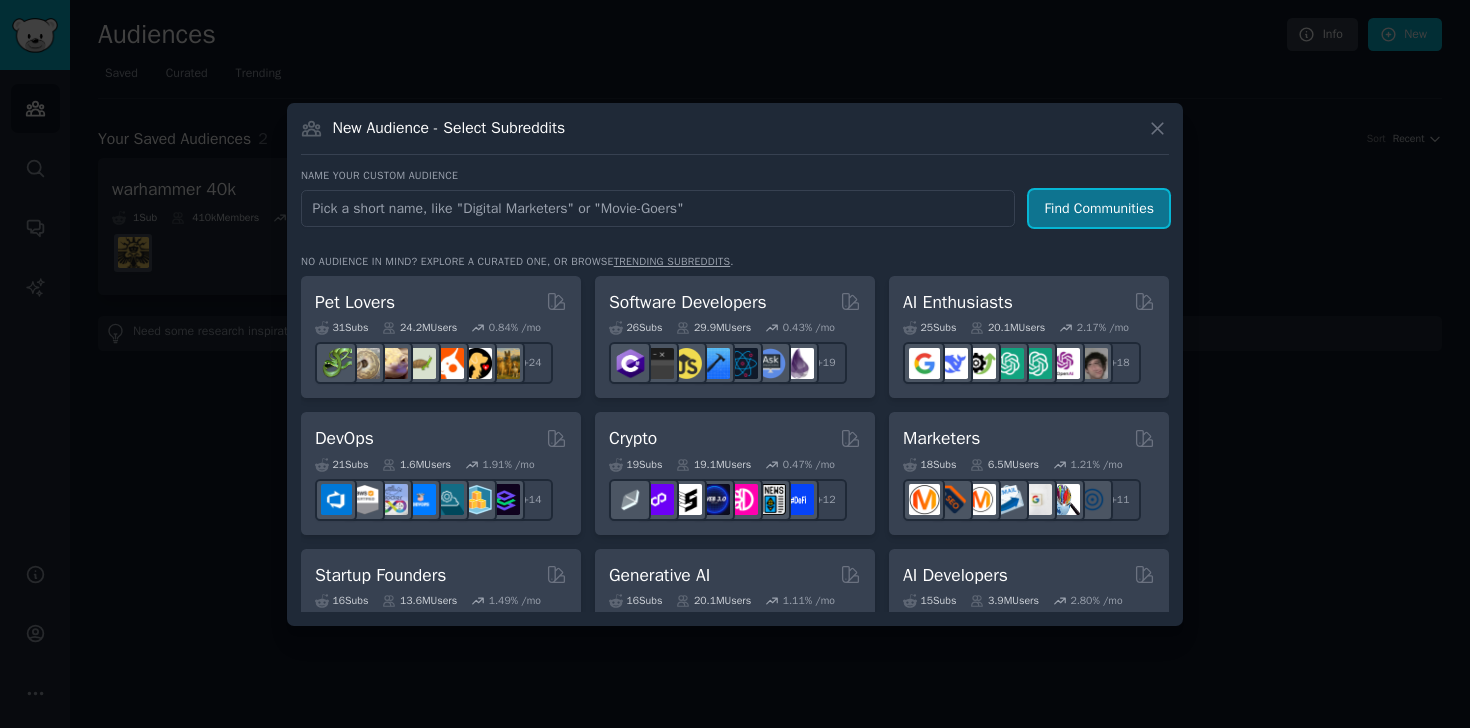 click on "Find Communities" at bounding box center (1099, 208) 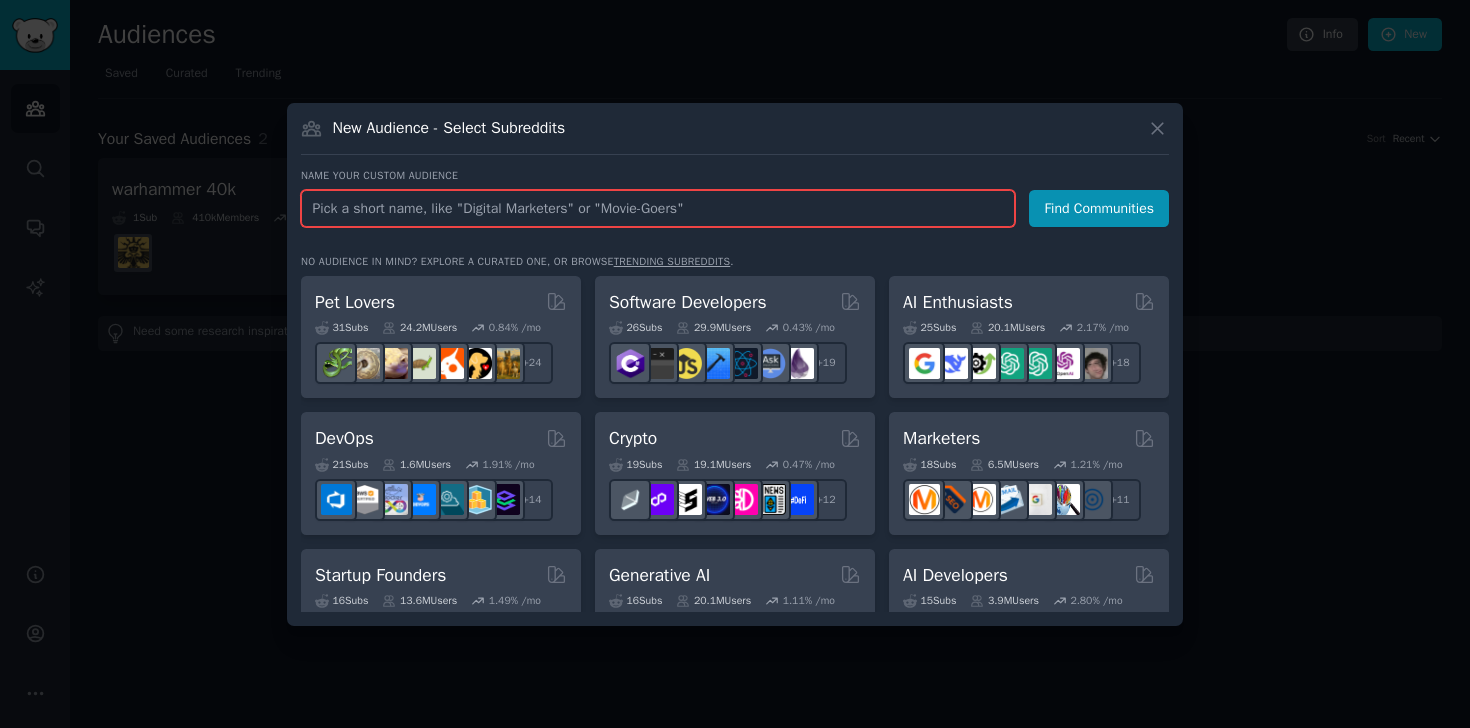 click at bounding box center (658, 208) 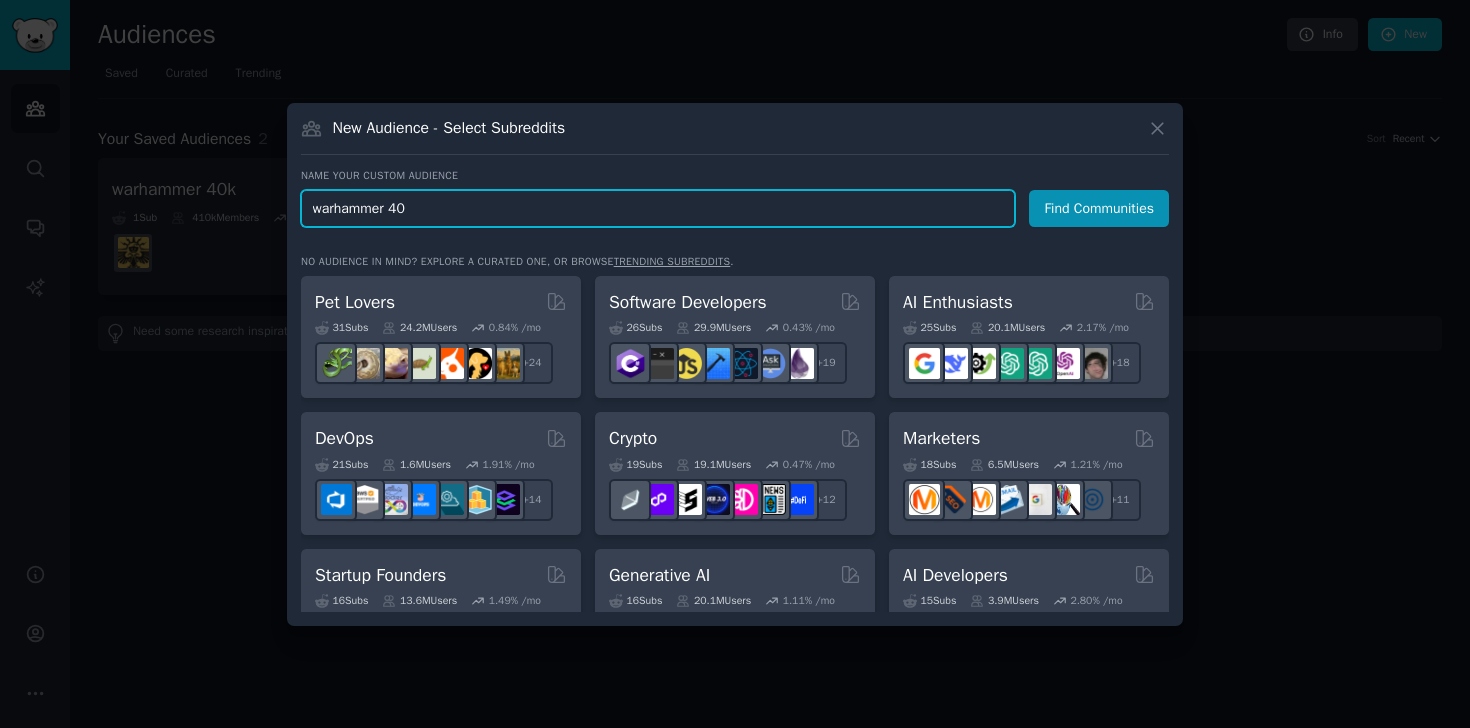 type on "warhammer 40k" 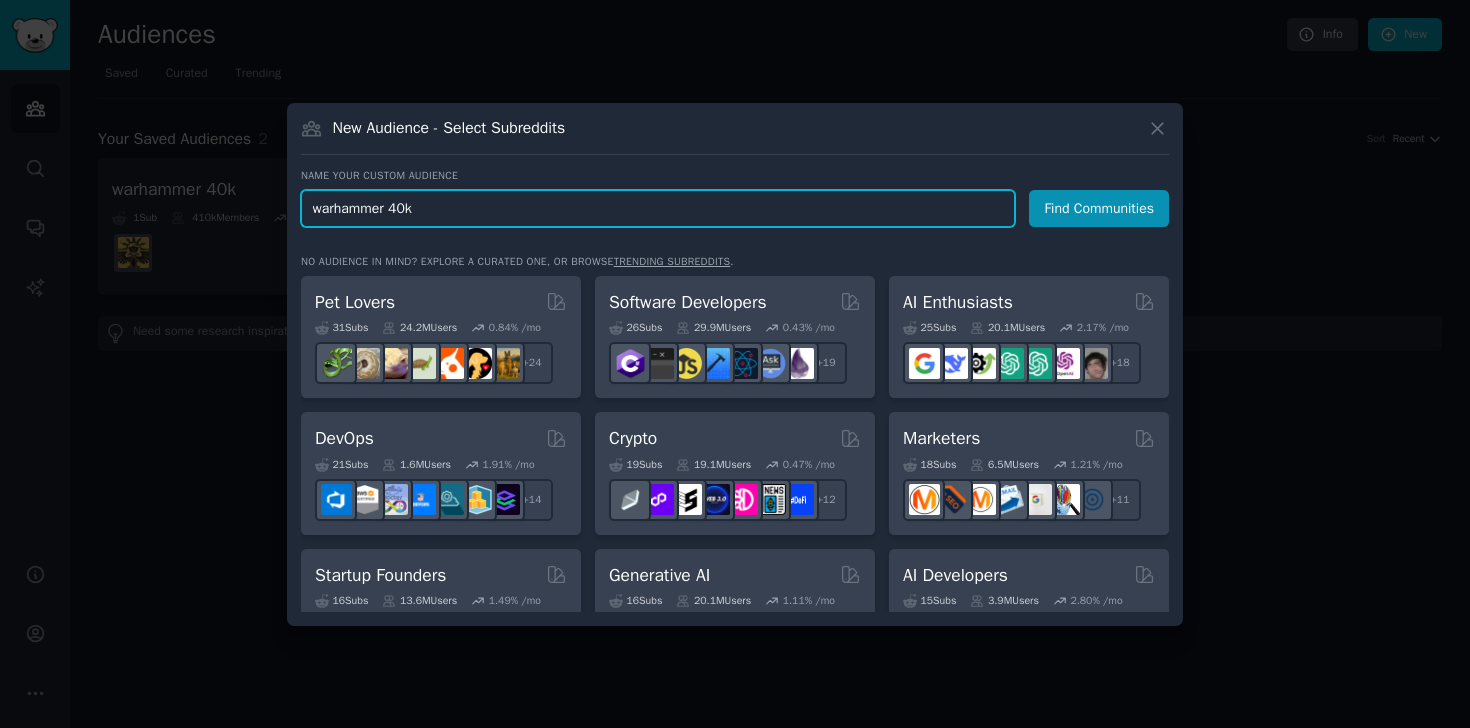 click on "Find Communities" at bounding box center (1099, 208) 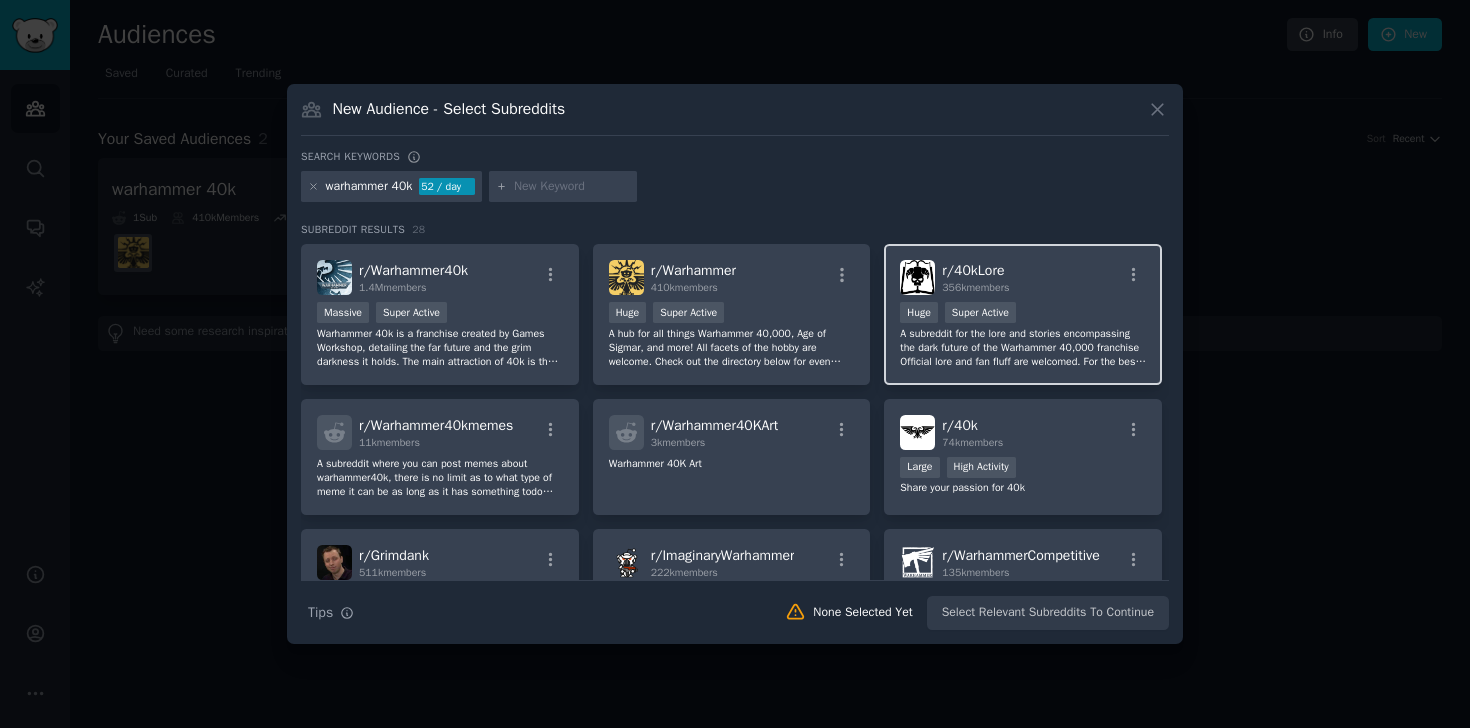 click on "r/ 40kLore 356k  members" at bounding box center (1023, 277) 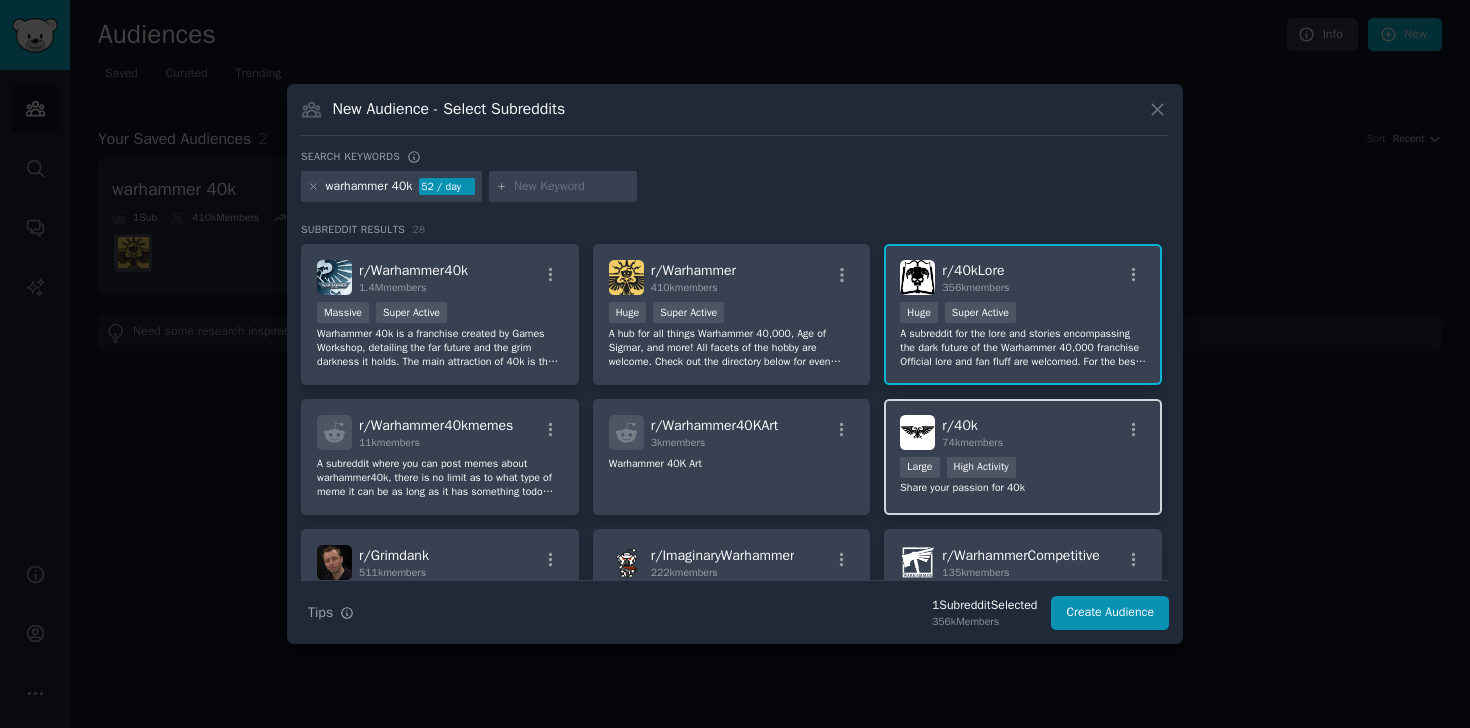 scroll, scrollTop: 79, scrollLeft: 0, axis: vertical 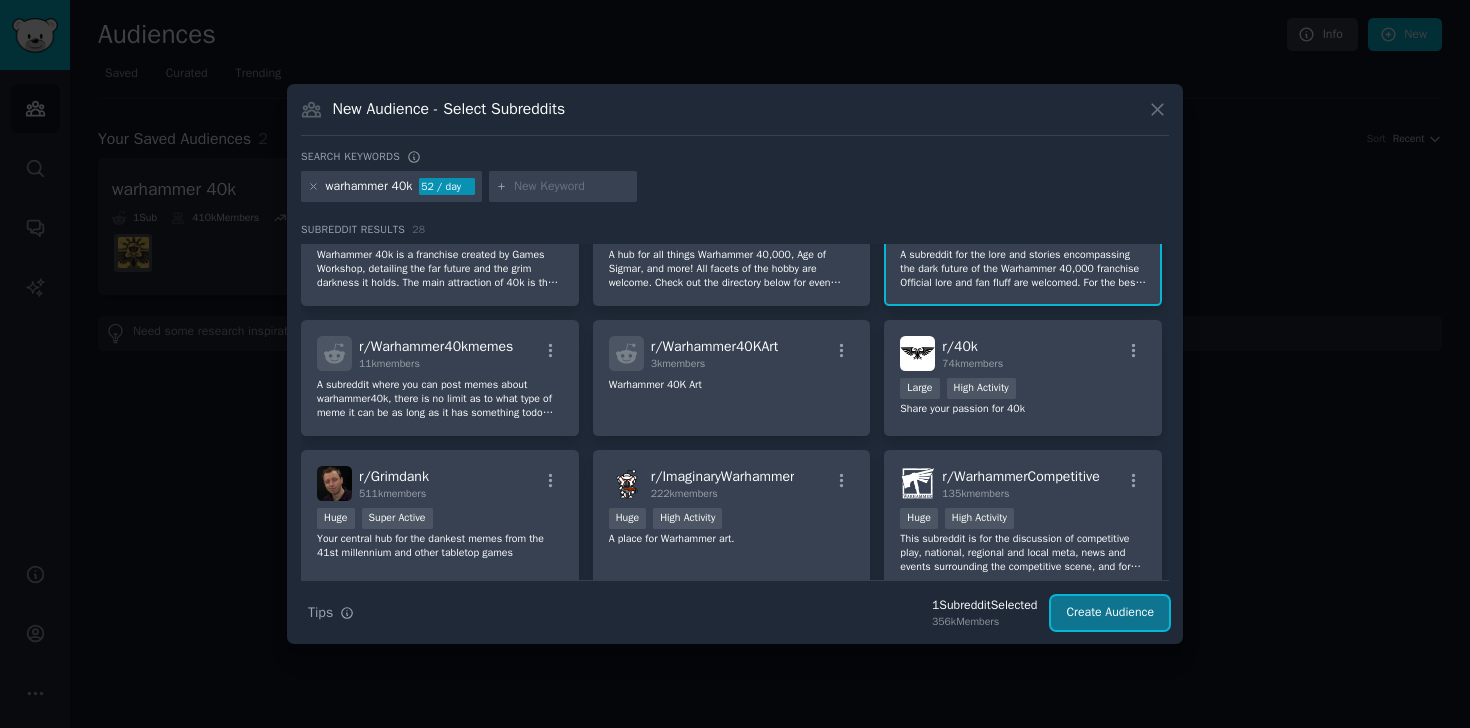click on "Create Audience" at bounding box center [1110, 613] 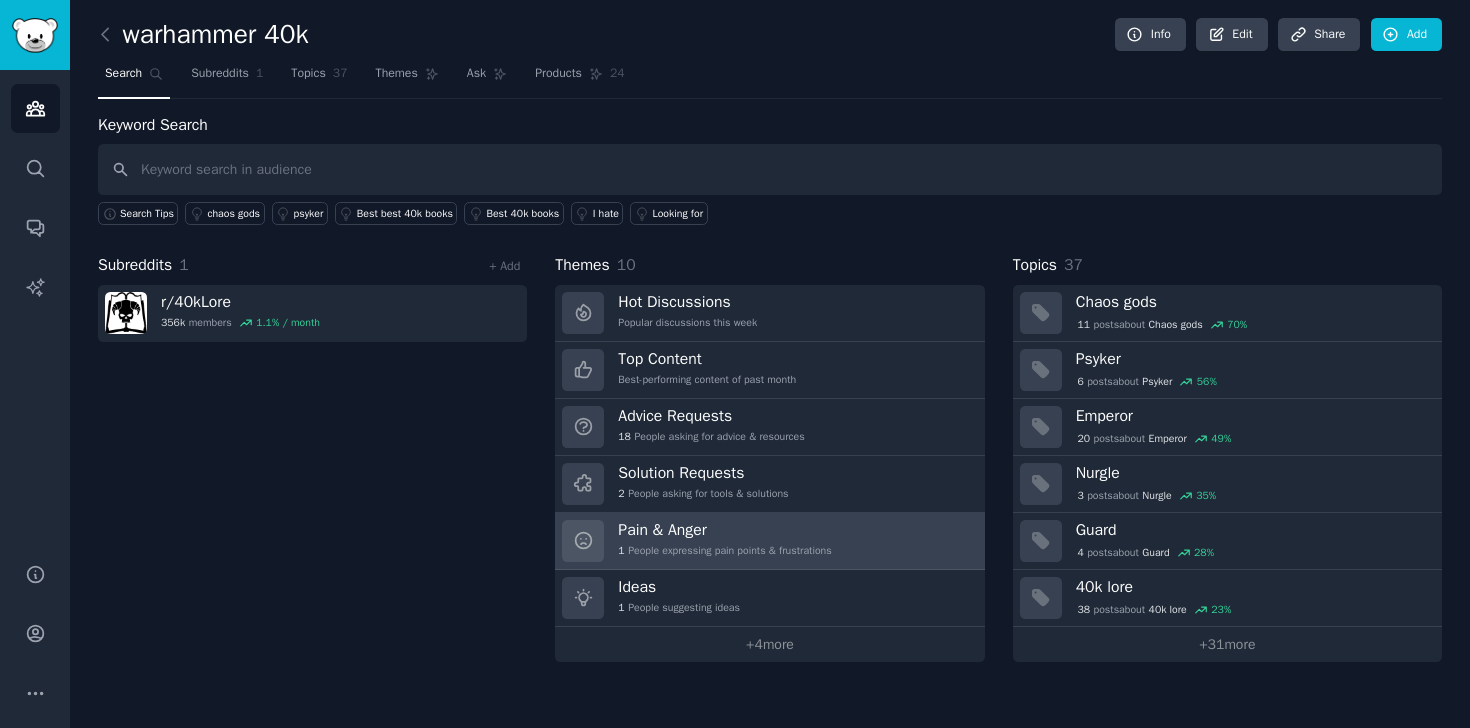 click on "Pain & Anger" at bounding box center [724, 530] 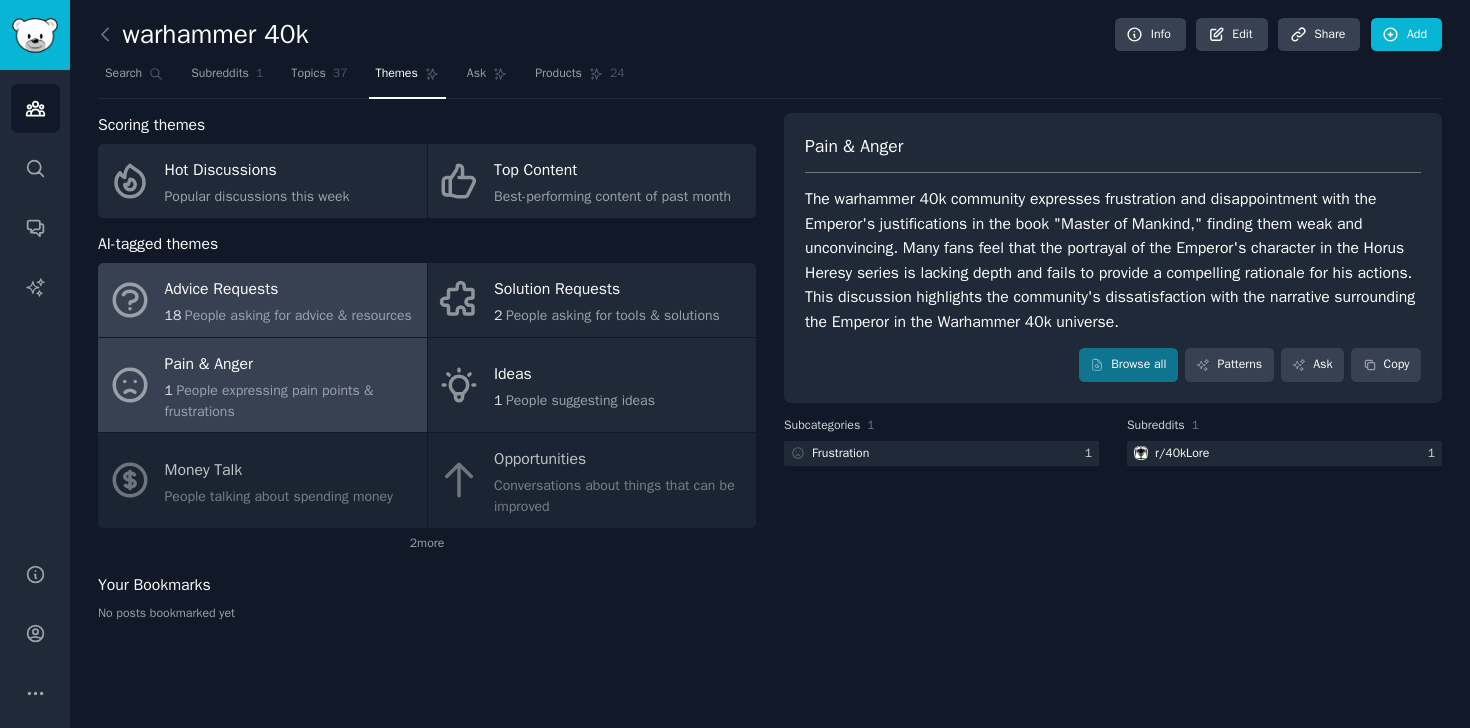 click on "People asking for advice & resources" at bounding box center (298, 315) 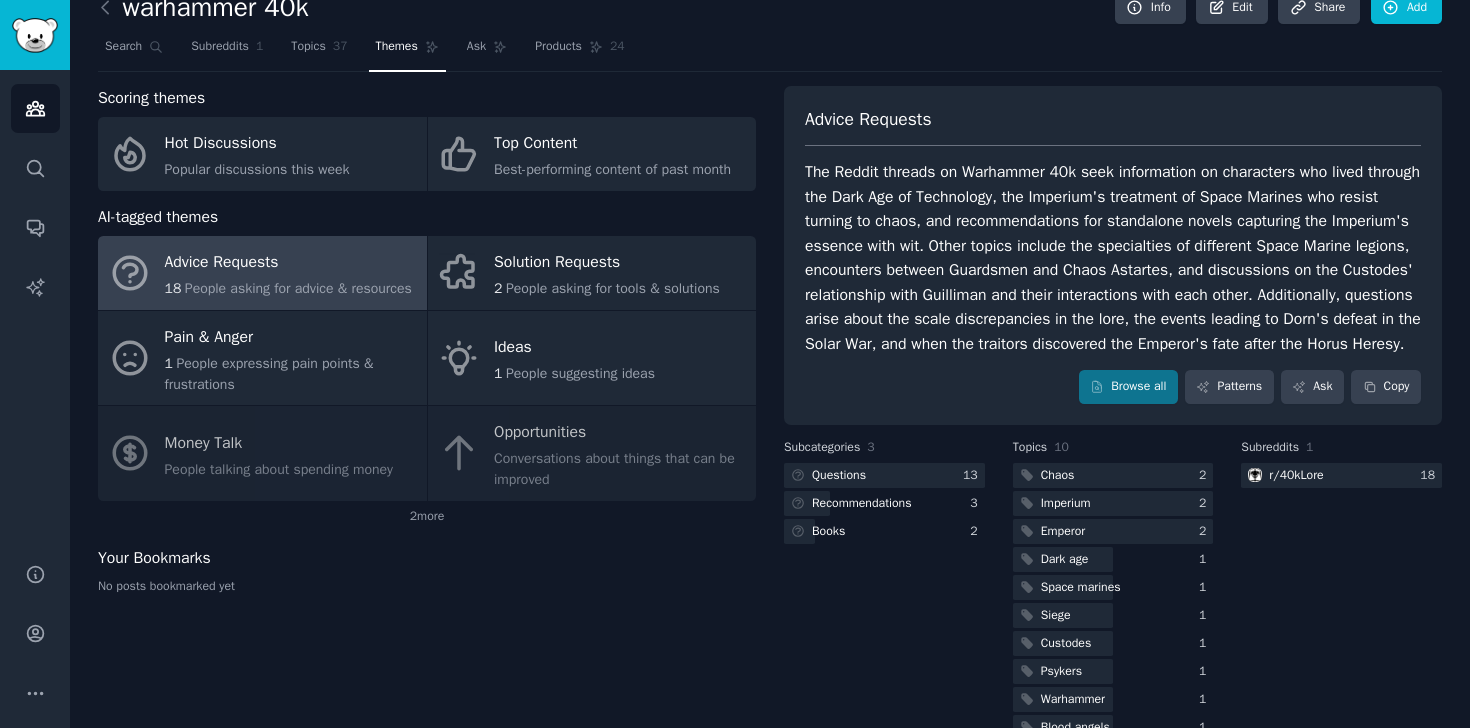 scroll, scrollTop: 0, scrollLeft: 0, axis: both 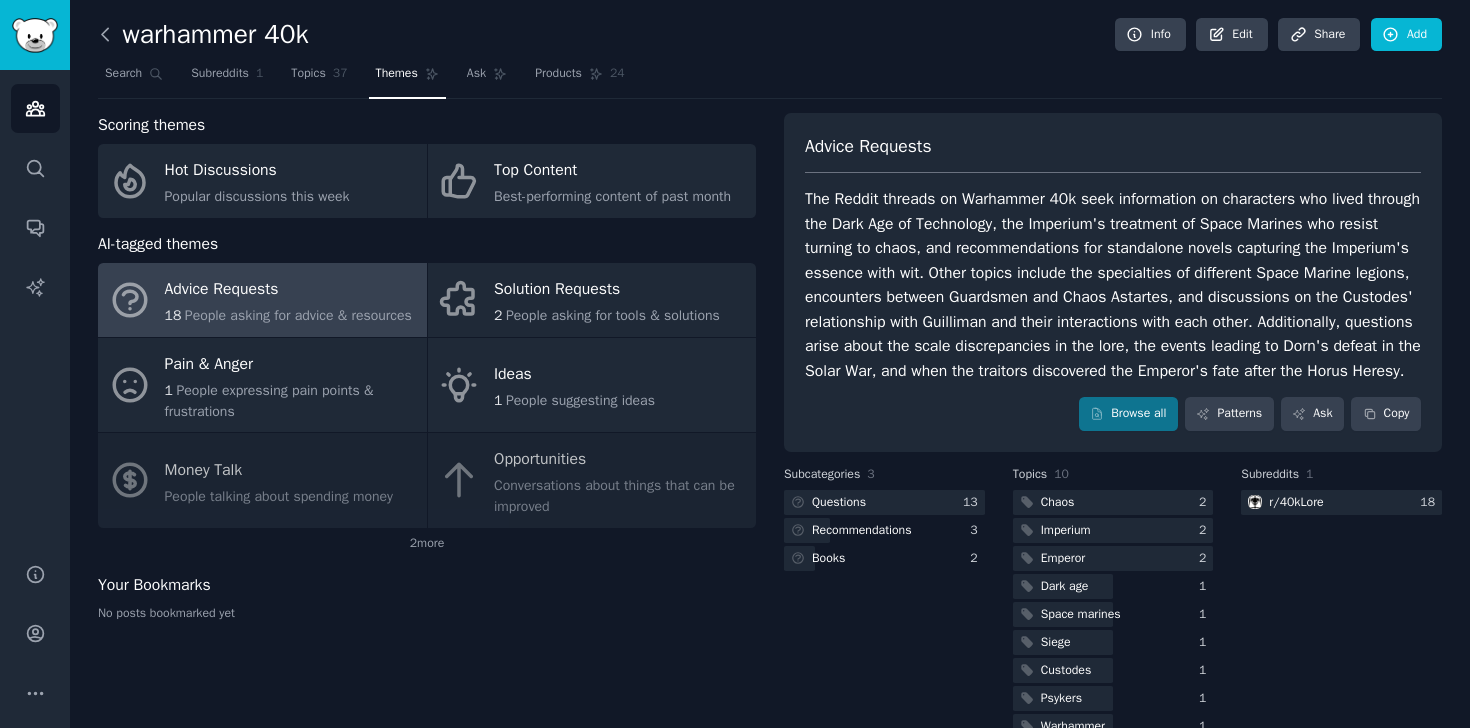 click 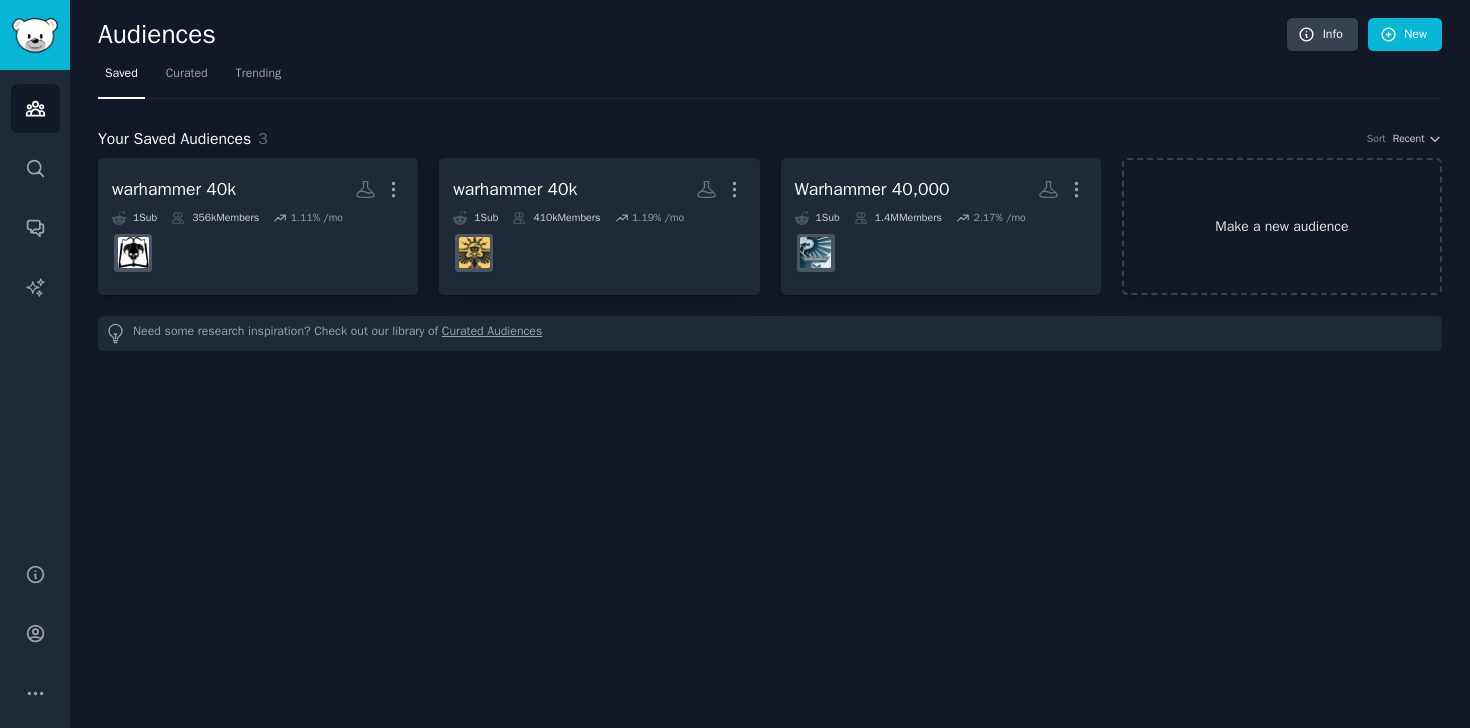 click on "Make a new audience" at bounding box center (1282, 226) 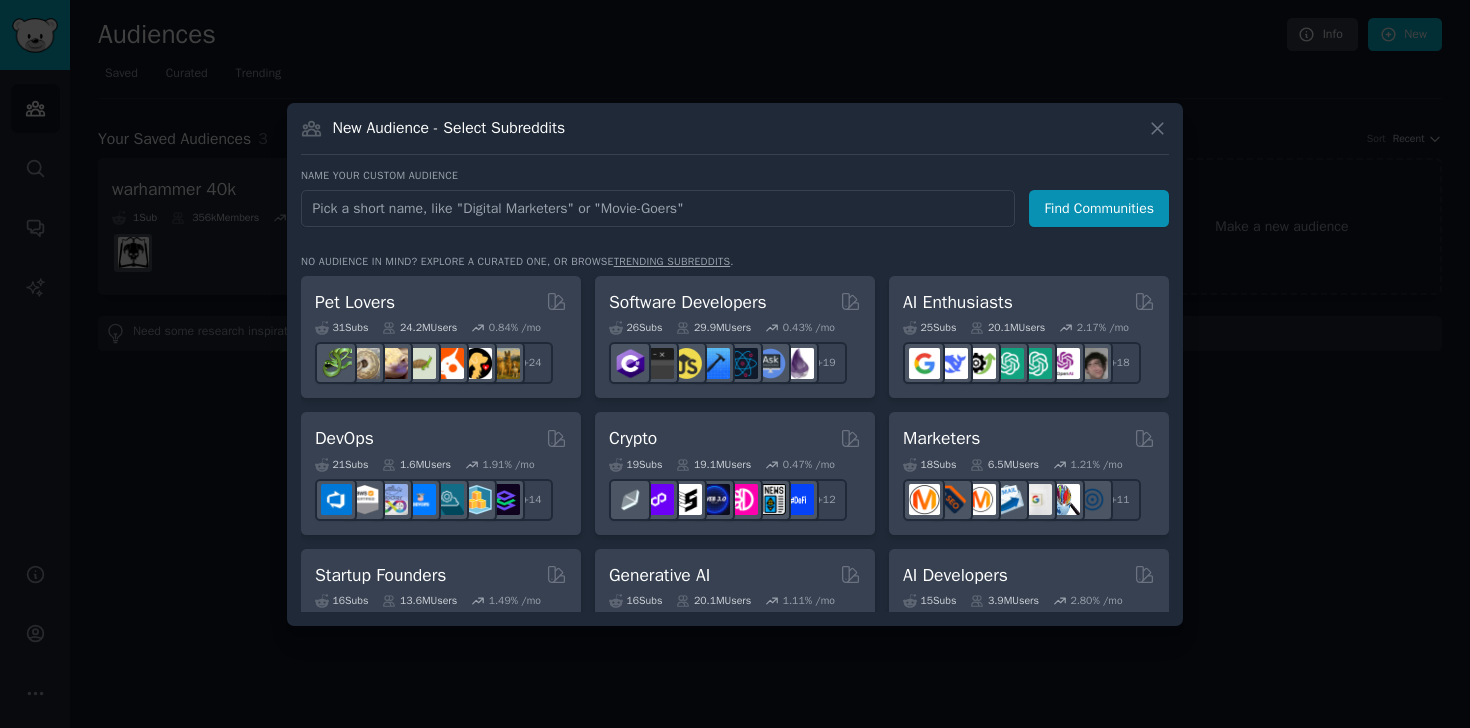 click at bounding box center (658, 208) 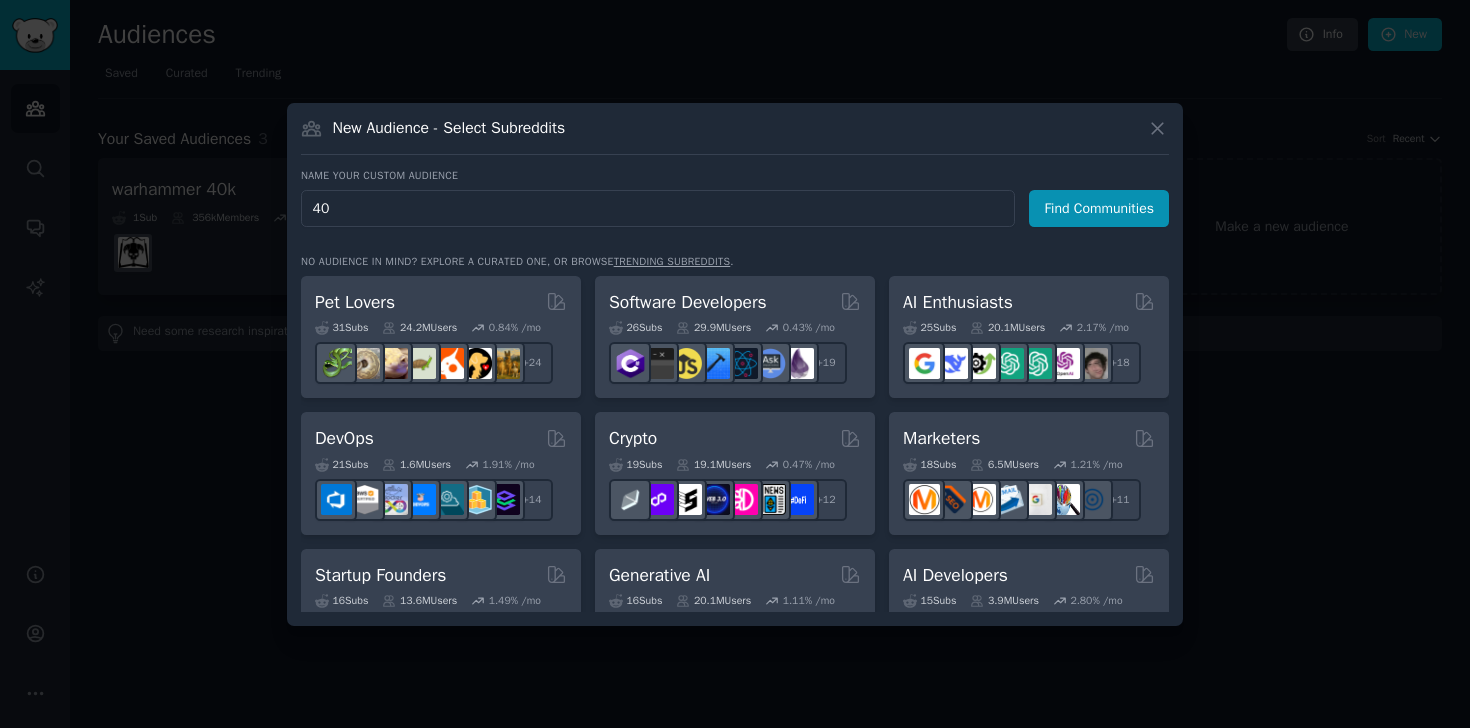 type on "40k" 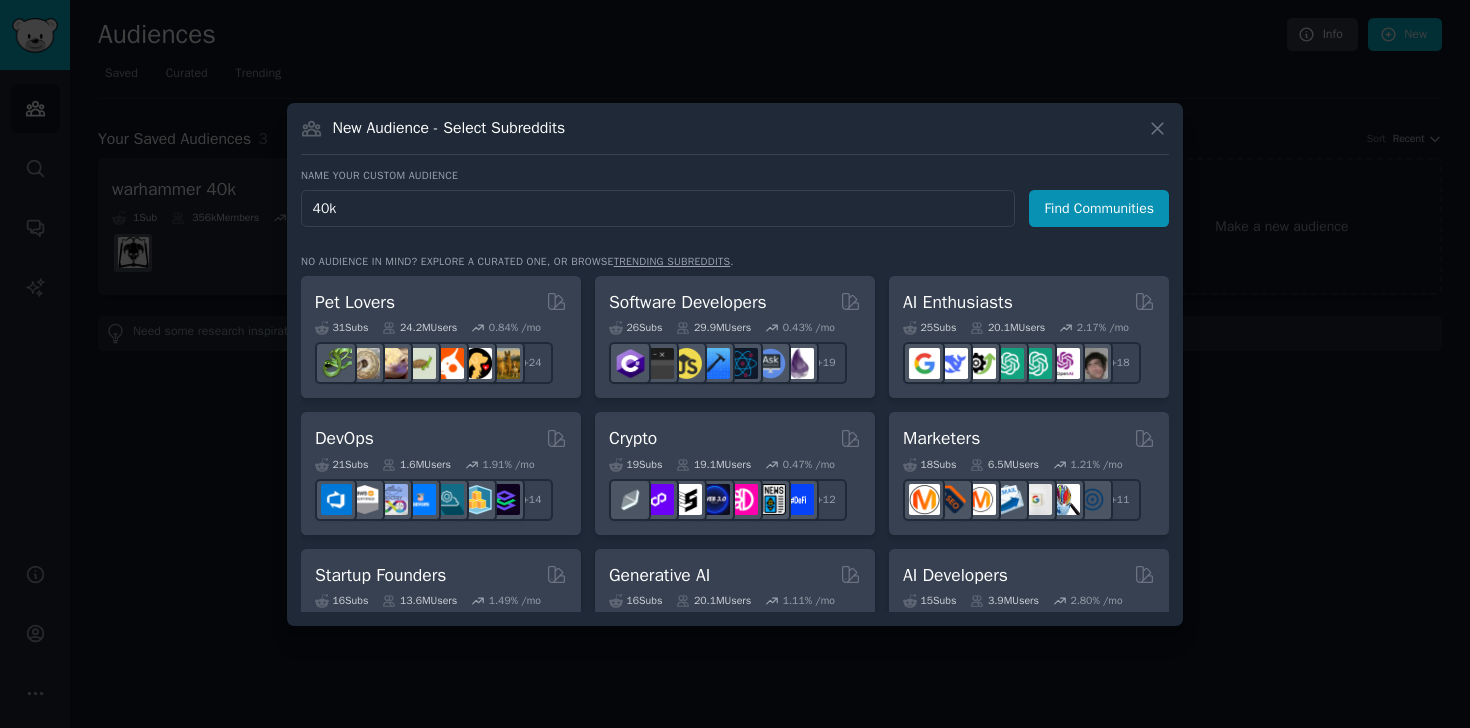 click on "Find Communities" at bounding box center [1099, 208] 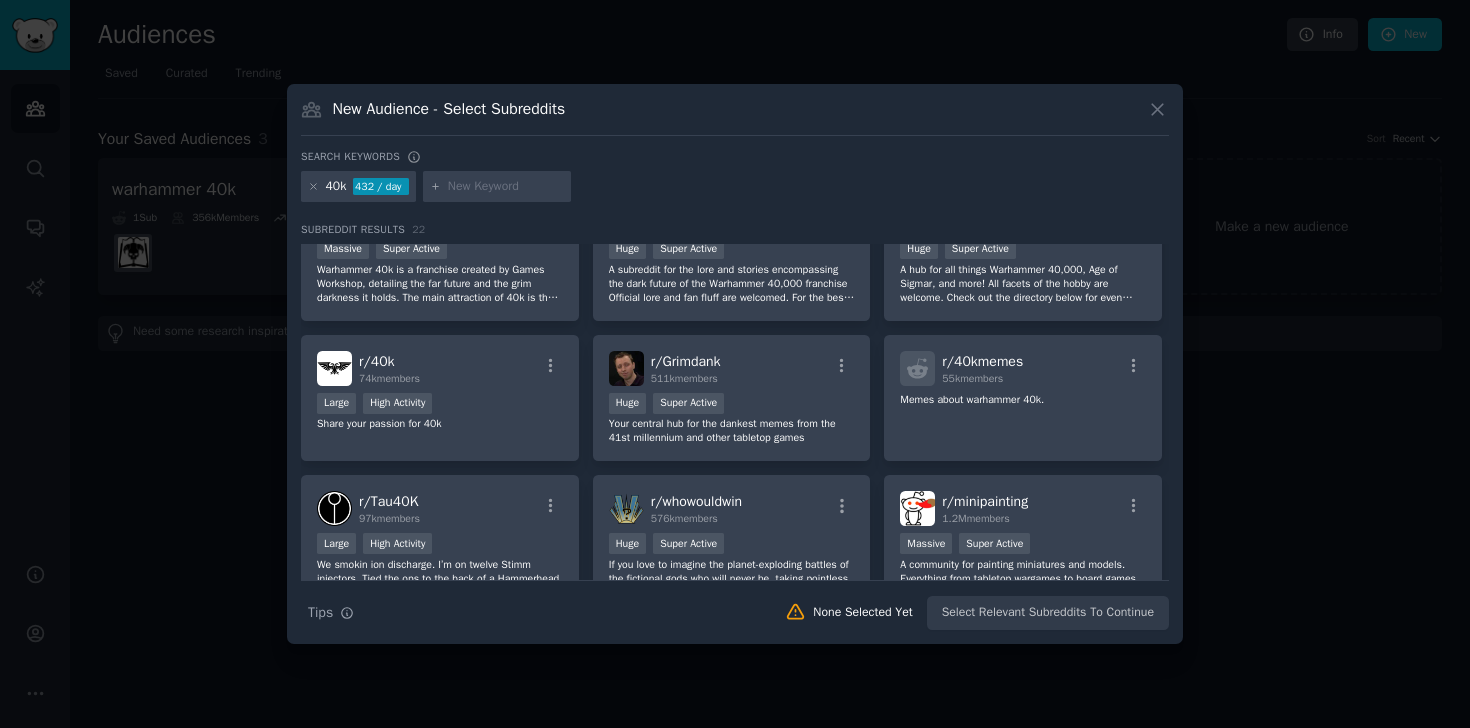 scroll, scrollTop: 0, scrollLeft: 0, axis: both 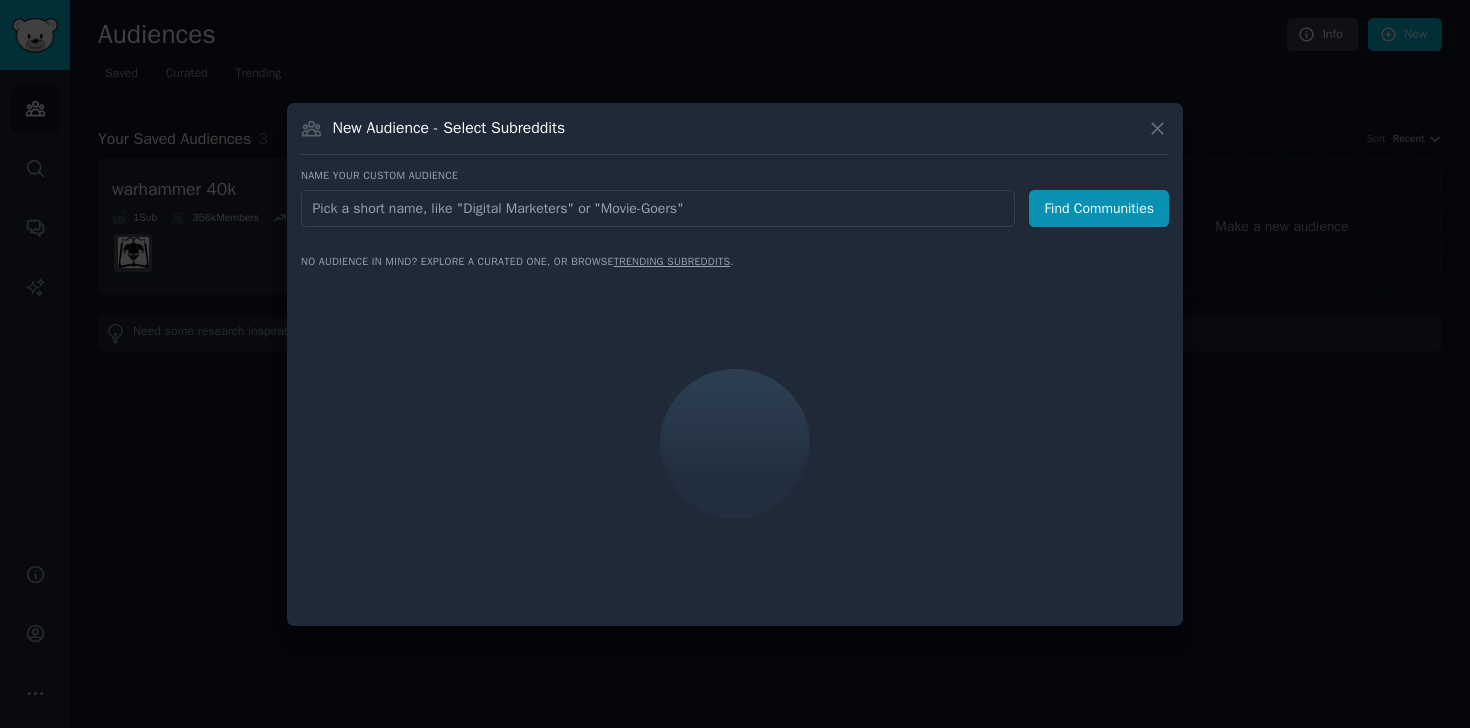click at bounding box center (658, 208) 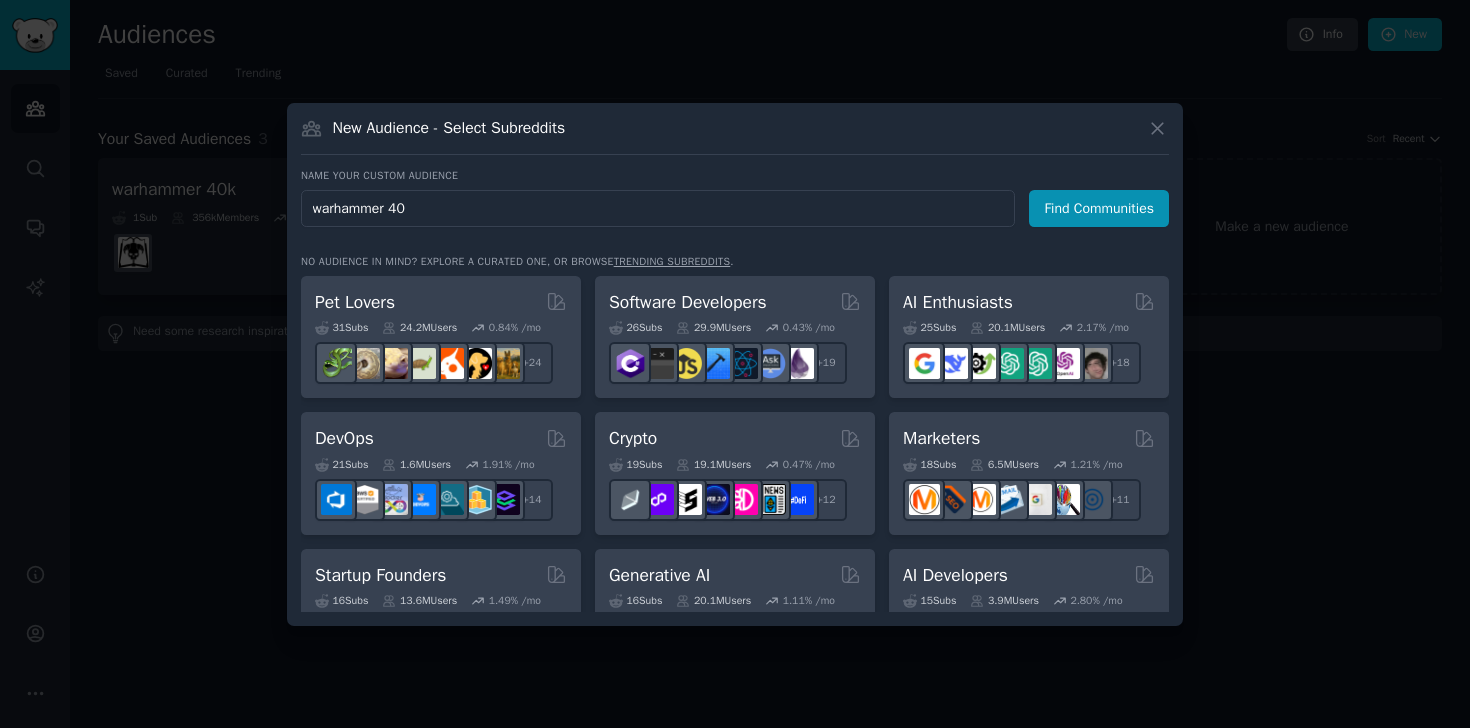 type on "warhammer 40k" 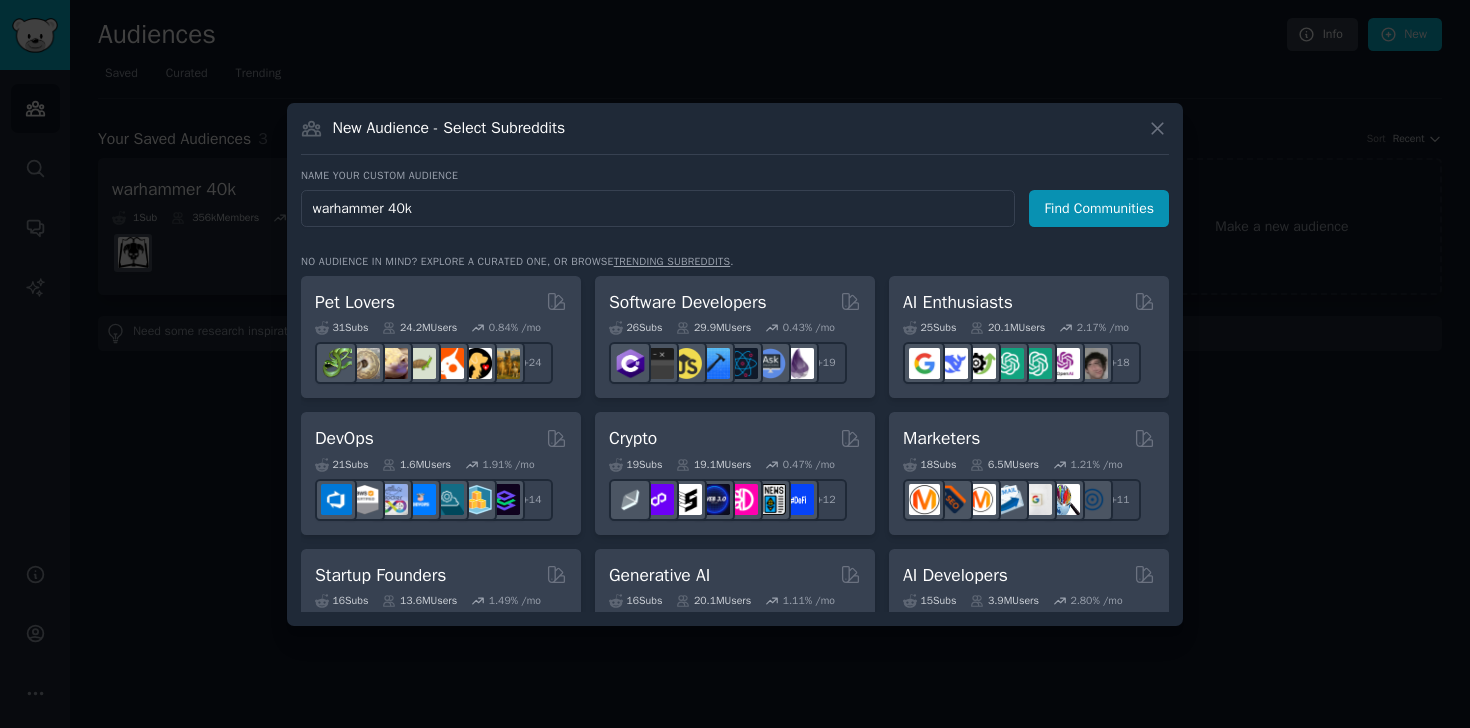 click on "Find Communities" at bounding box center (1099, 208) 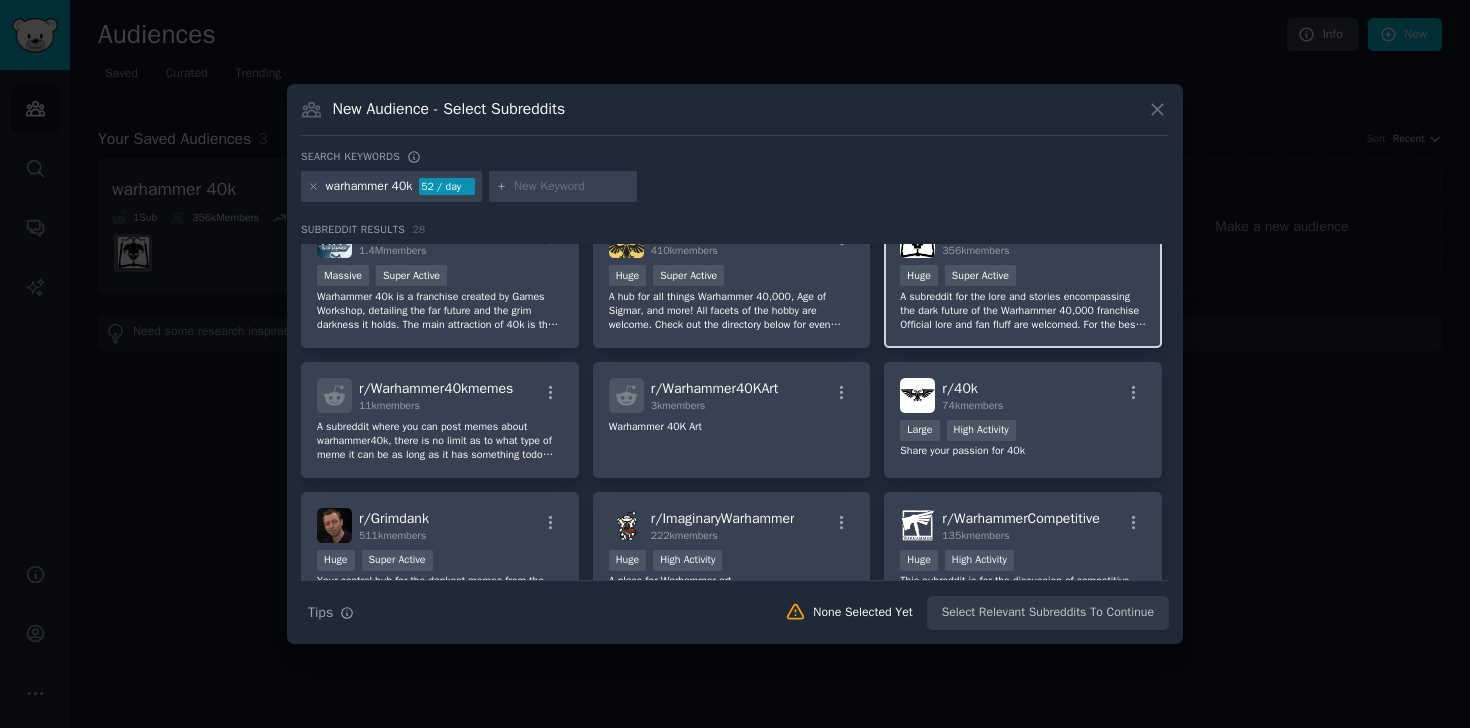 scroll, scrollTop: 208, scrollLeft: 0, axis: vertical 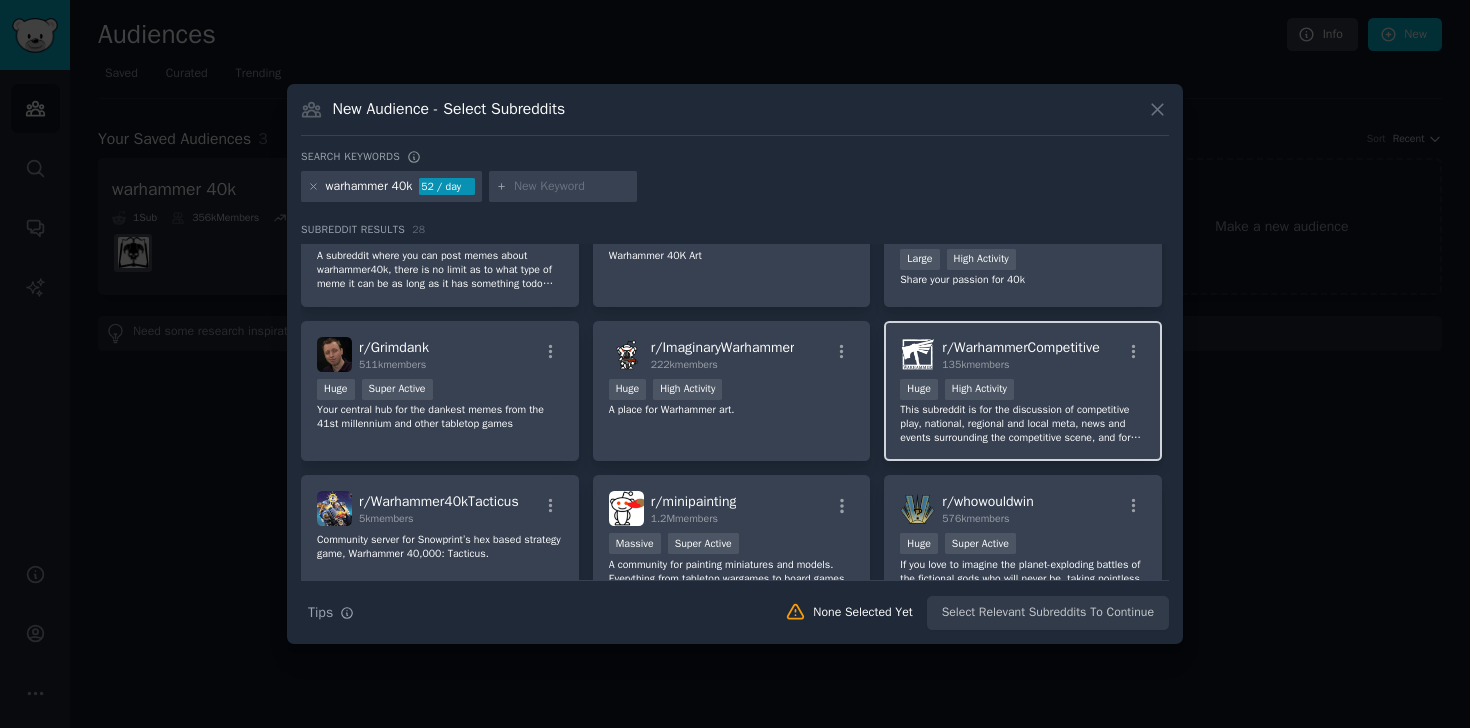 click on "Huge High Activity" at bounding box center [1023, 391] 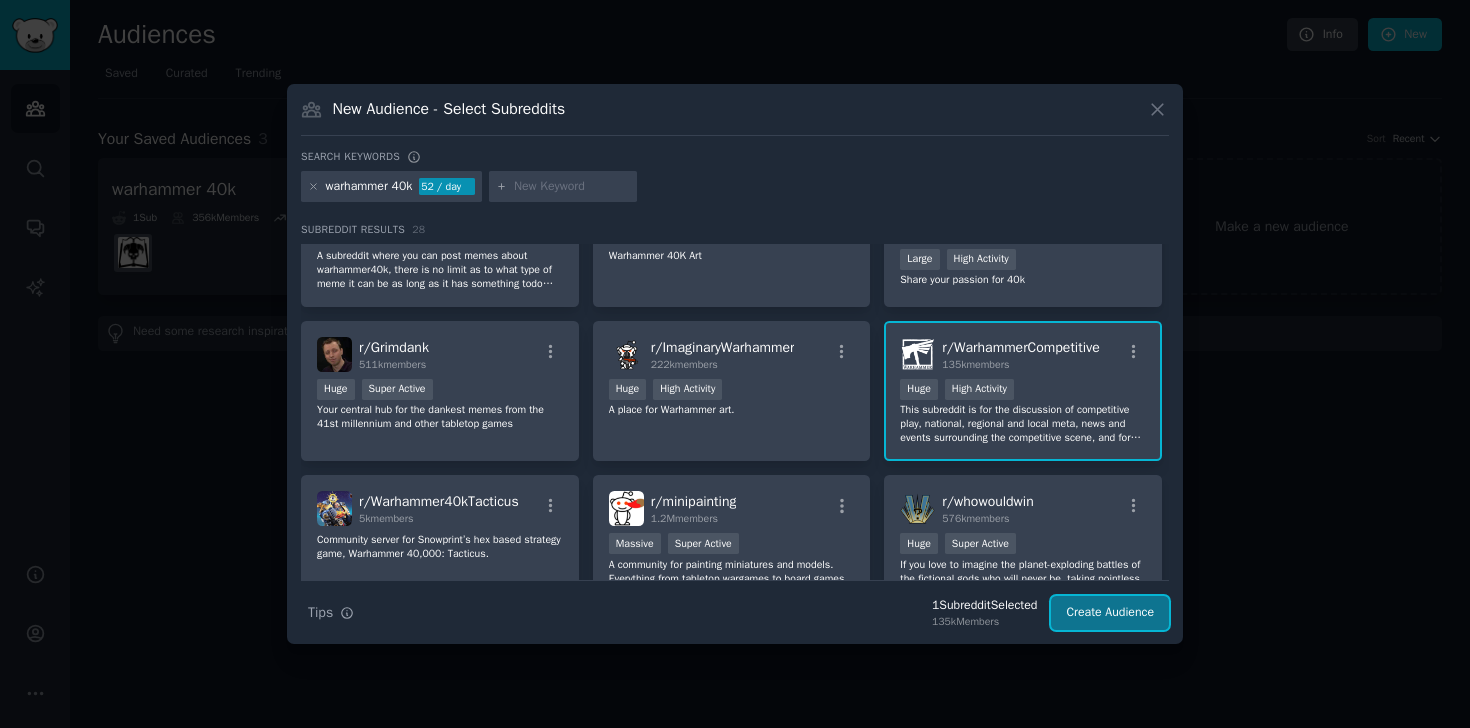 click on "Create Audience" at bounding box center (1110, 613) 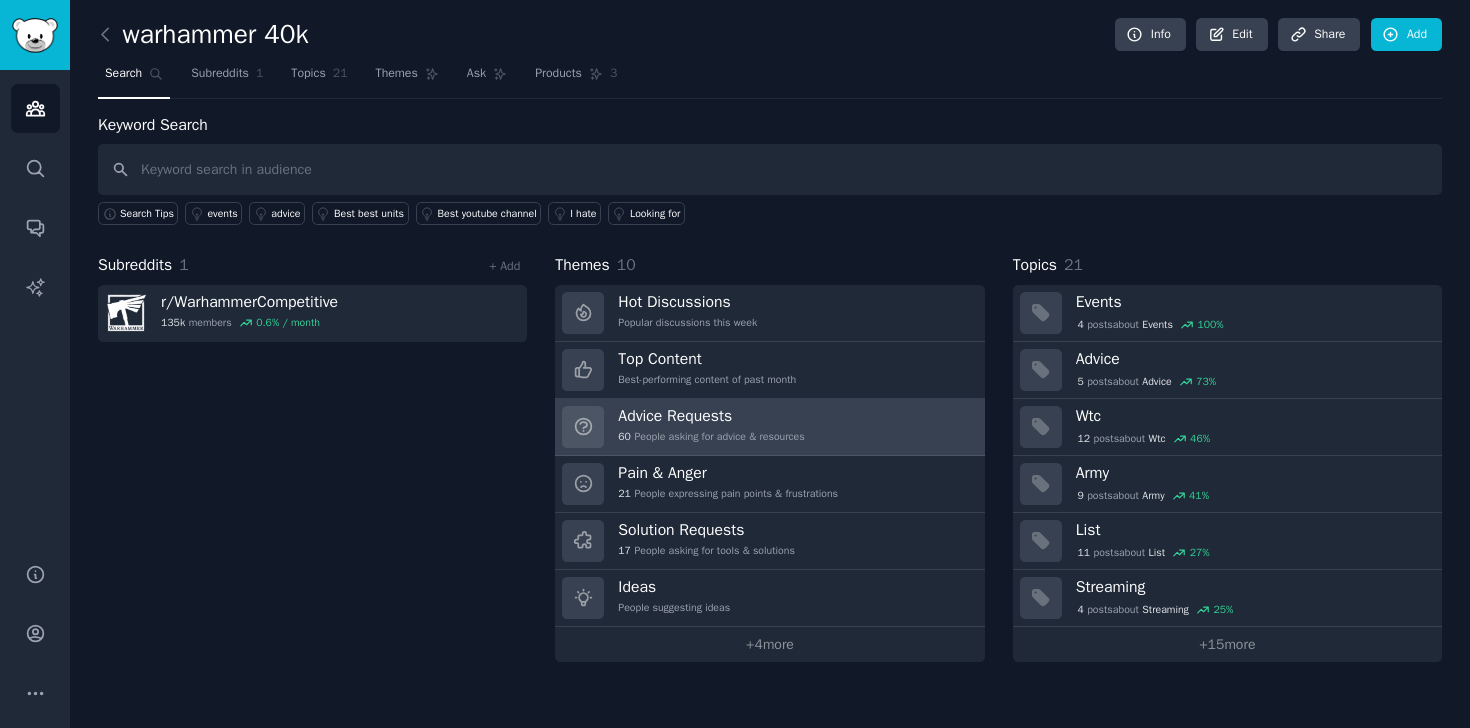 click on "Advice Requests" at bounding box center [711, 416] 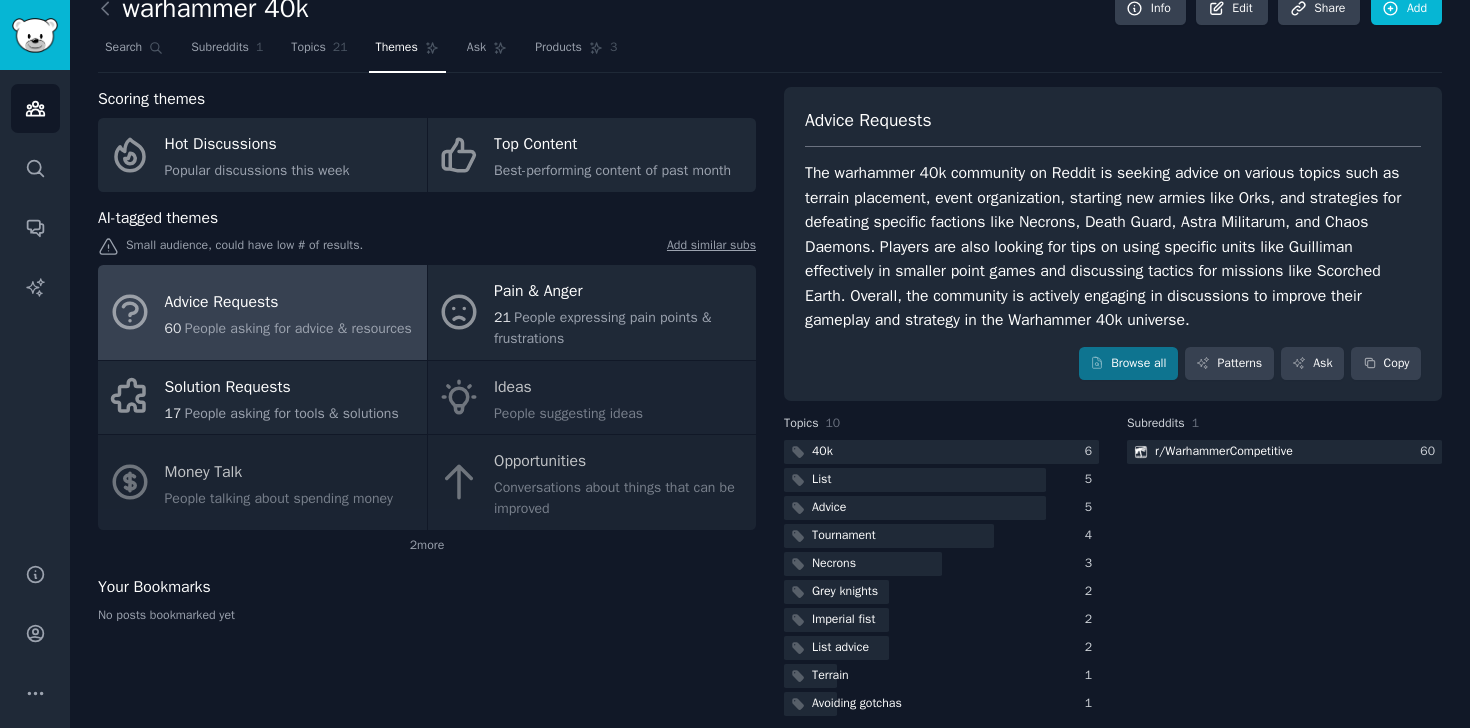 scroll, scrollTop: 1, scrollLeft: 0, axis: vertical 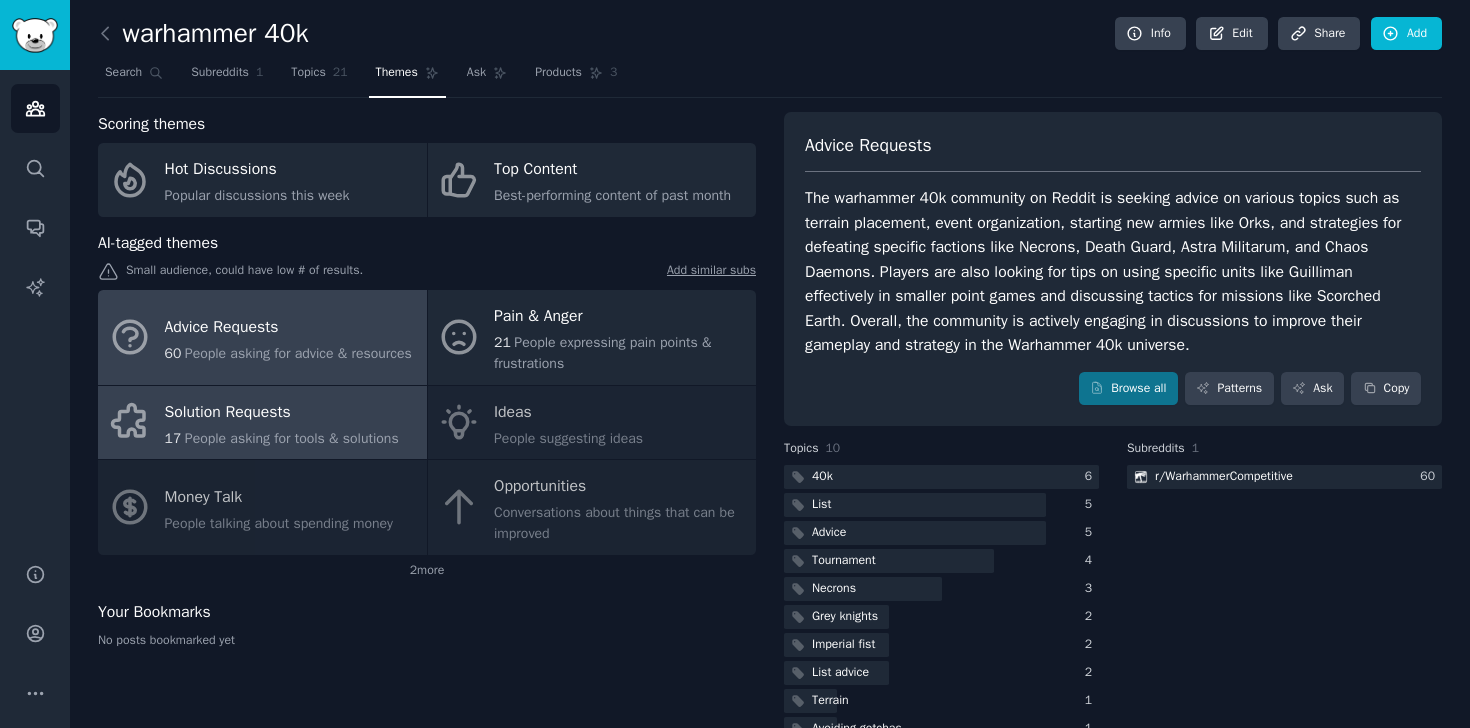 click on "Solution Requests" at bounding box center (282, 412) 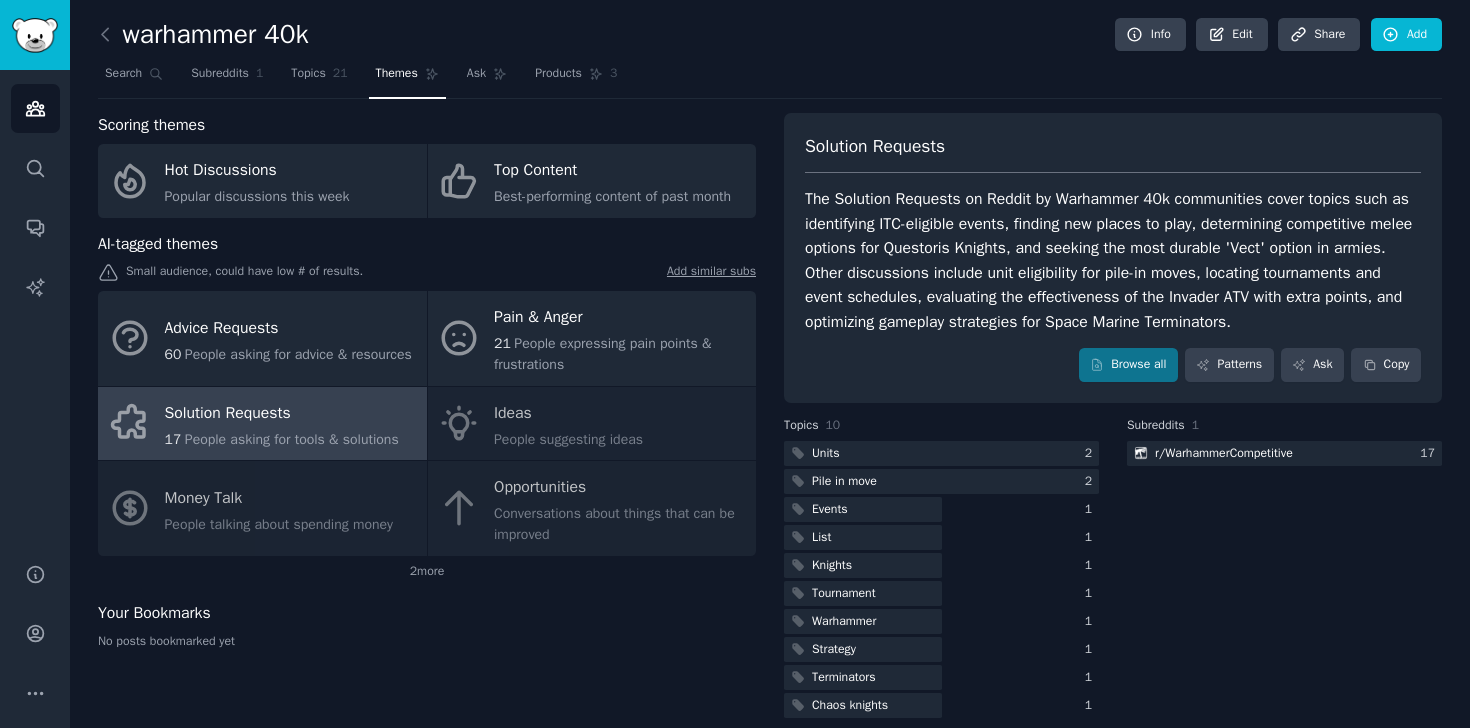 scroll, scrollTop: 21, scrollLeft: 0, axis: vertical 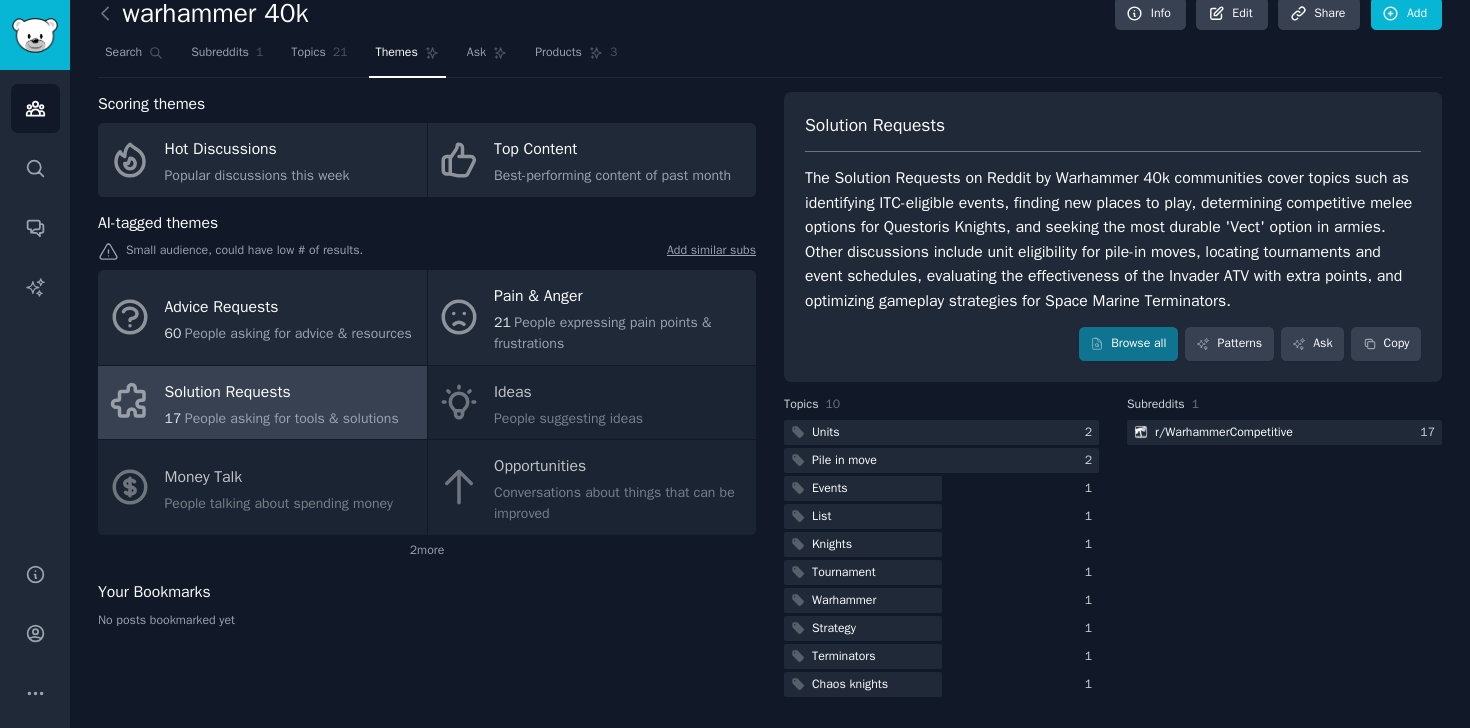click on "Advice Requests 60 People asking for advice & resources Pain & Anger 21 People expressing pain points & frustrations Solution Requests 17 People asking for tools & solutions Ideas People suggesting ideas Money Talk People talking about spending money Opportunities Conversations about things that can be improved" at bounding box center [427, 402] 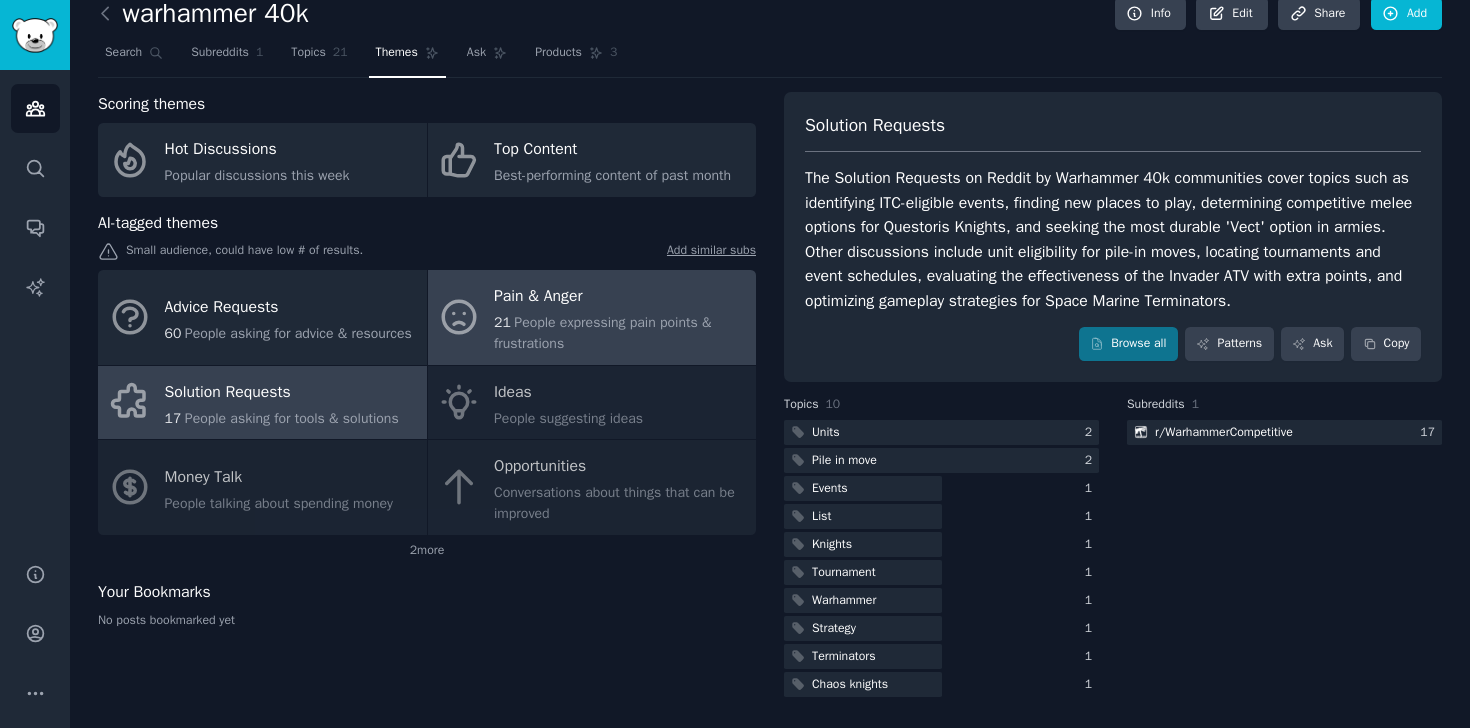 click on "Pain & Anger" at bounding box center (620, 297) 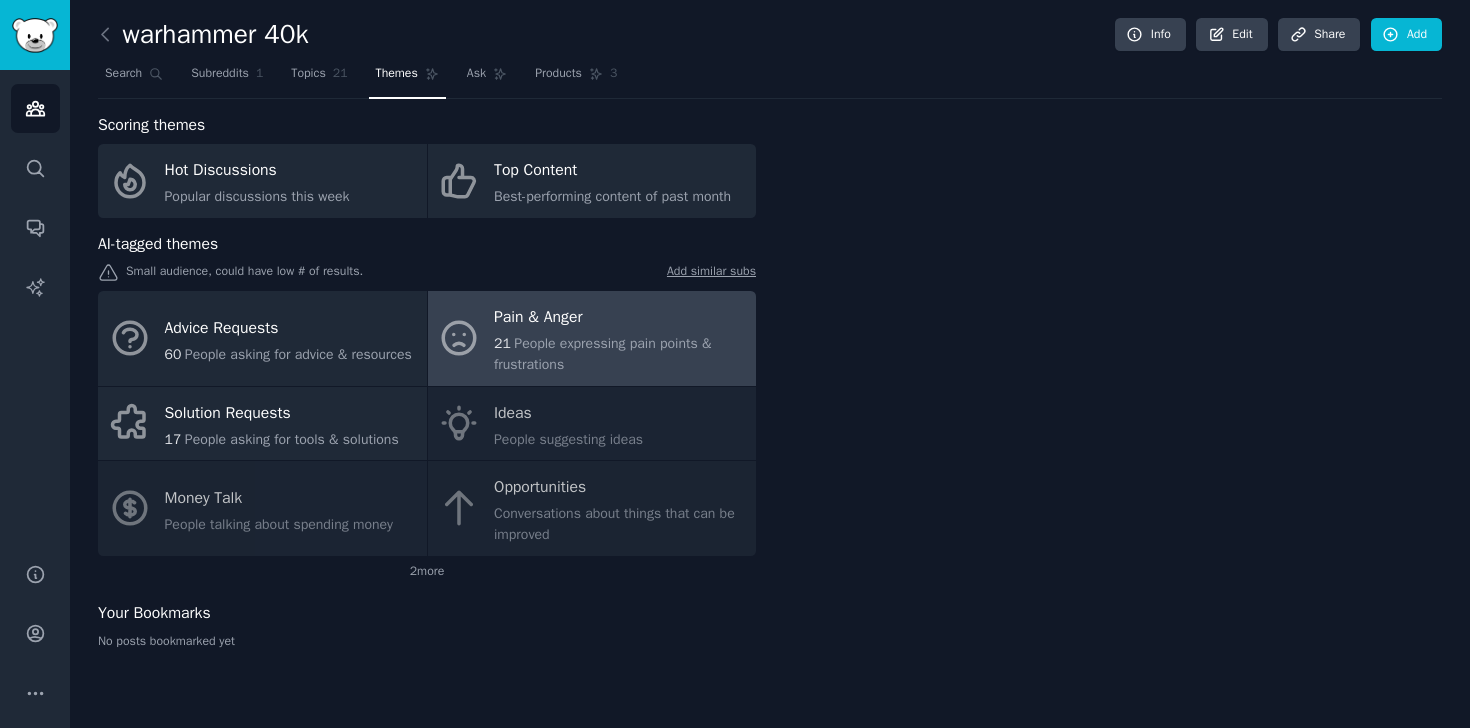 scroll, scrollTop: 0, scrollLeft: 0, axis: both 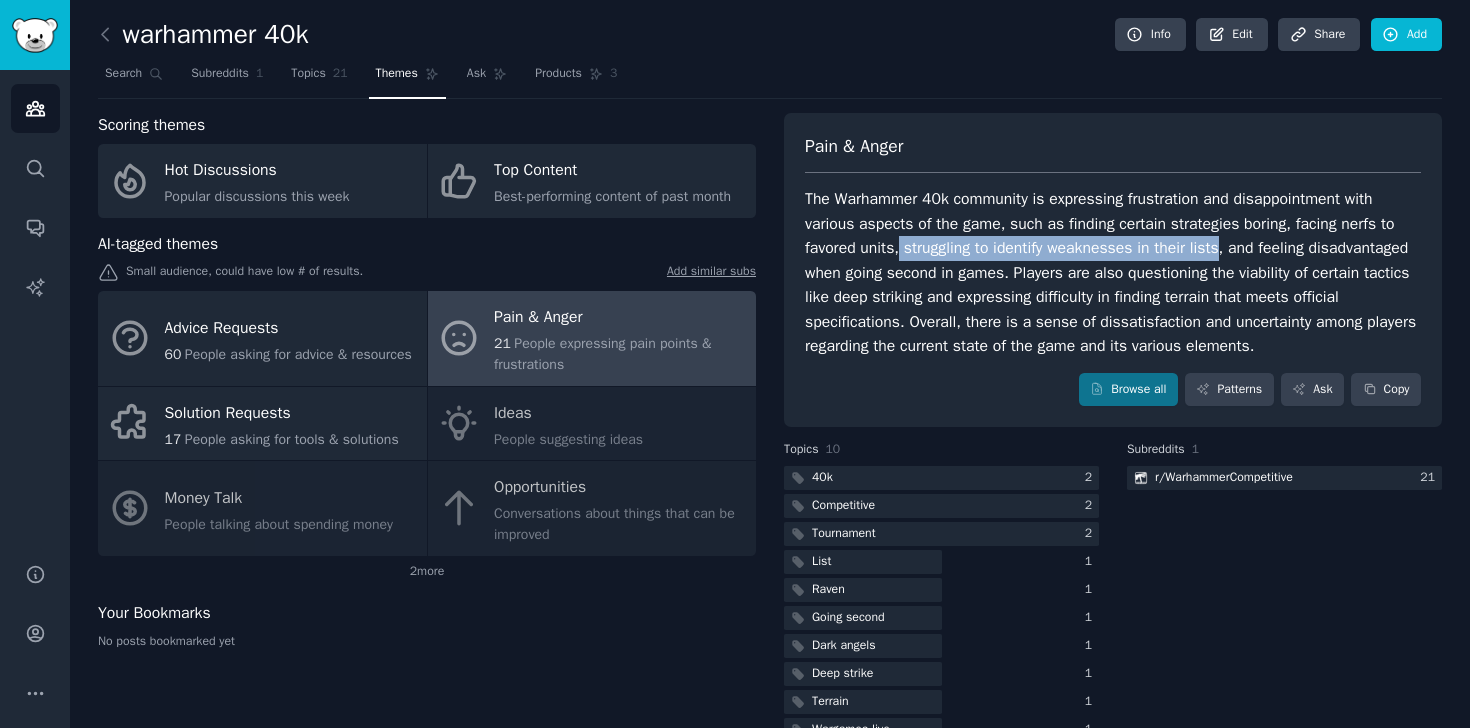 drag, startPoint x: 900, startPoint y: 249, endPoint x: 1229, endPoint y: 241, distance: 329.09726 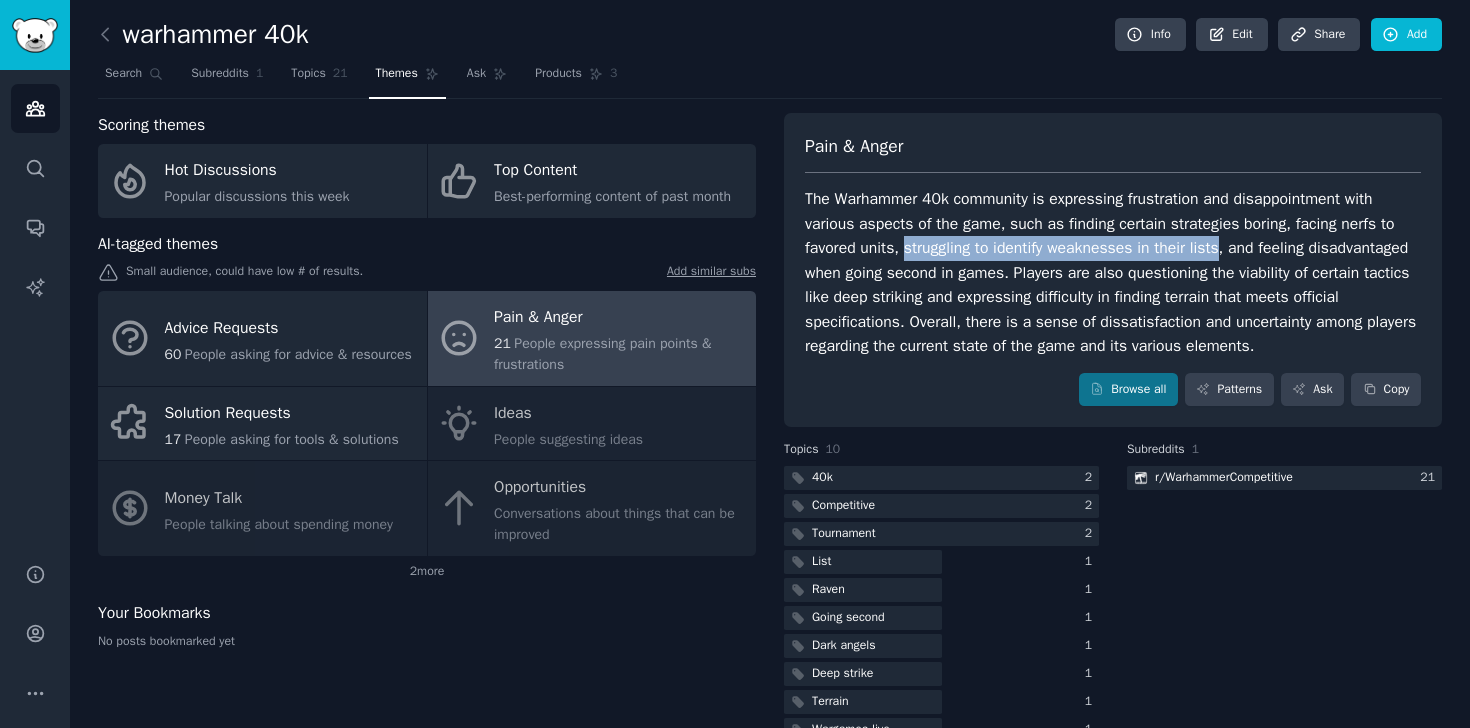 drag, startPoint x: 907, startPoint y: 248, endPoint x: 1227, endPoint y: 254, distance: 320.05624 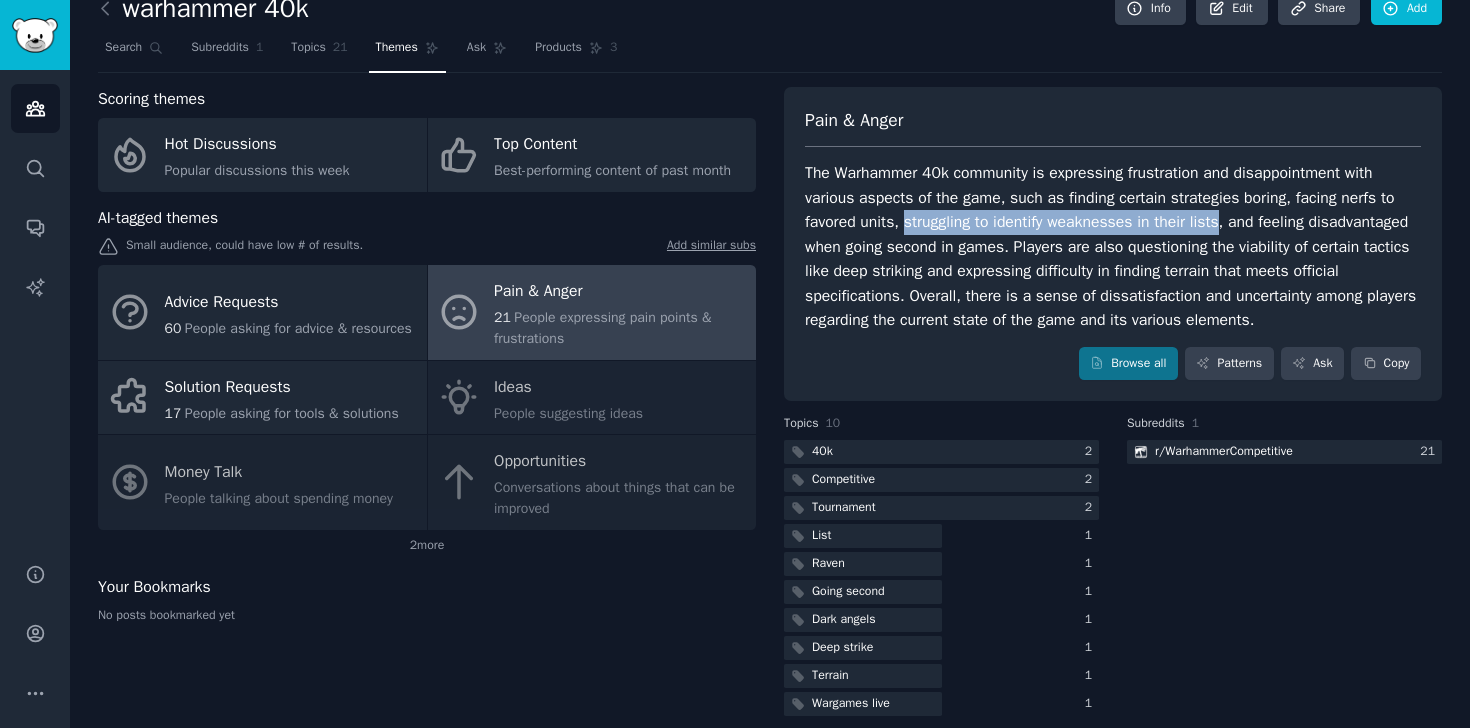 scroll, scrollTop: 1, scrollLeft: 0, axis: vertical 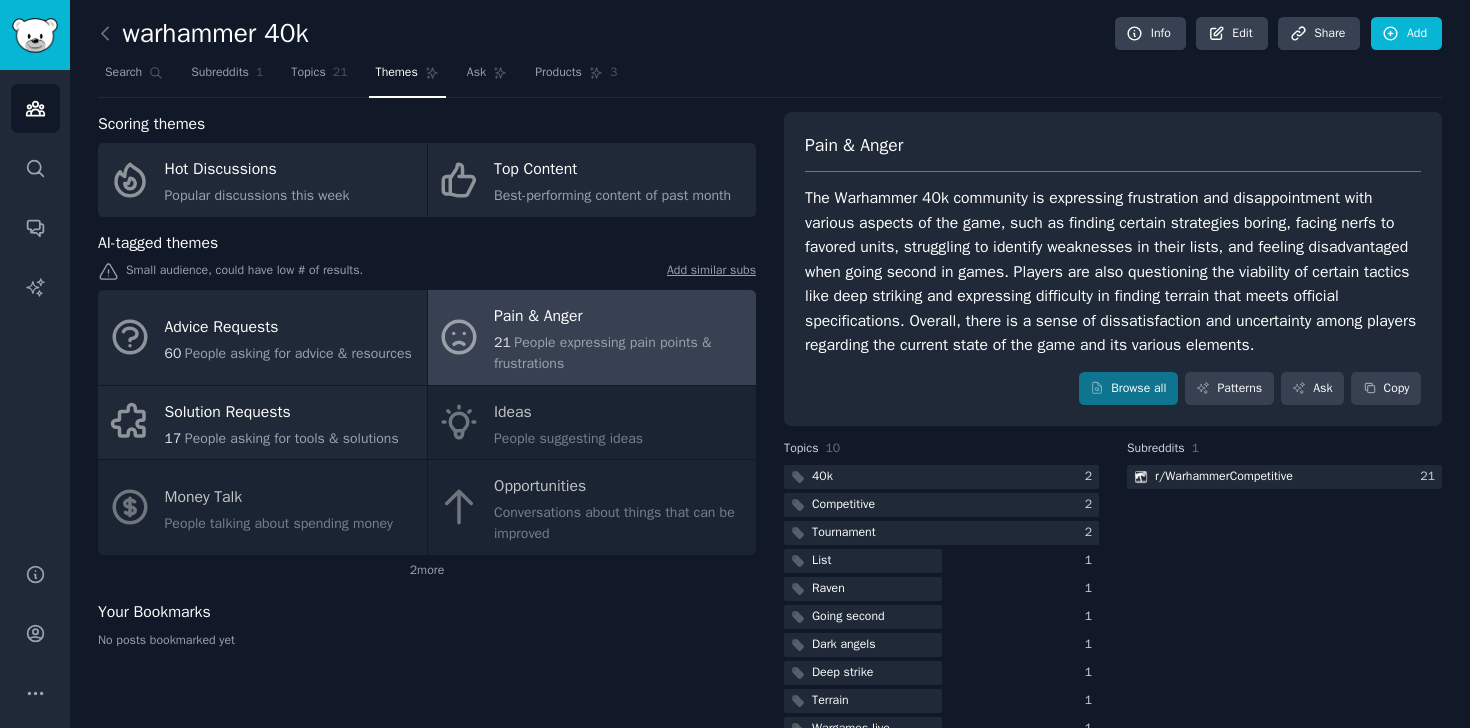 click on "The Warhammer 40k community is expressing frustration and disappointment with various aspects of the game, such as finding certain strategies boring, facing nerfs to favored units, struggling to identify weaknesses in their lists, and feeling disadvantaged when going second in games. Players are also questioning the viability of certain tactics like deep striking and expressing difficulty in finding terrain that meets official specifications. Overall, there is a sense of dissatisfaction and uncertainty among players regarding the current state of the game and its various elements." at bounding box center [1113, 272] 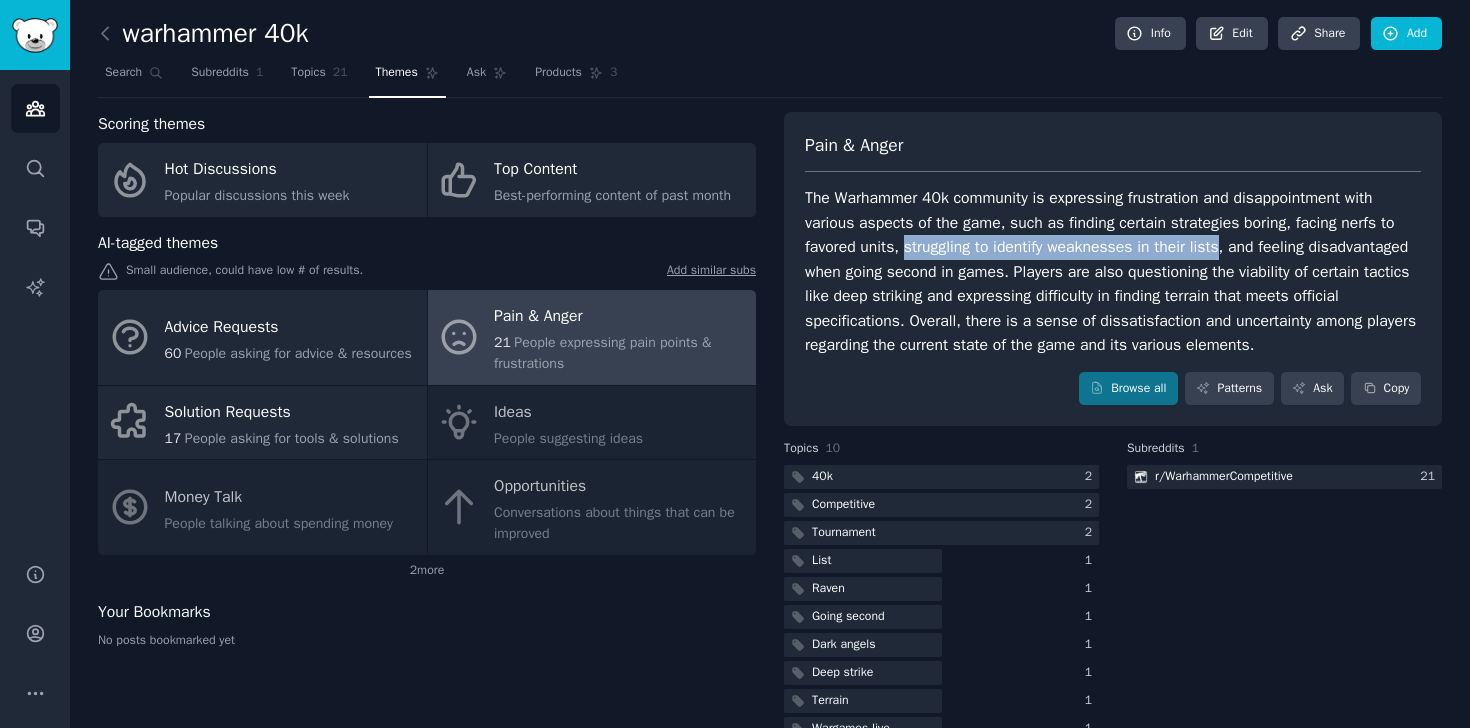 drag, startPoint x: 905, startPoint y: 247, endPoint x: 1229, endPoint y: 249, distance: 324.00616 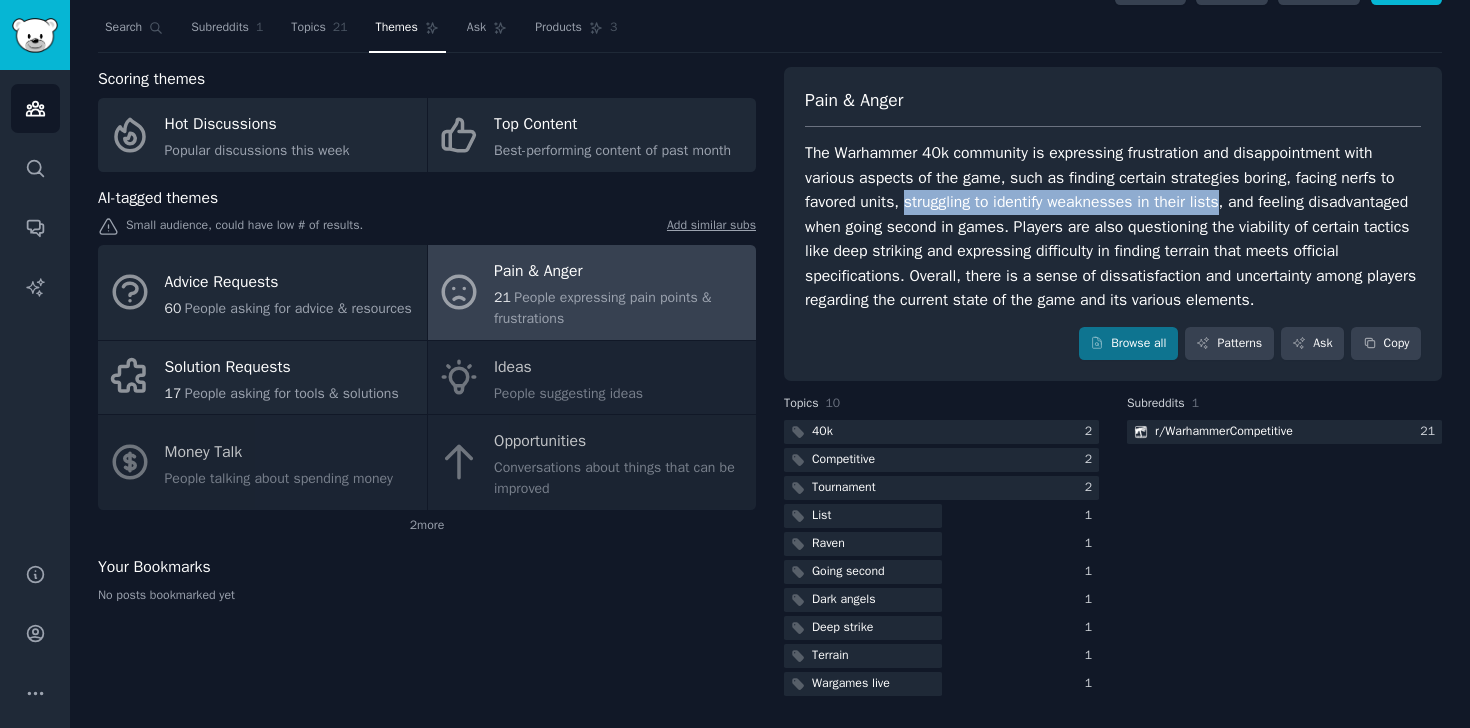 scroll, scrollTop: 0, scrollLeft: 0, axis: both 